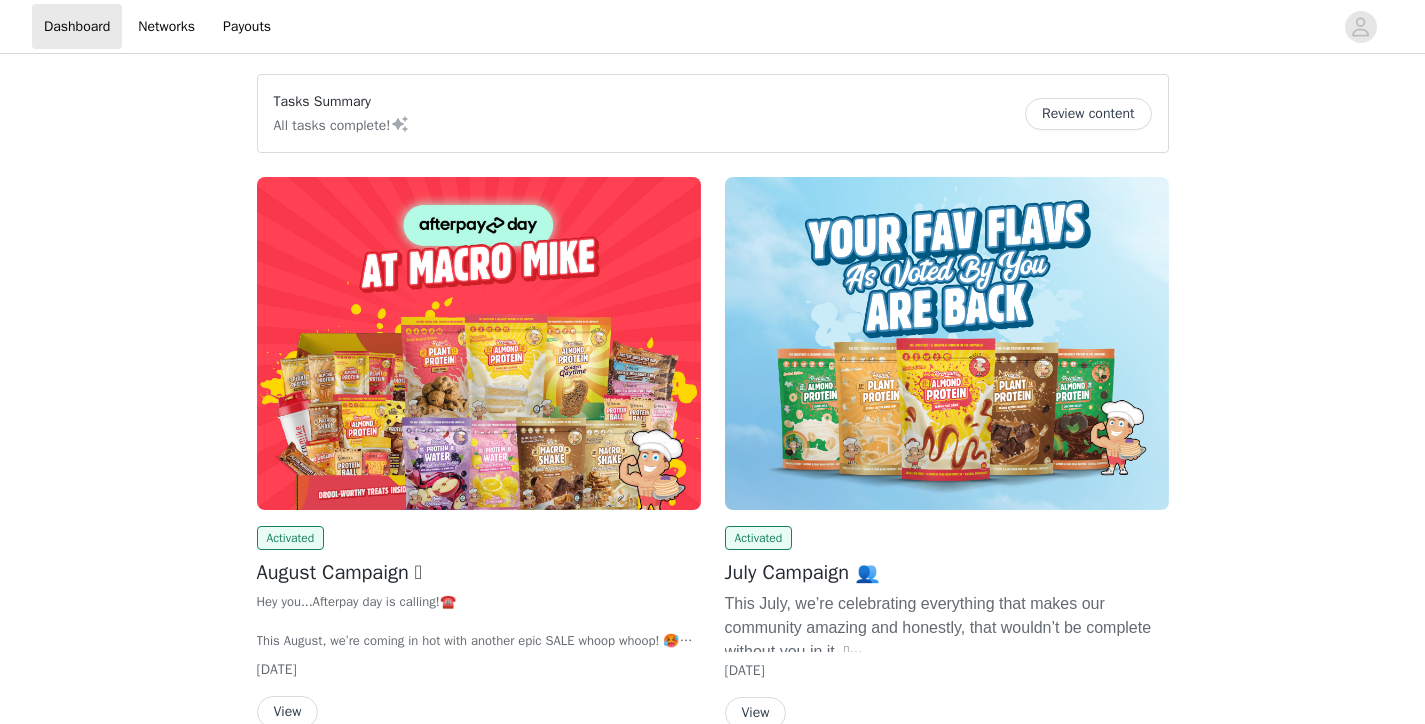 scroll, scrollTop: 0, scrollLeft: 0, axis: both 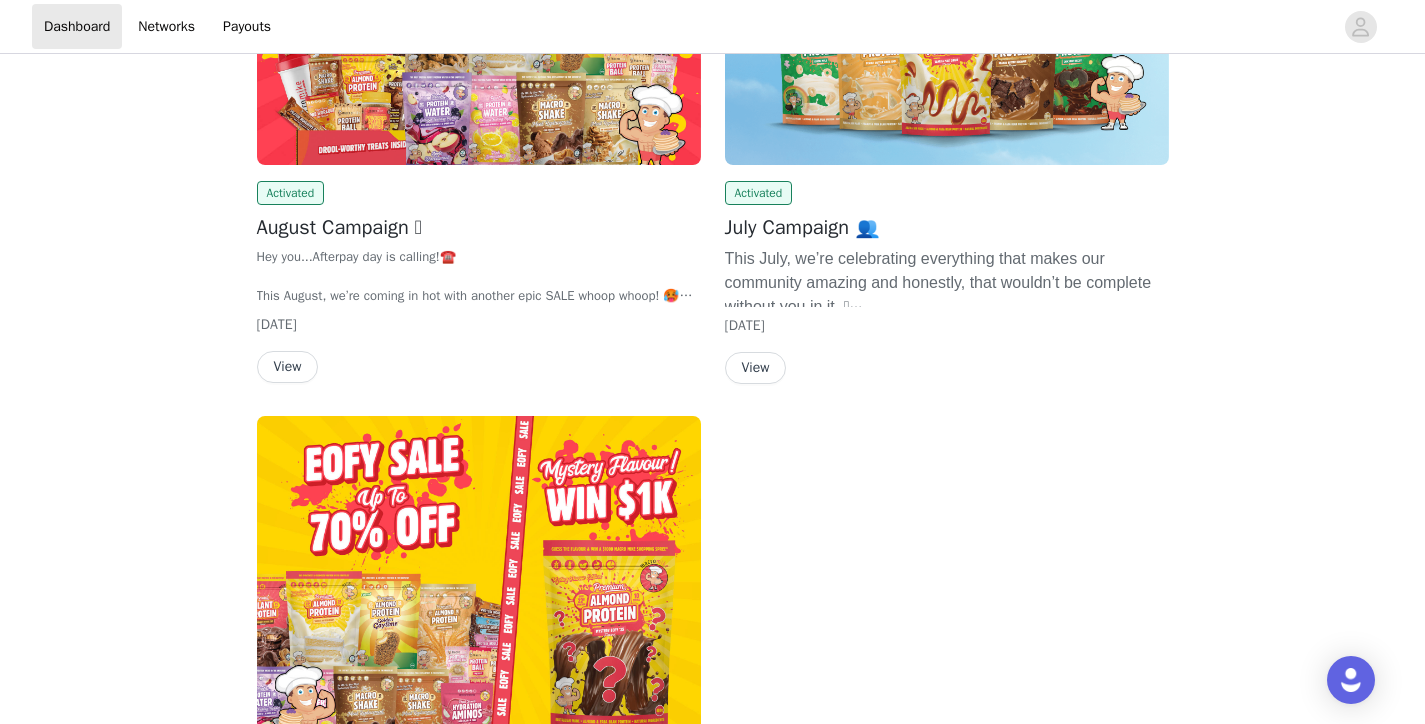 click on "View" at bounding box center (288, 367) 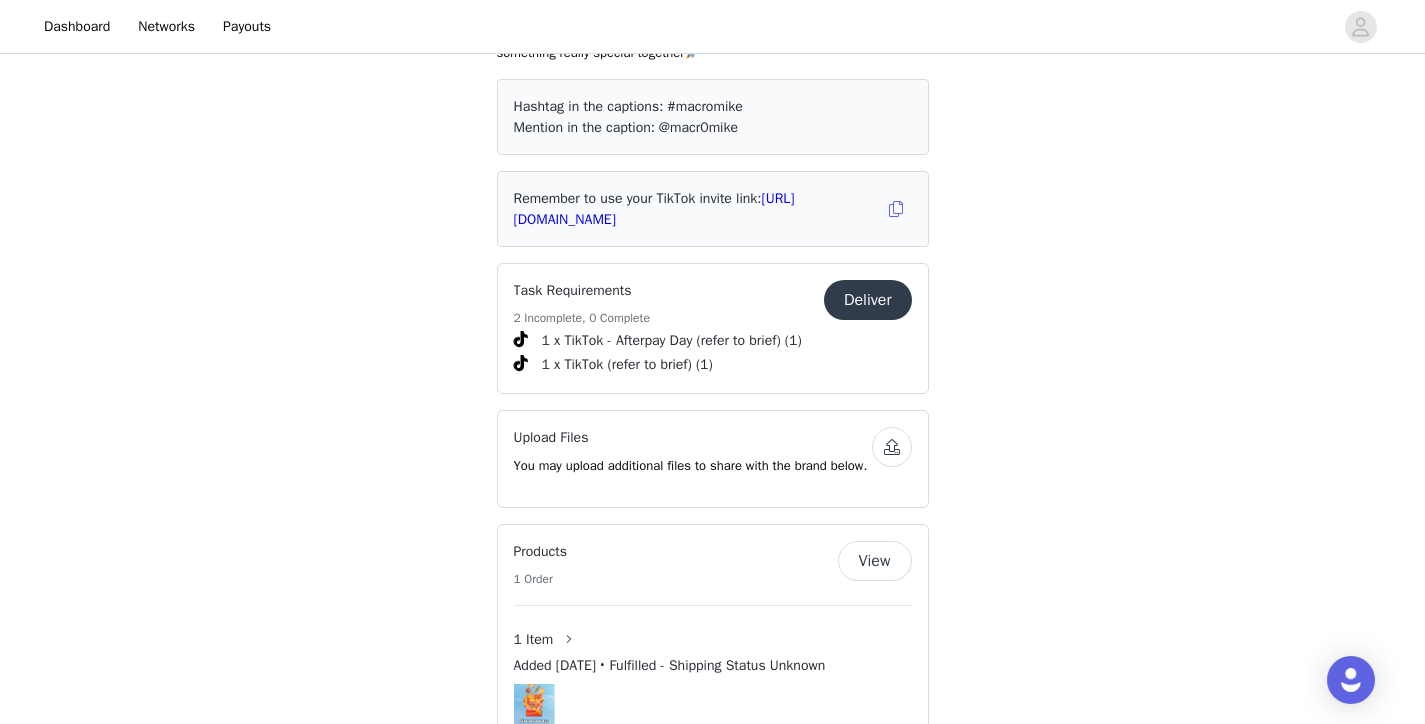 scroll, scrollTop: 718, scrollLeft: 0, axis: vertical 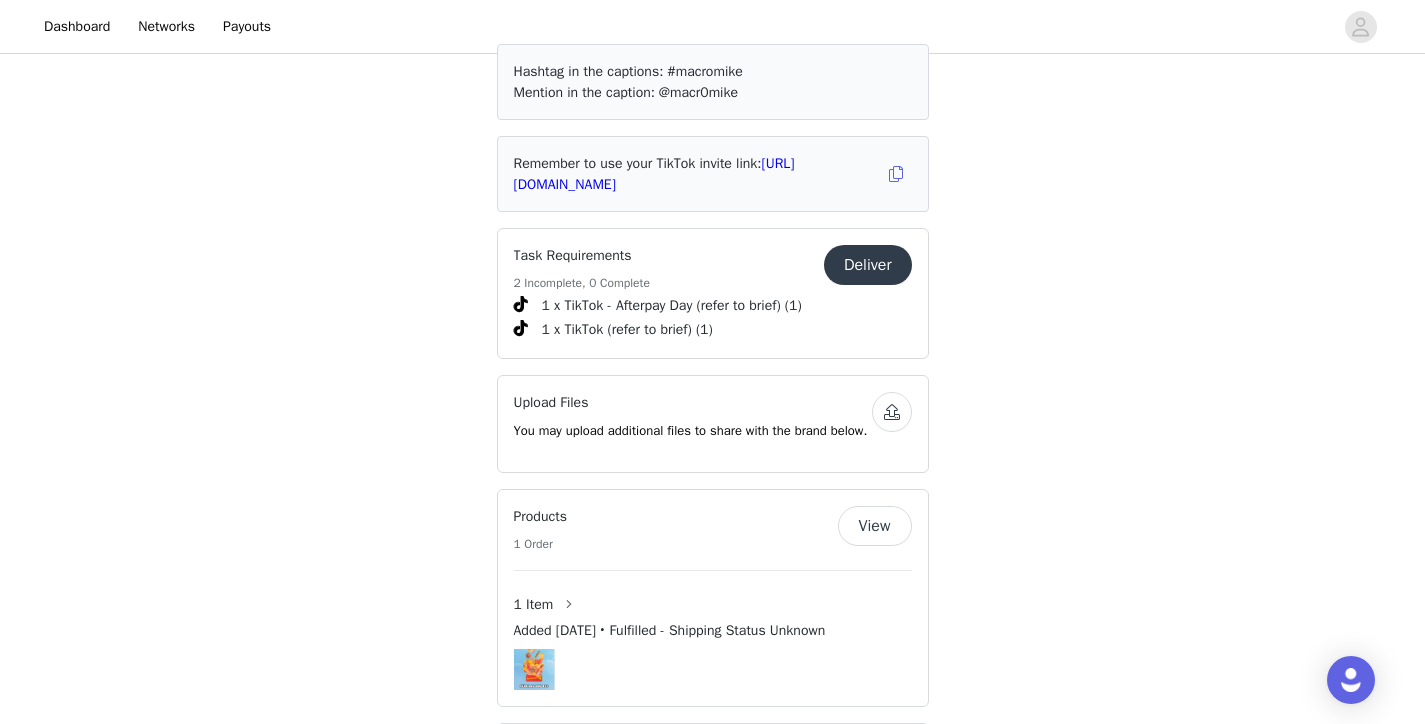 click on "Deliver" at bounding box center [868, 265] 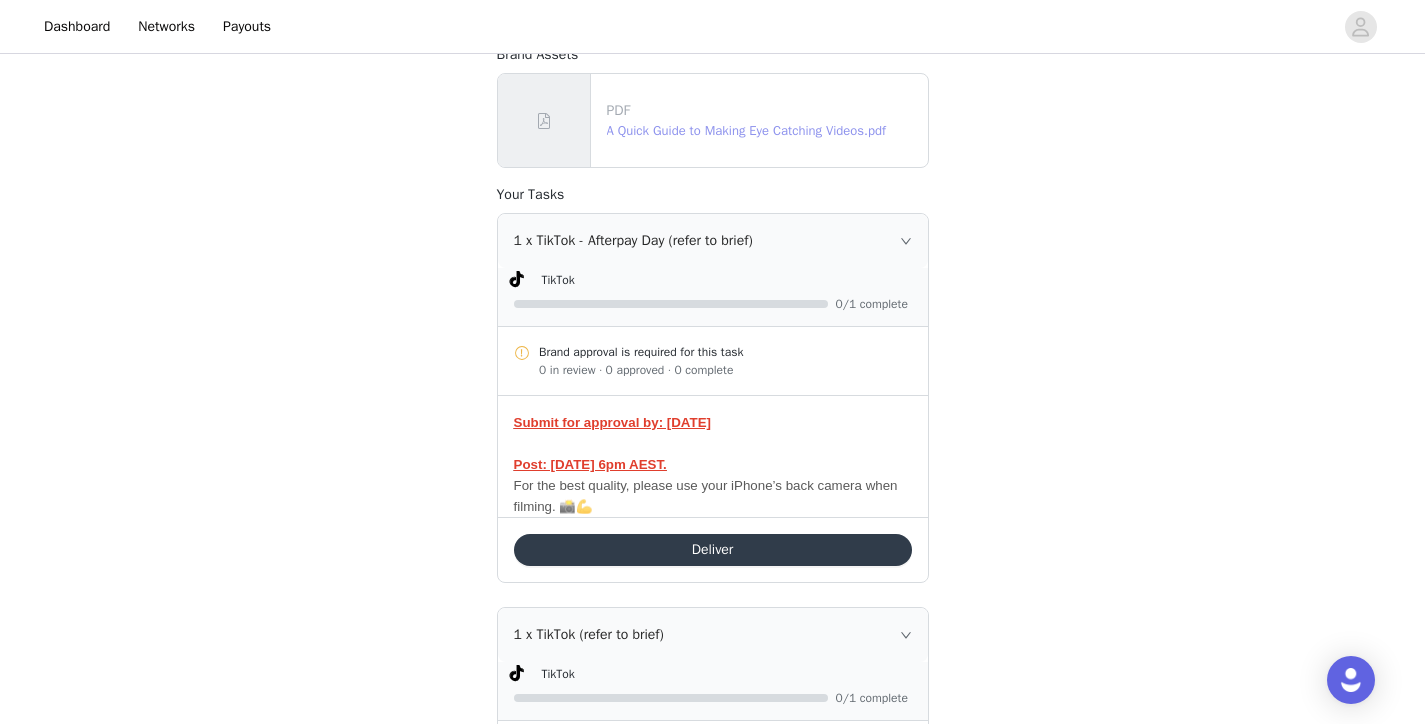 scroll, scrollTop: 403, scrollLeft: 0, axis: vertical 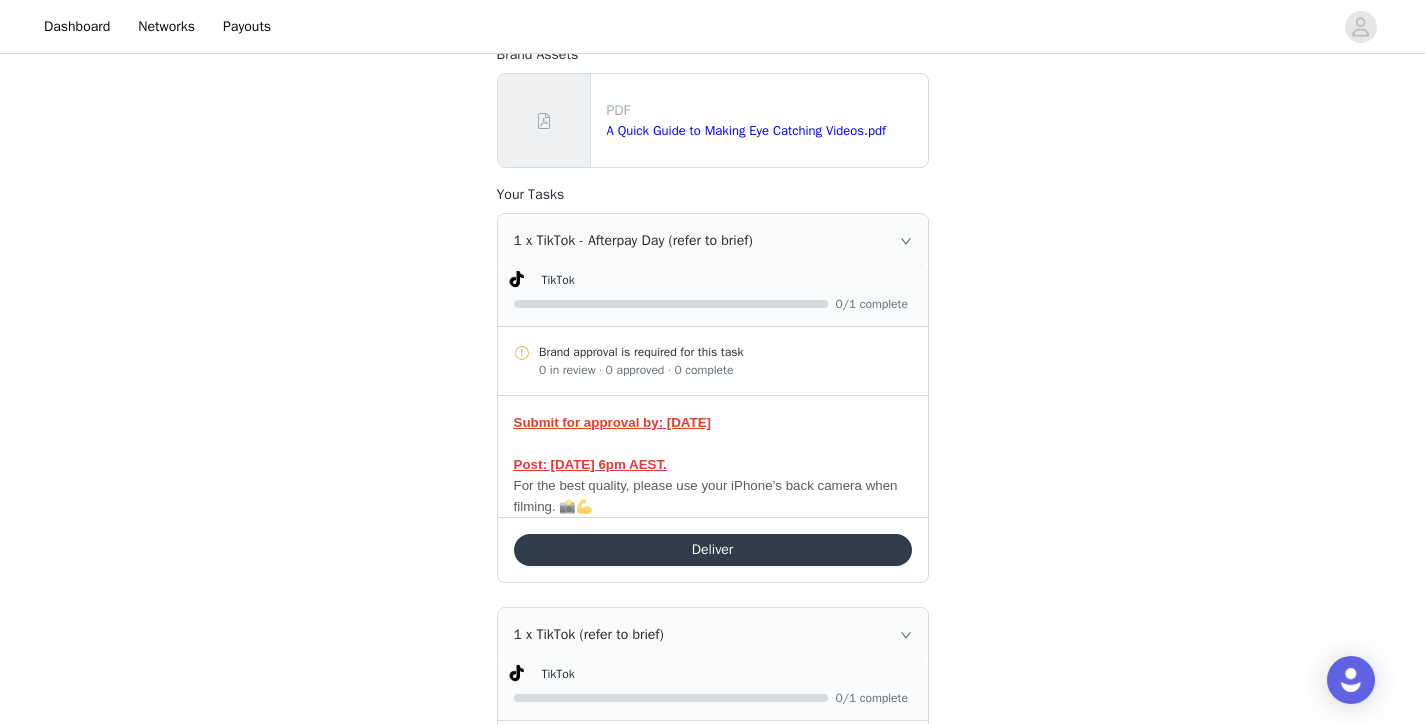 click on "Deliver" at bounding box center [713, 550] 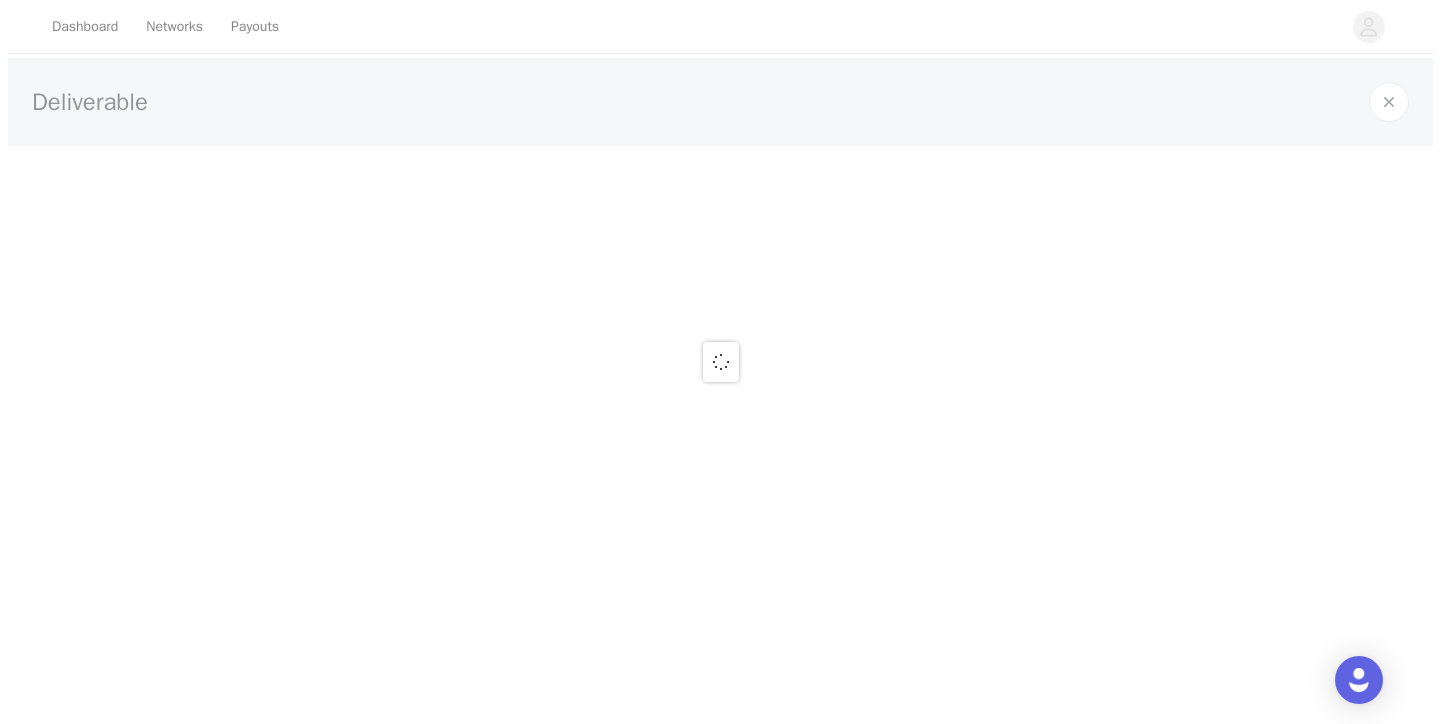 scroll, scrollTop: 0, scrollLeft: 0, axis: both 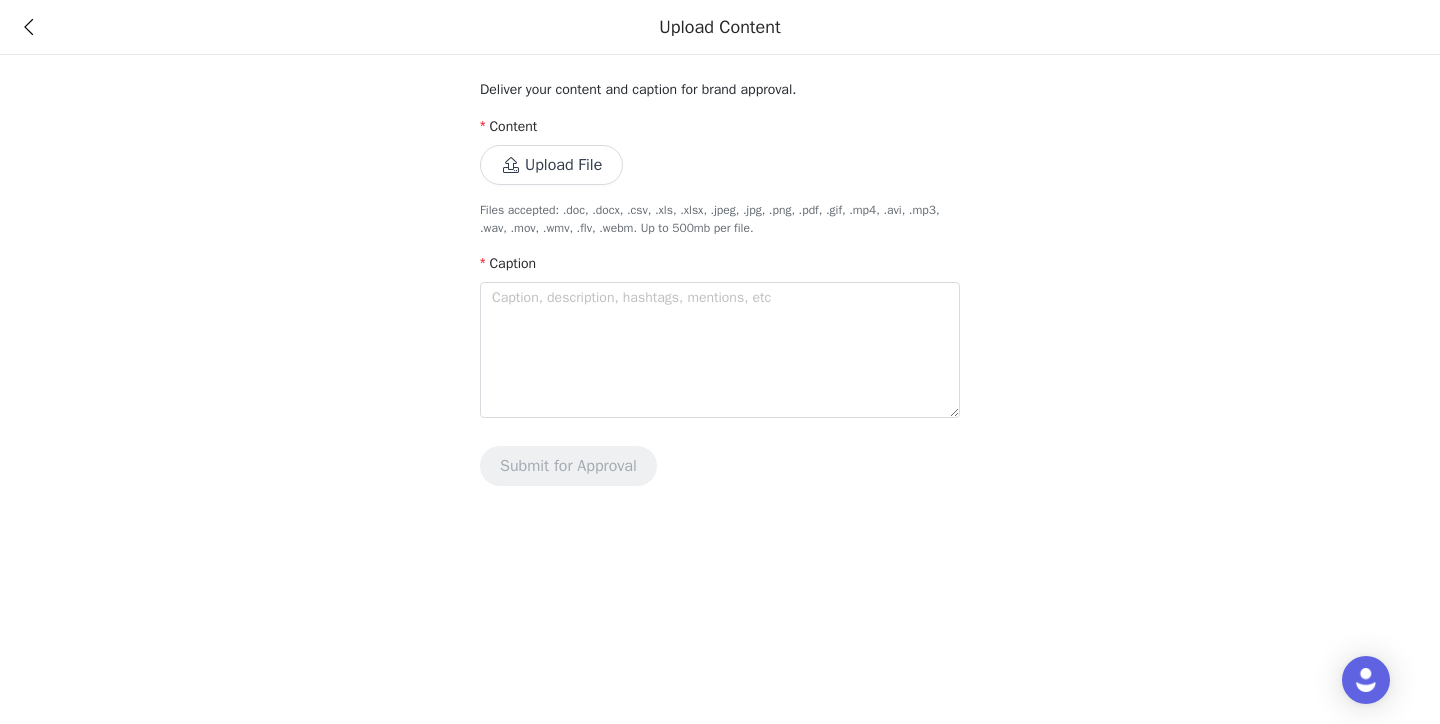 click on "Upload File" at bounding box center (551, 165) 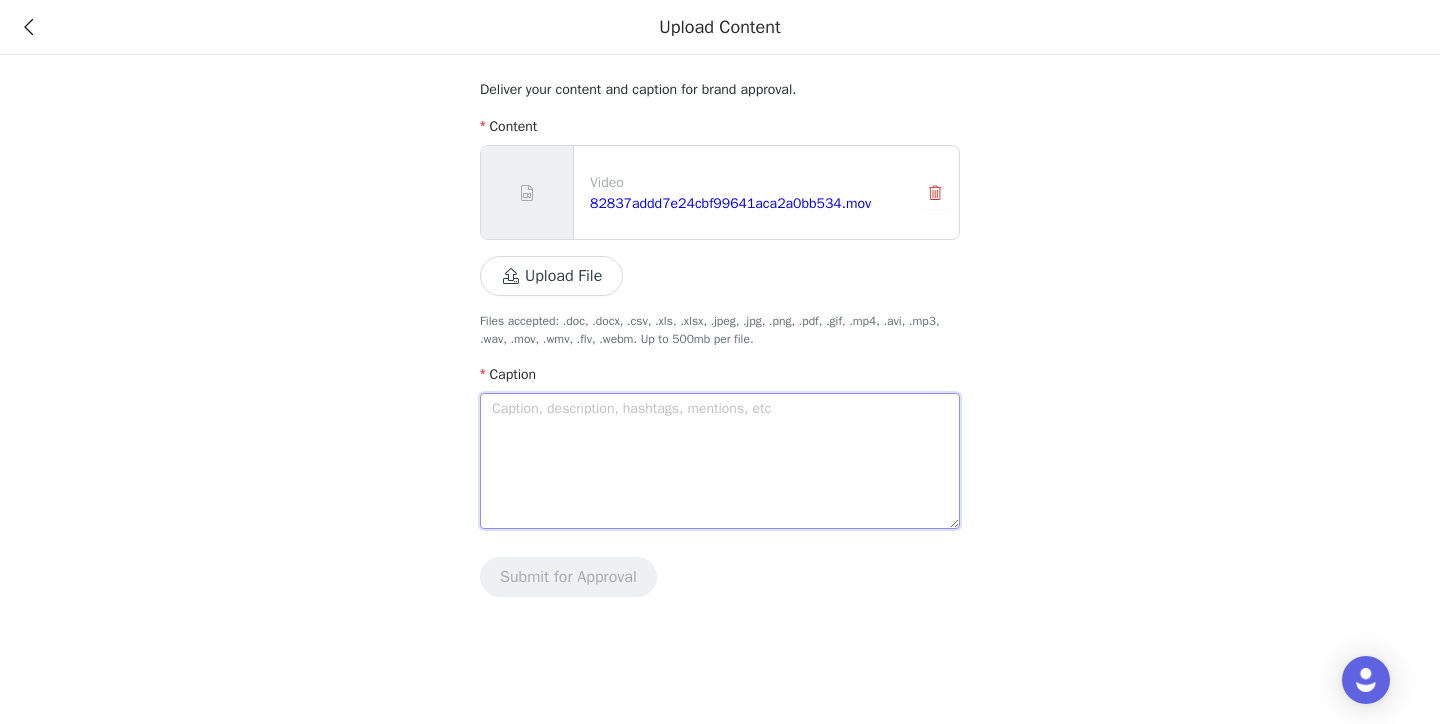 click at bounding box center [720, 461] 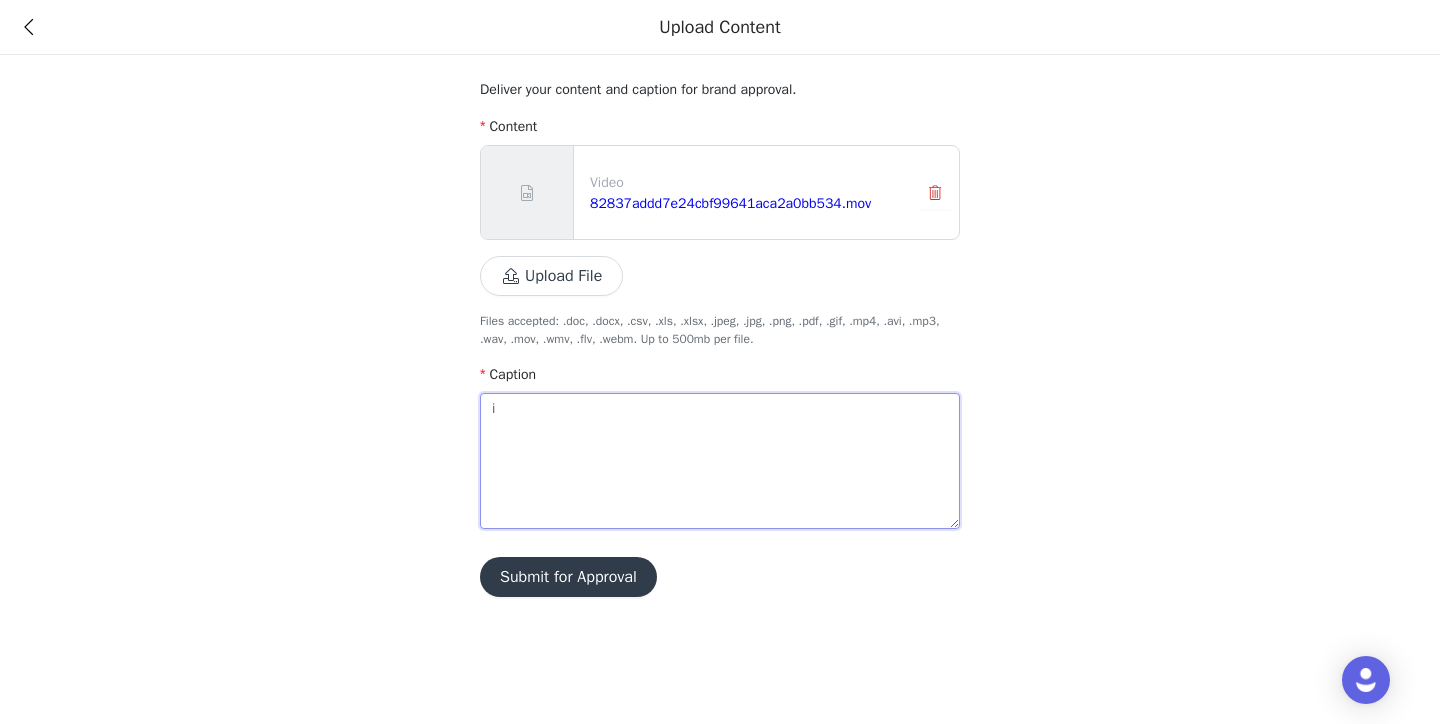 type on "if" 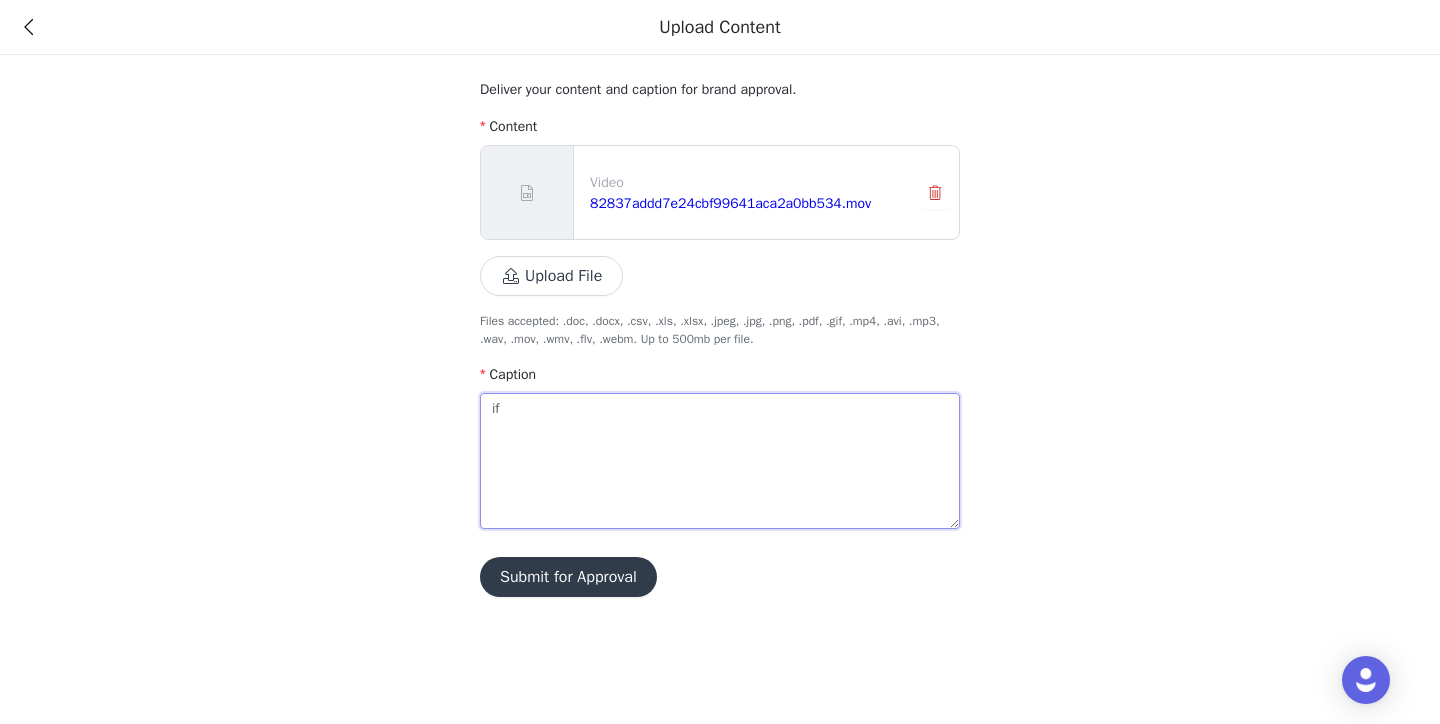 type on "if" 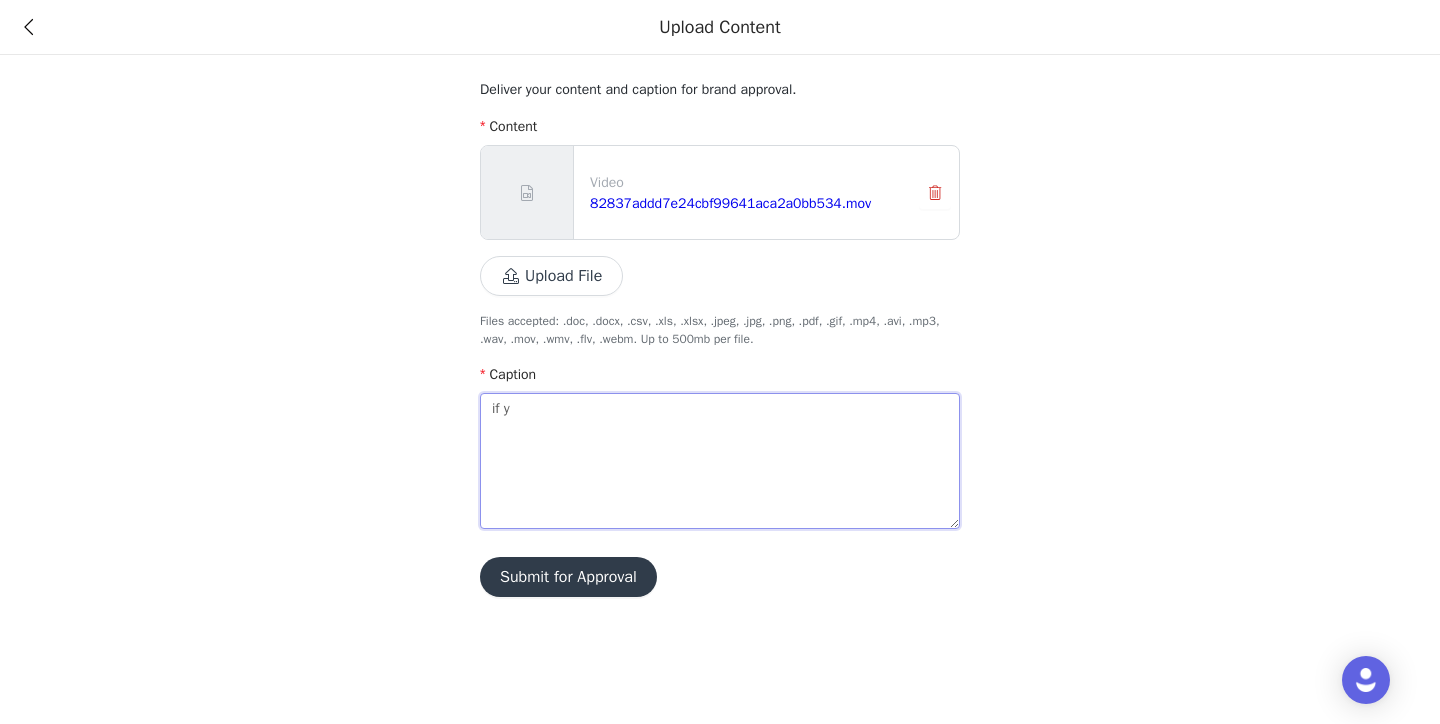type on "if yo" 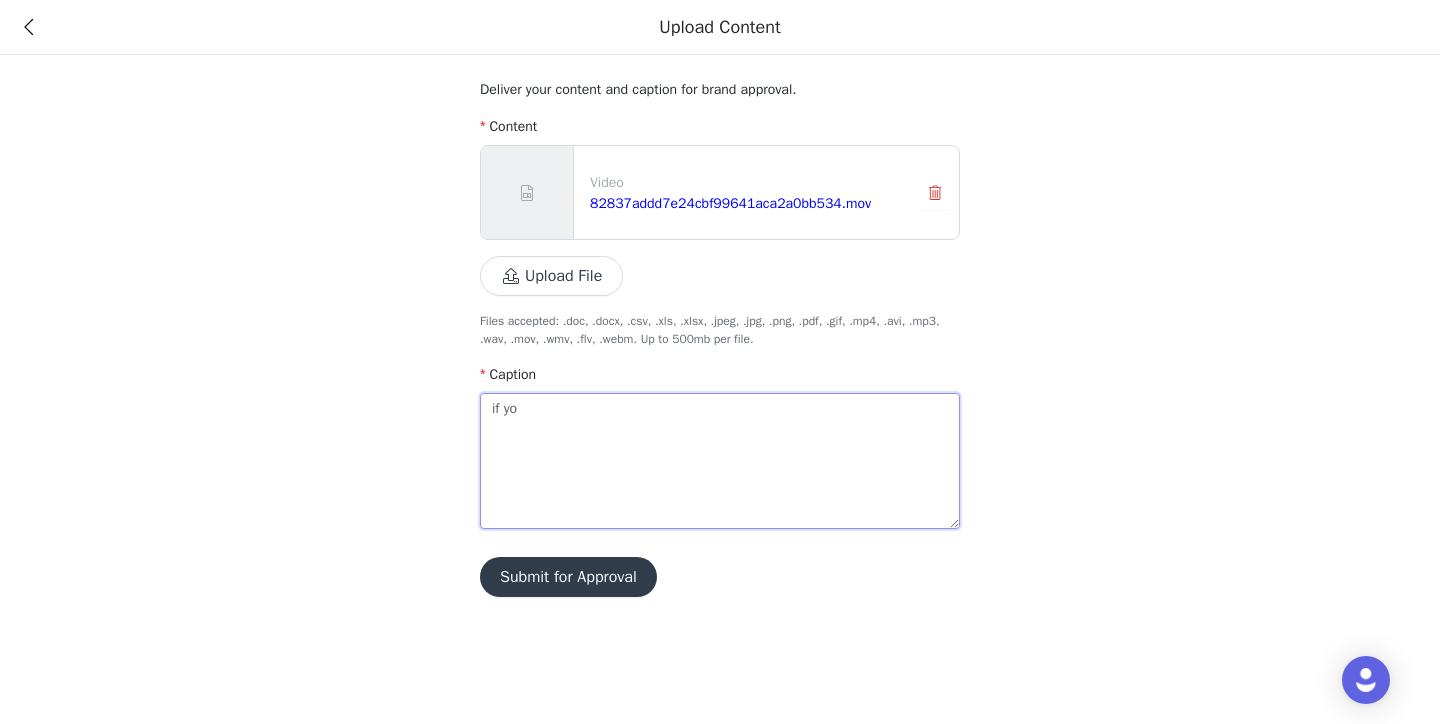 type on "if you" 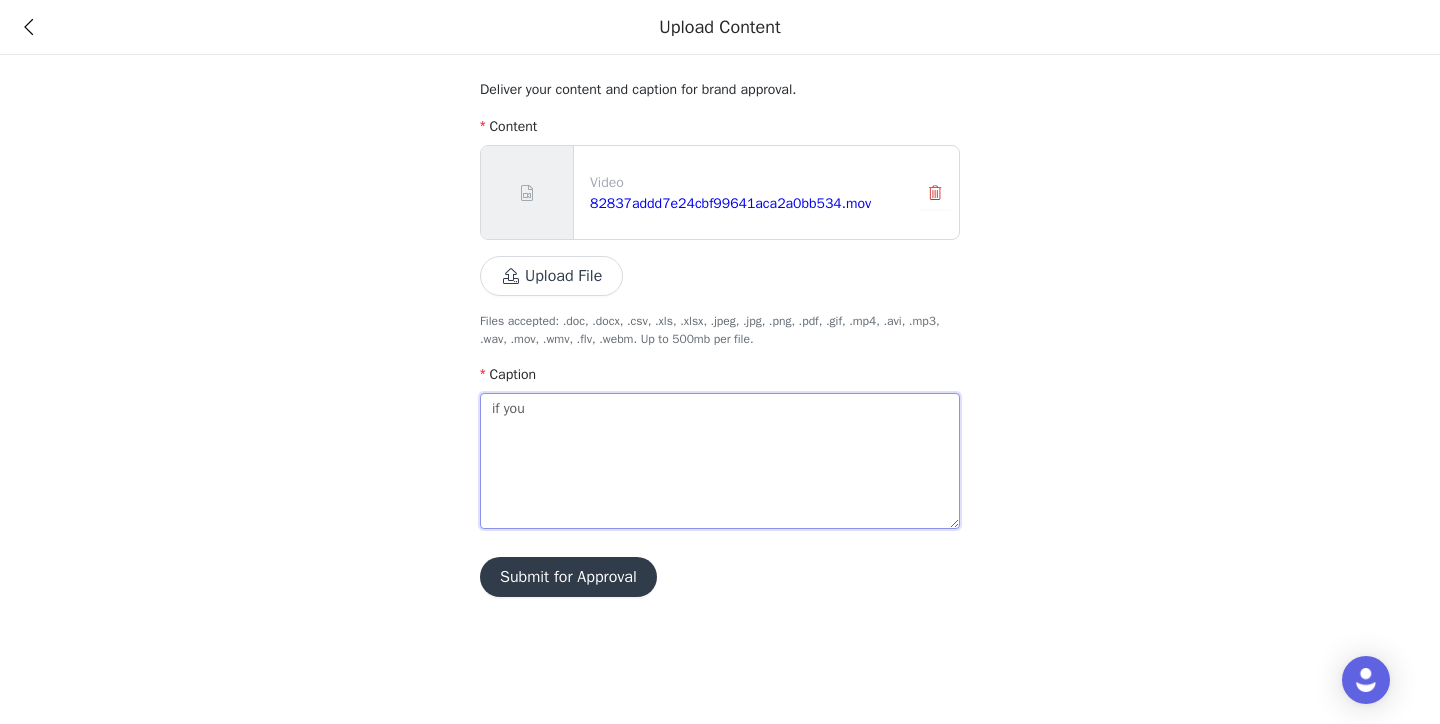 type on "if you" 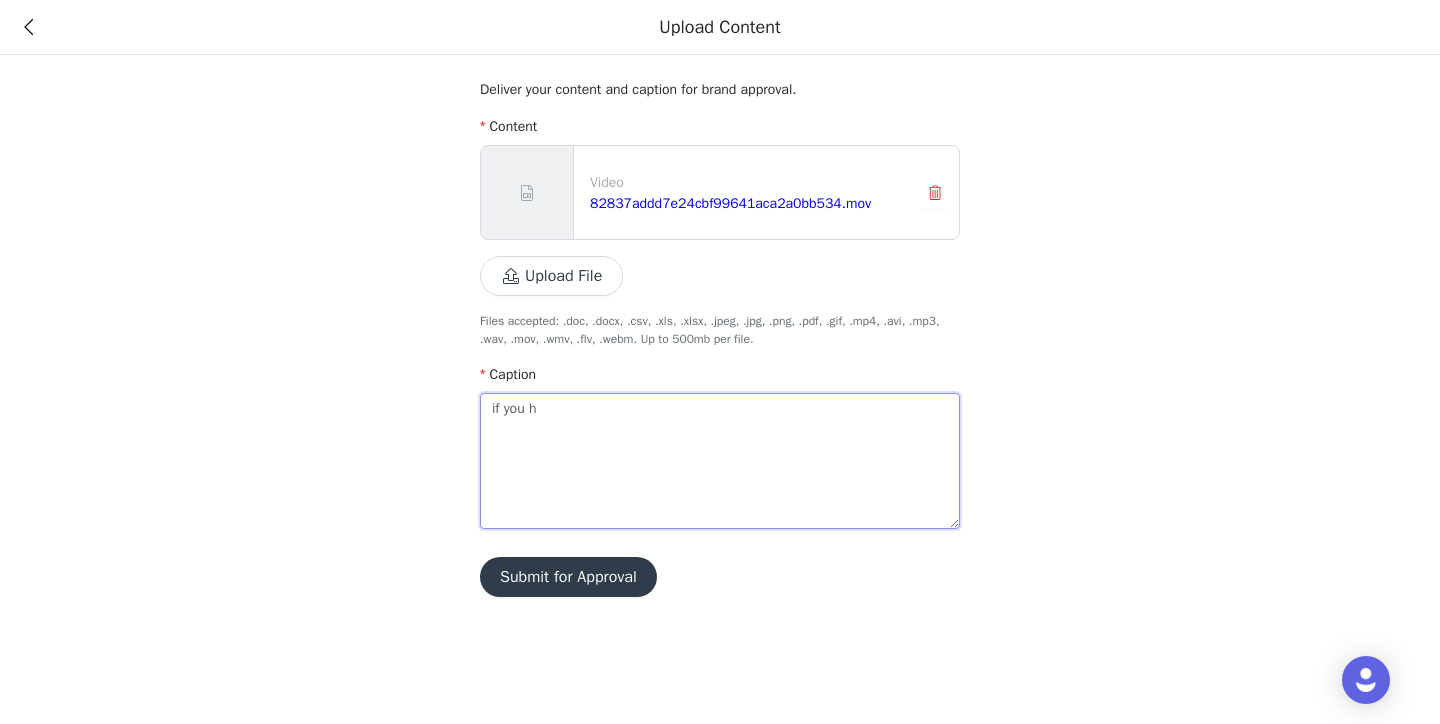 type on "if you hs" 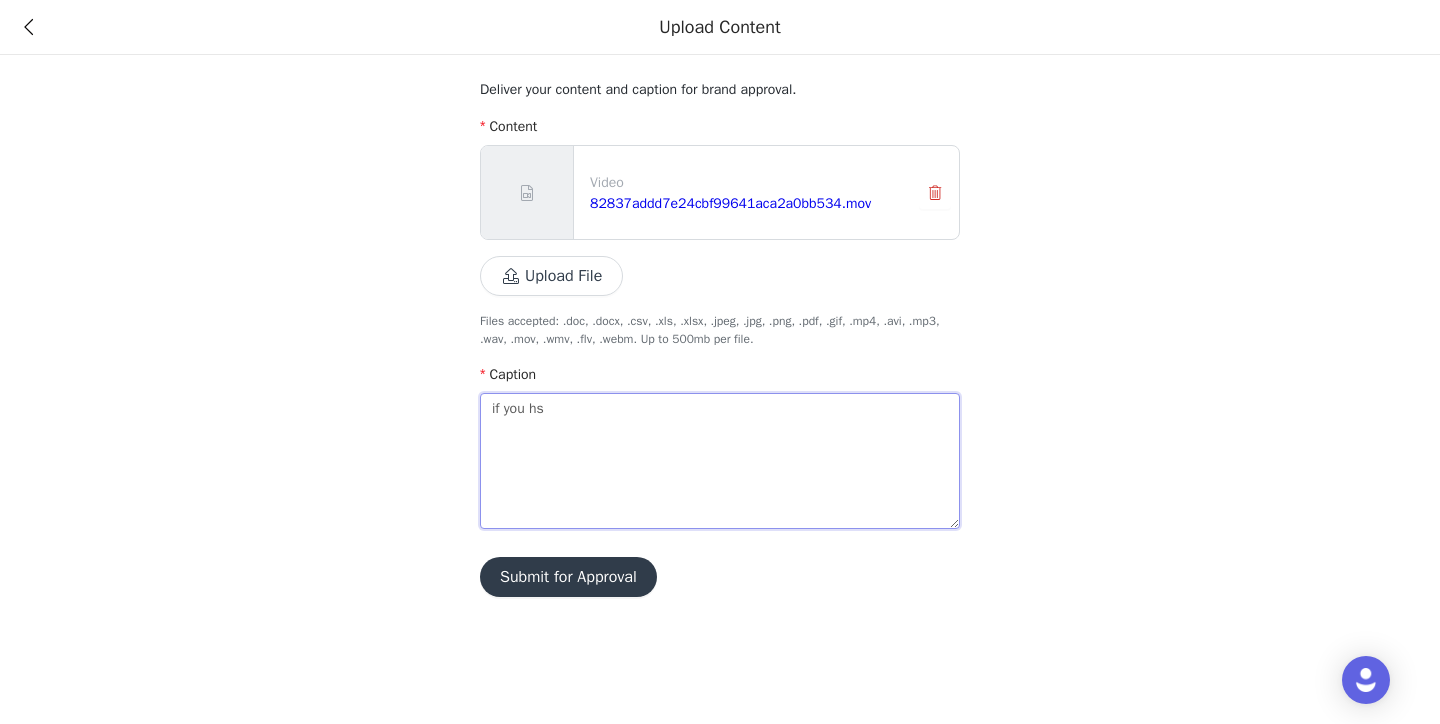 type on "if you h" 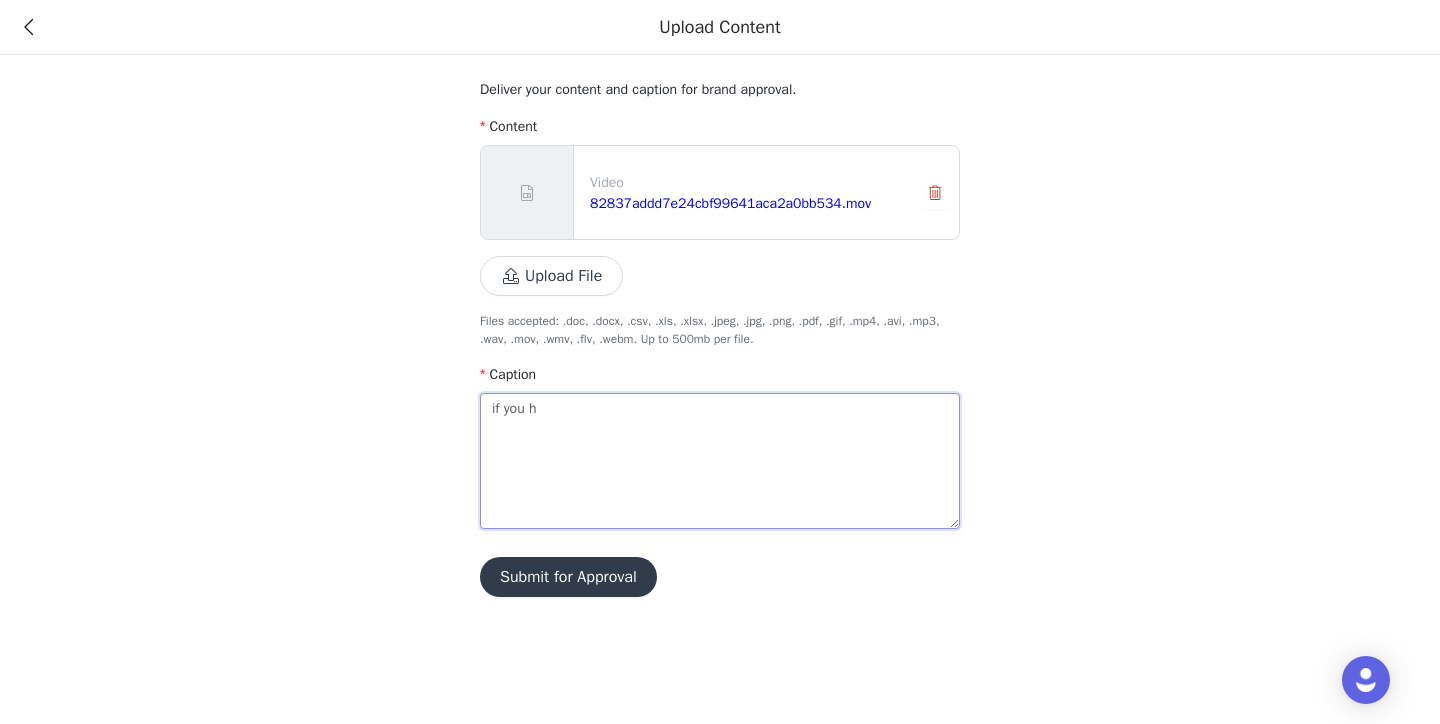 type on "if you ha" 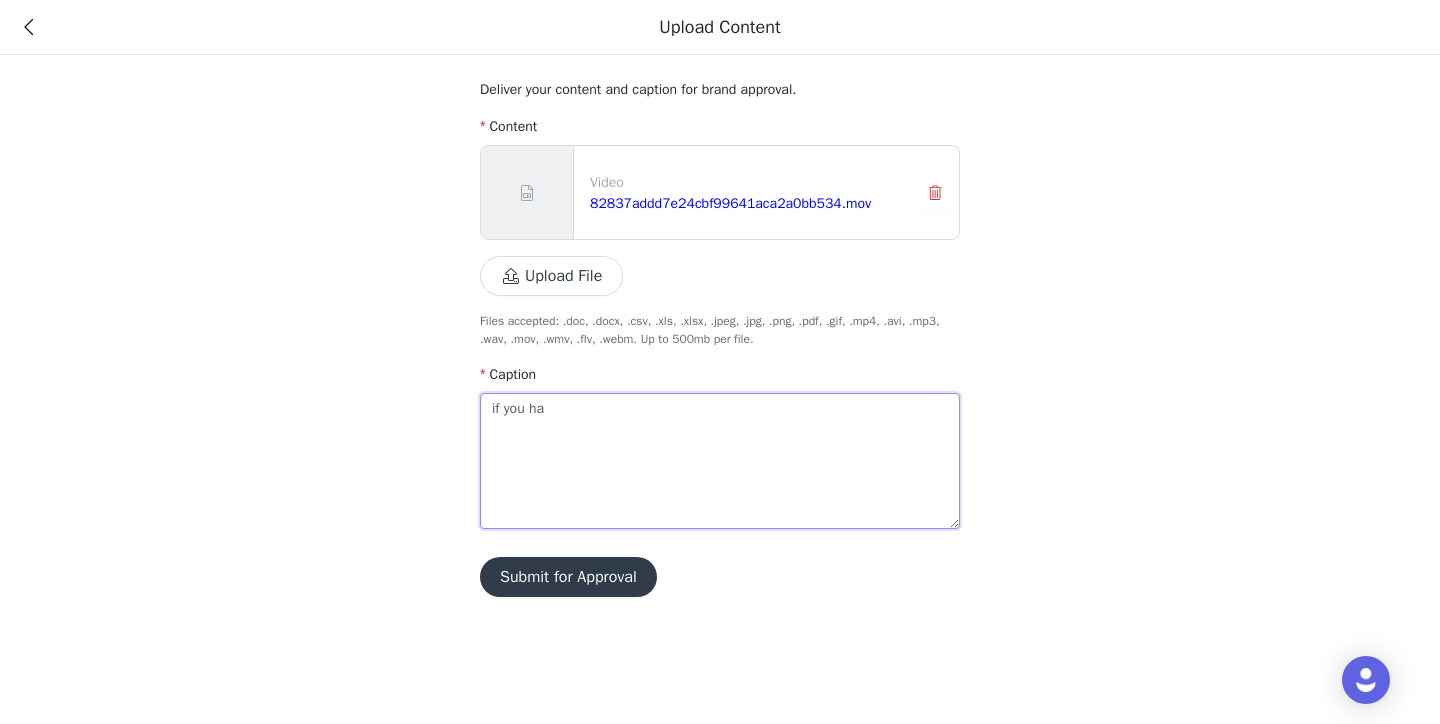 type on "if you hav" 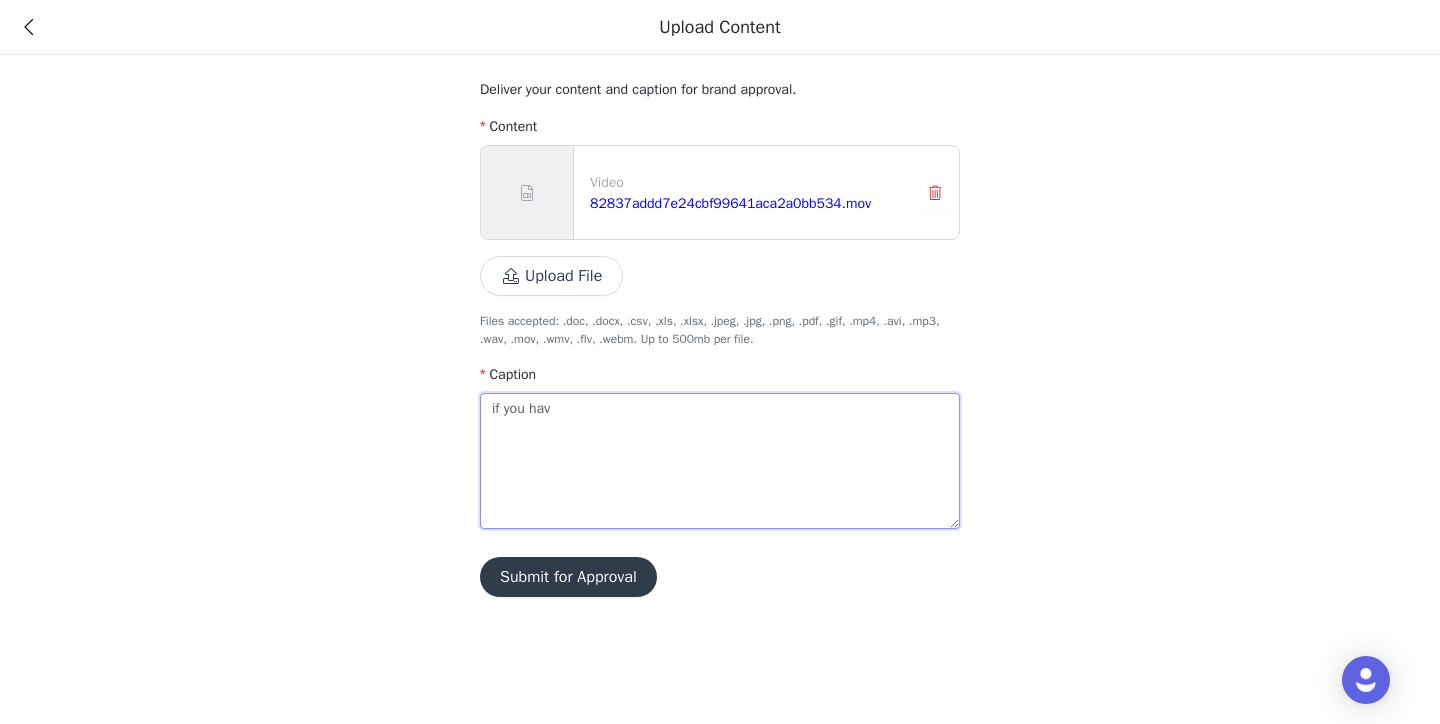 click on "if you hav" at bounding box center [720, 461] 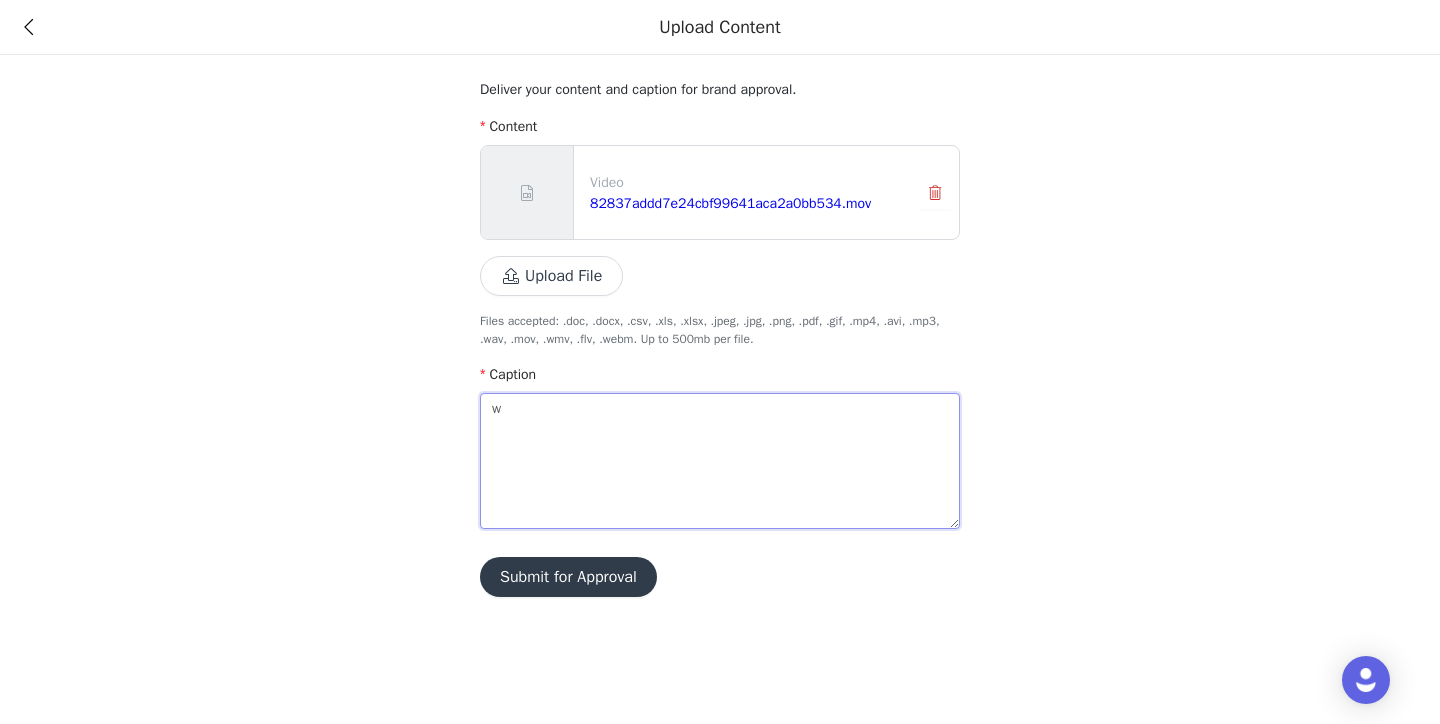 type on "wi" 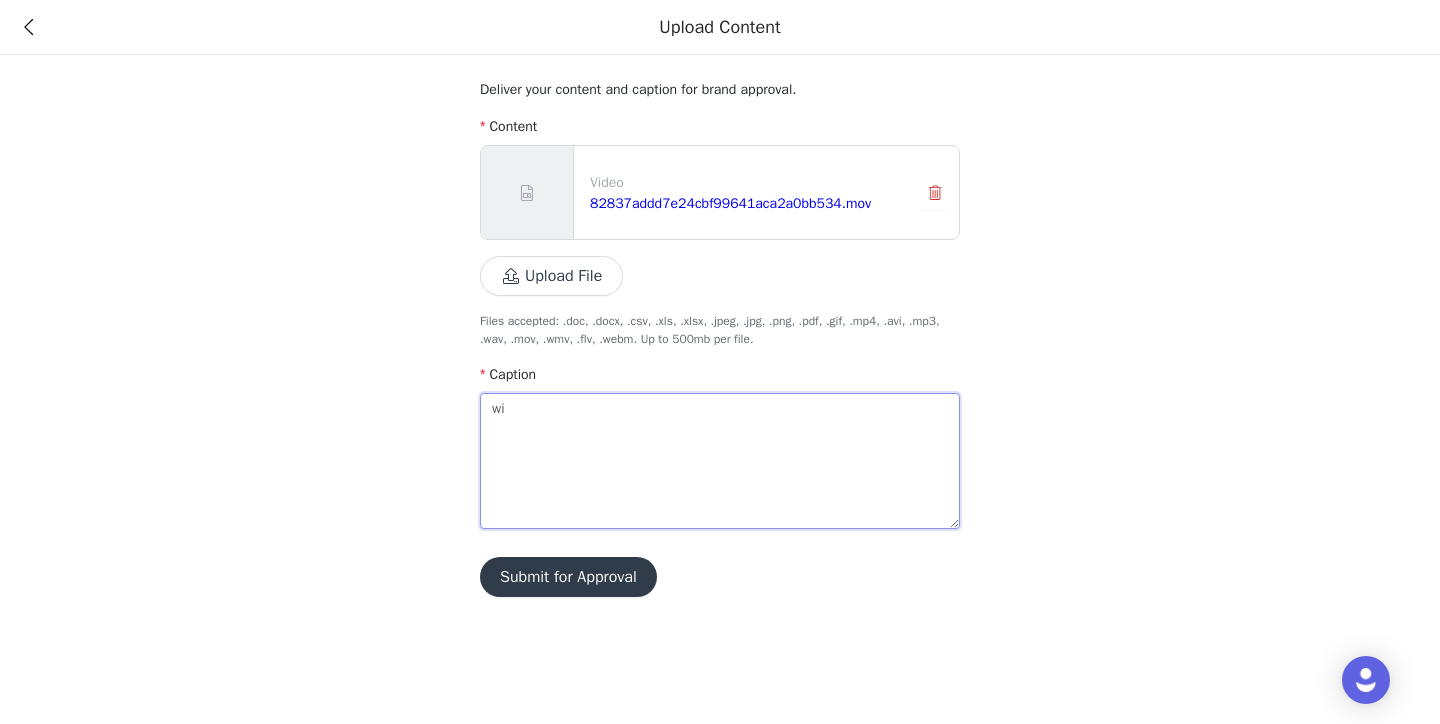 type on "wit" 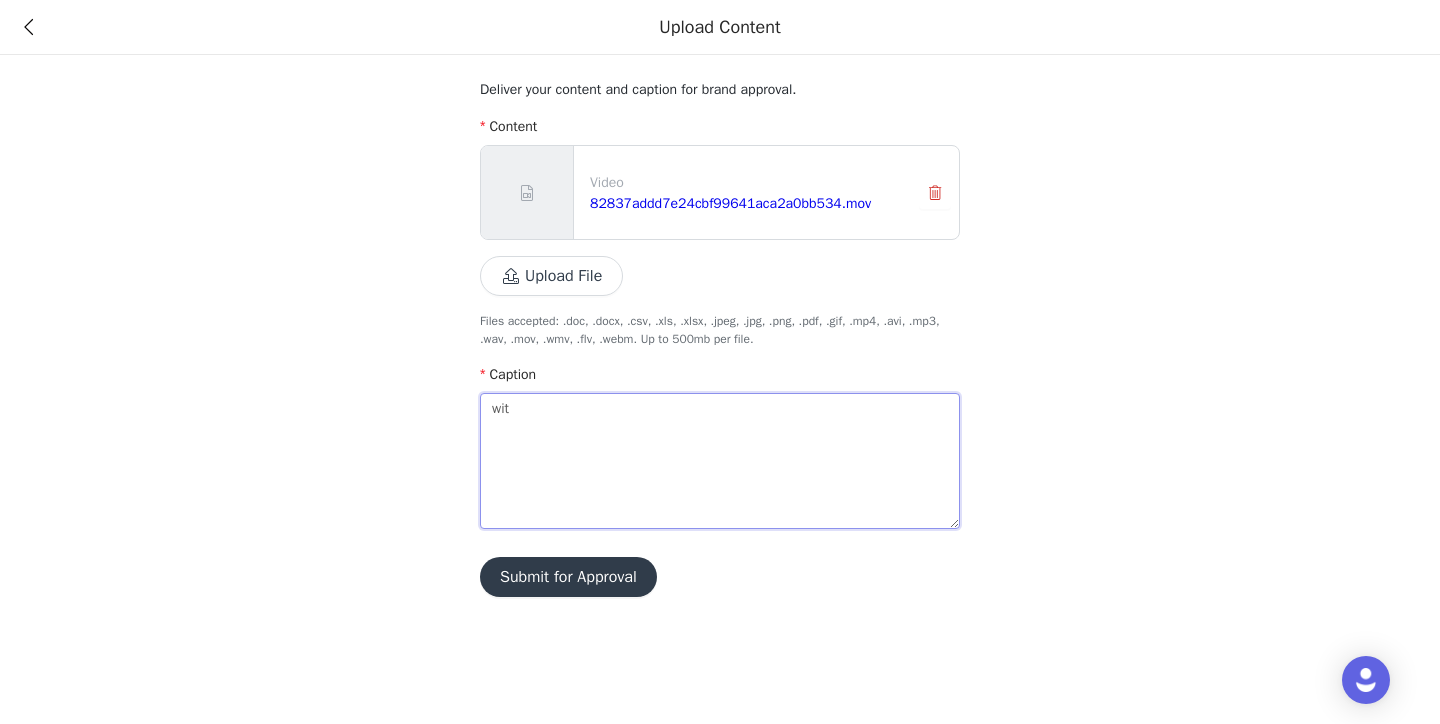 type on "with" 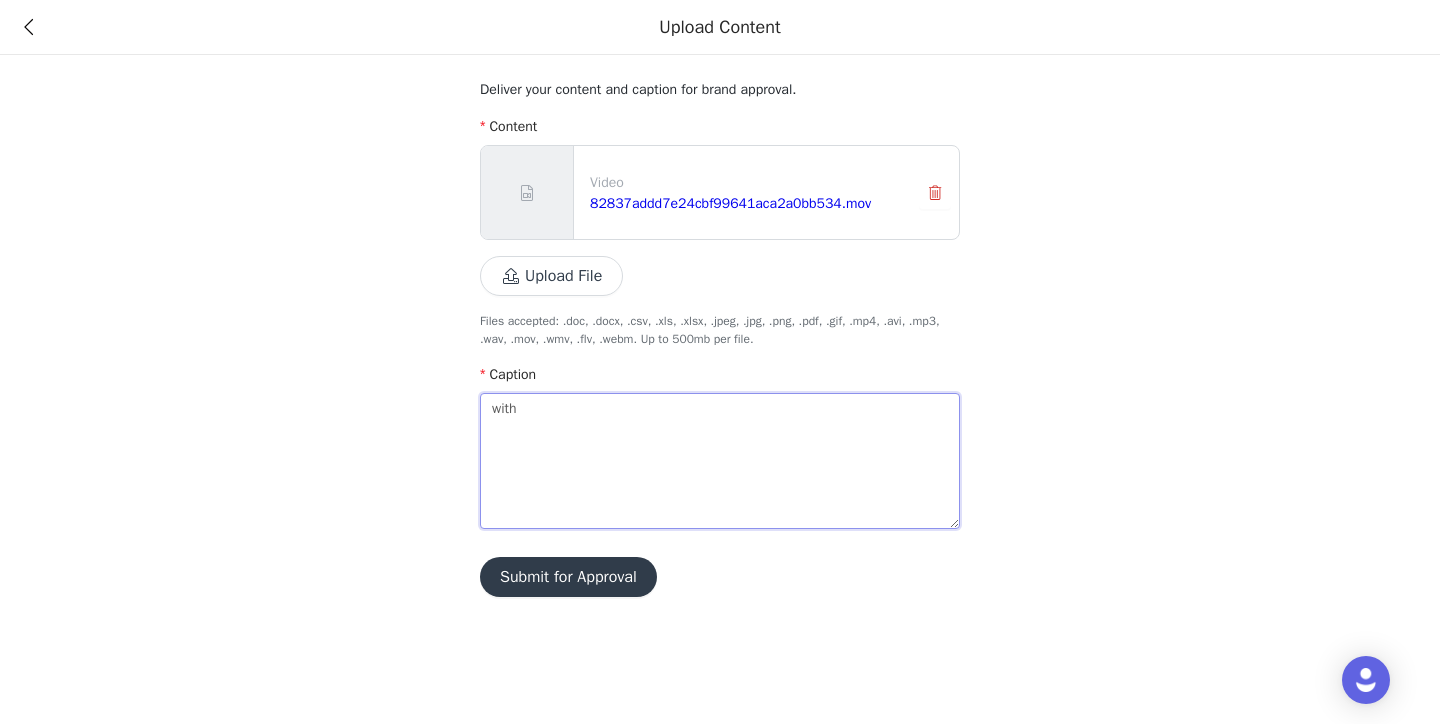type on "with" 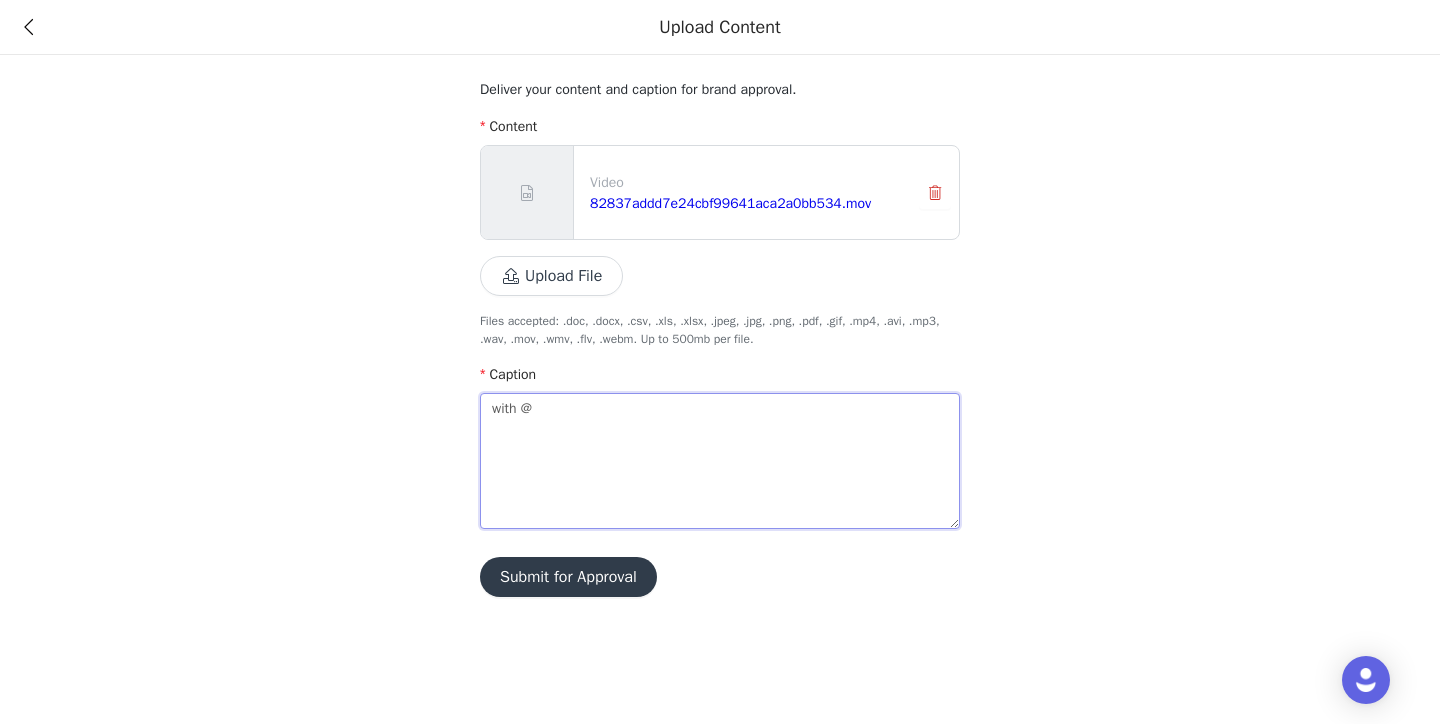 type 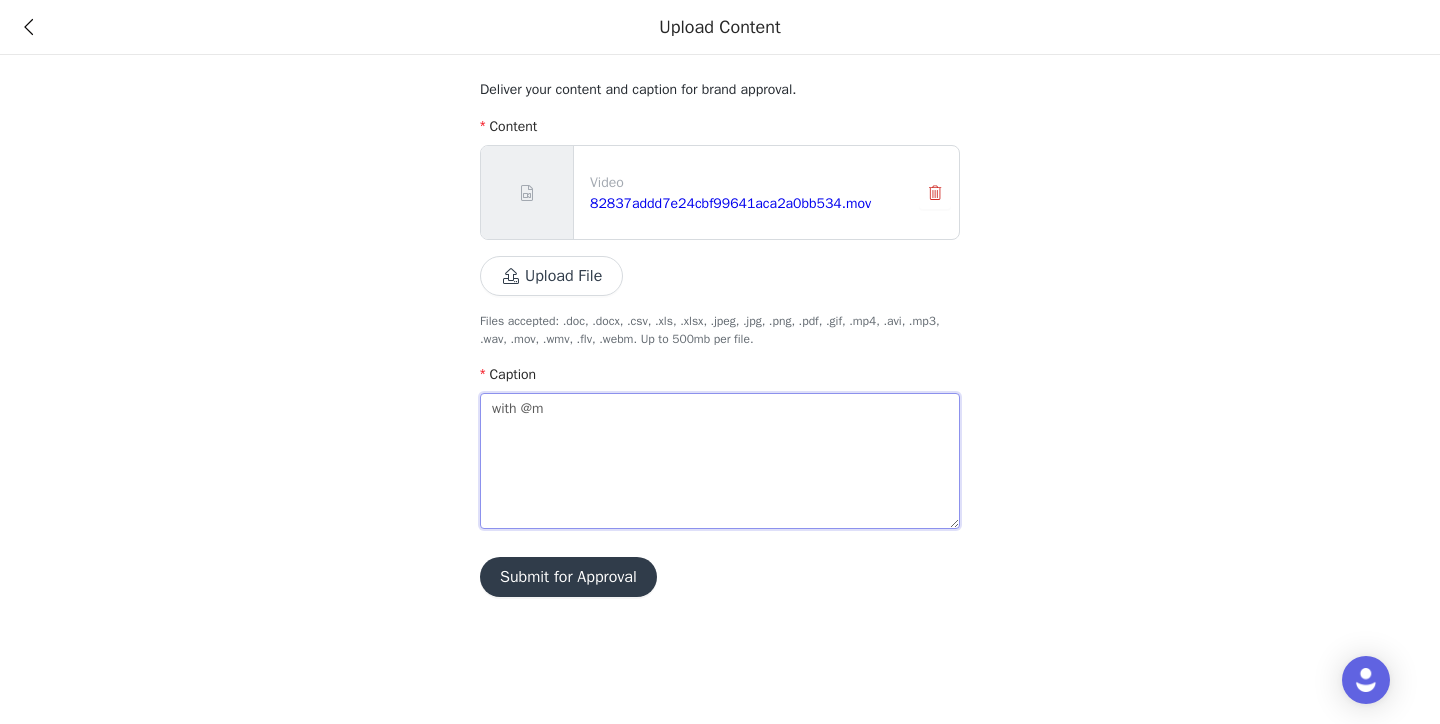 type on "with @ma" 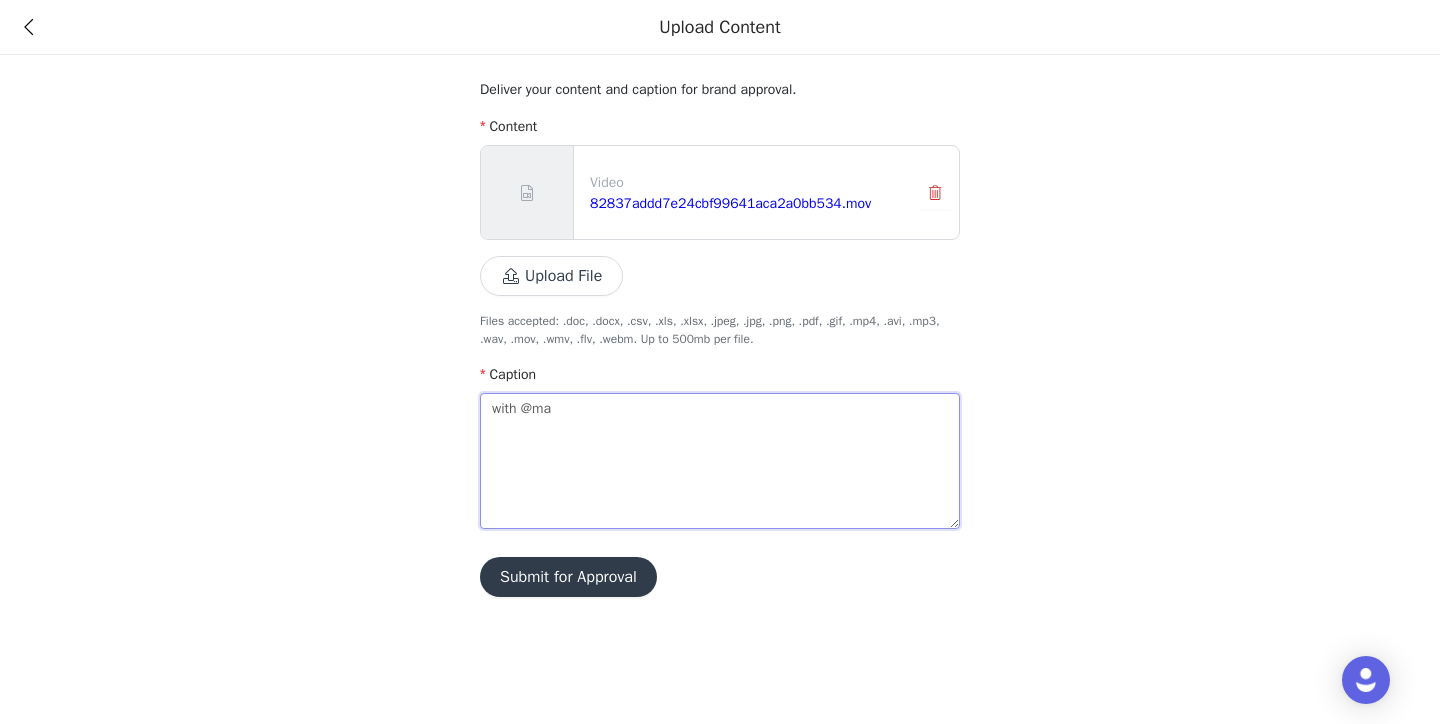 type on "with @mac" 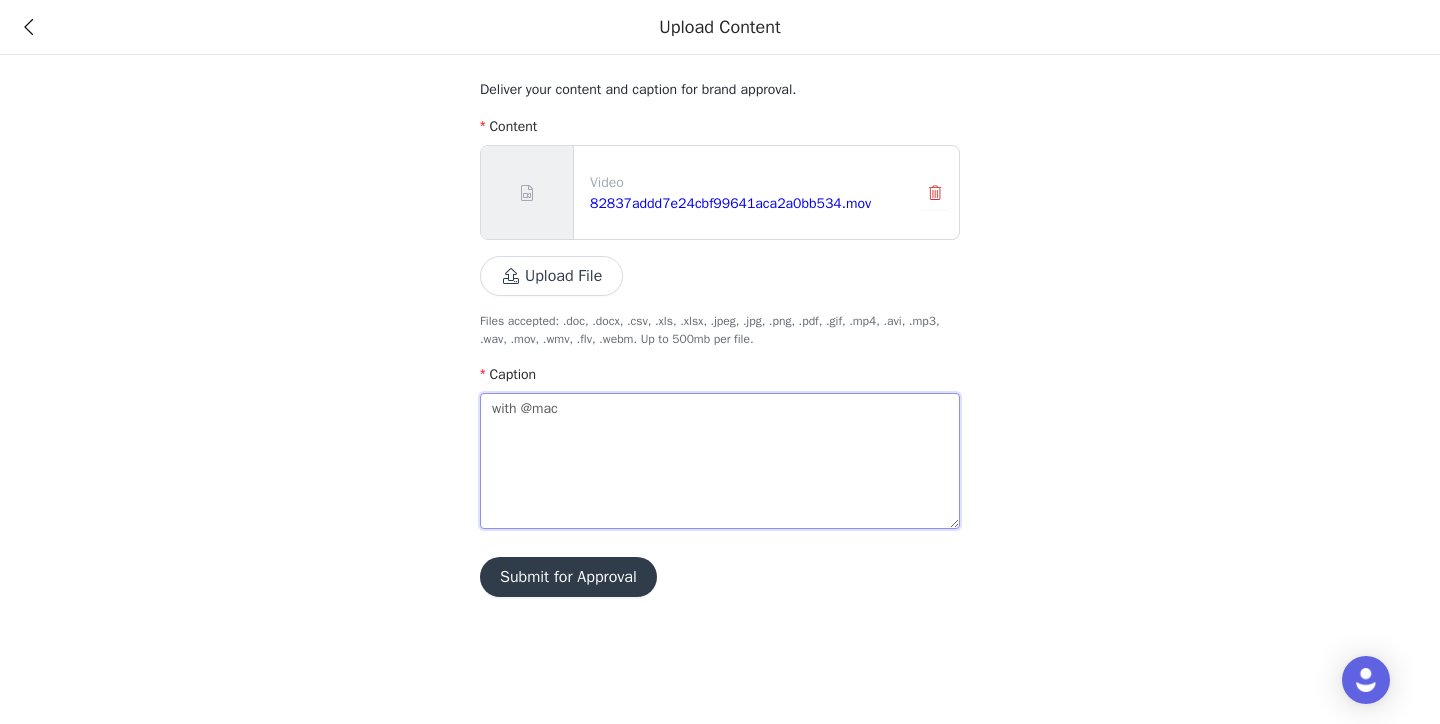type on "with @macr" 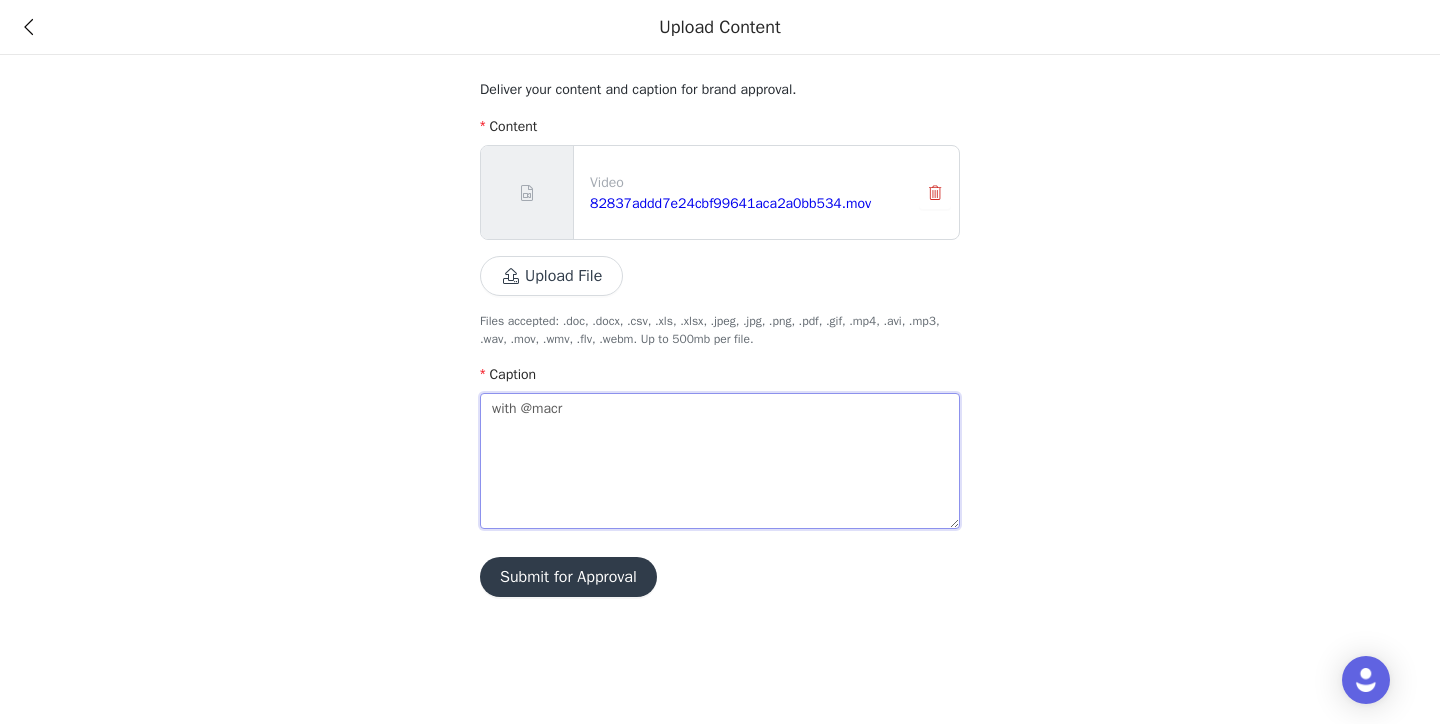 type on "with @macro" 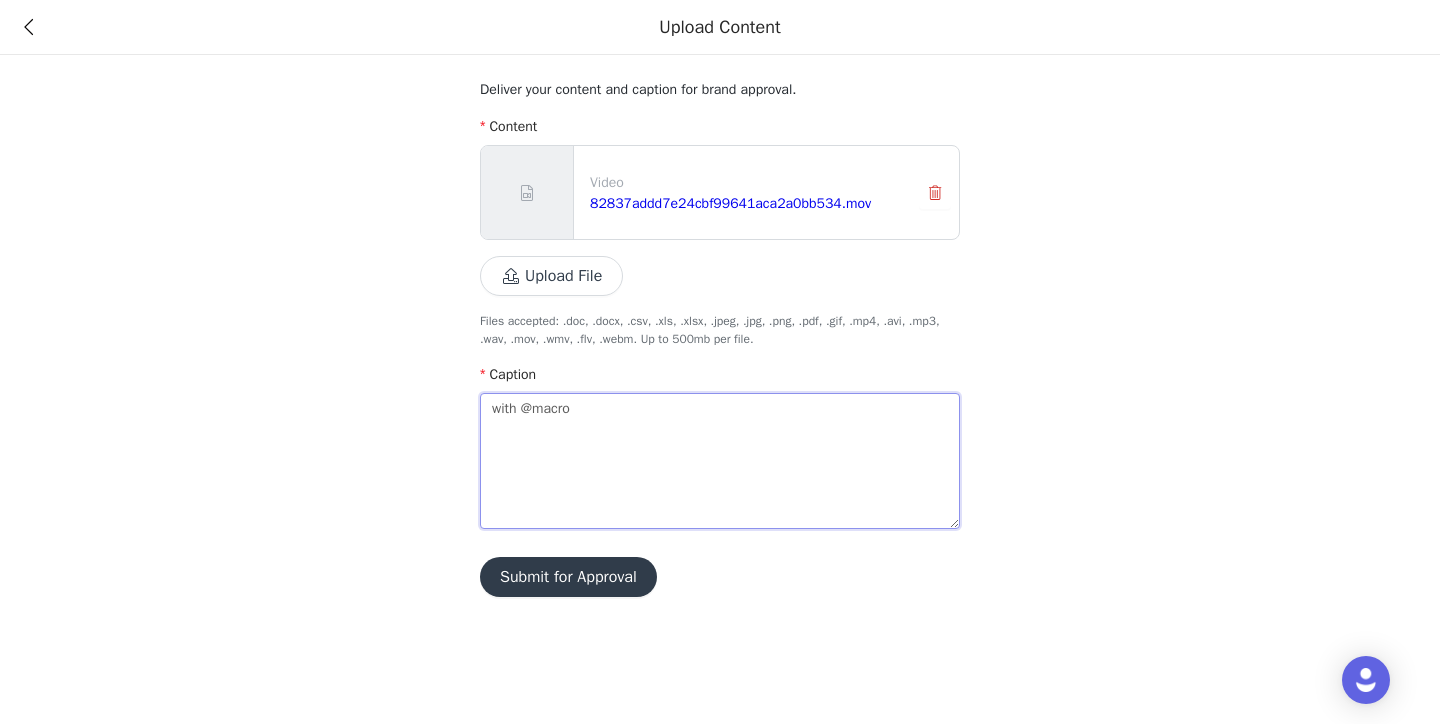 scroll, scrollTop: 0, scrollLeft: 0, axis: both 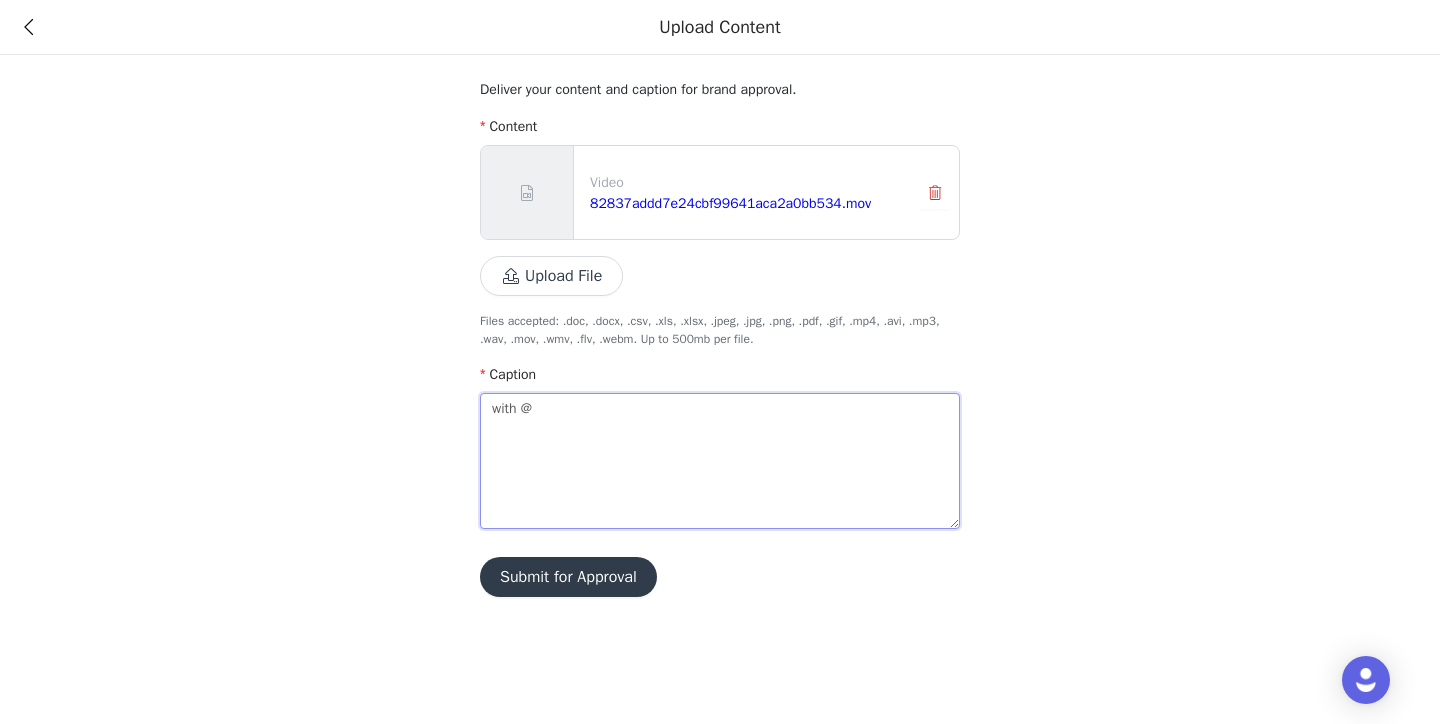 type on "with" 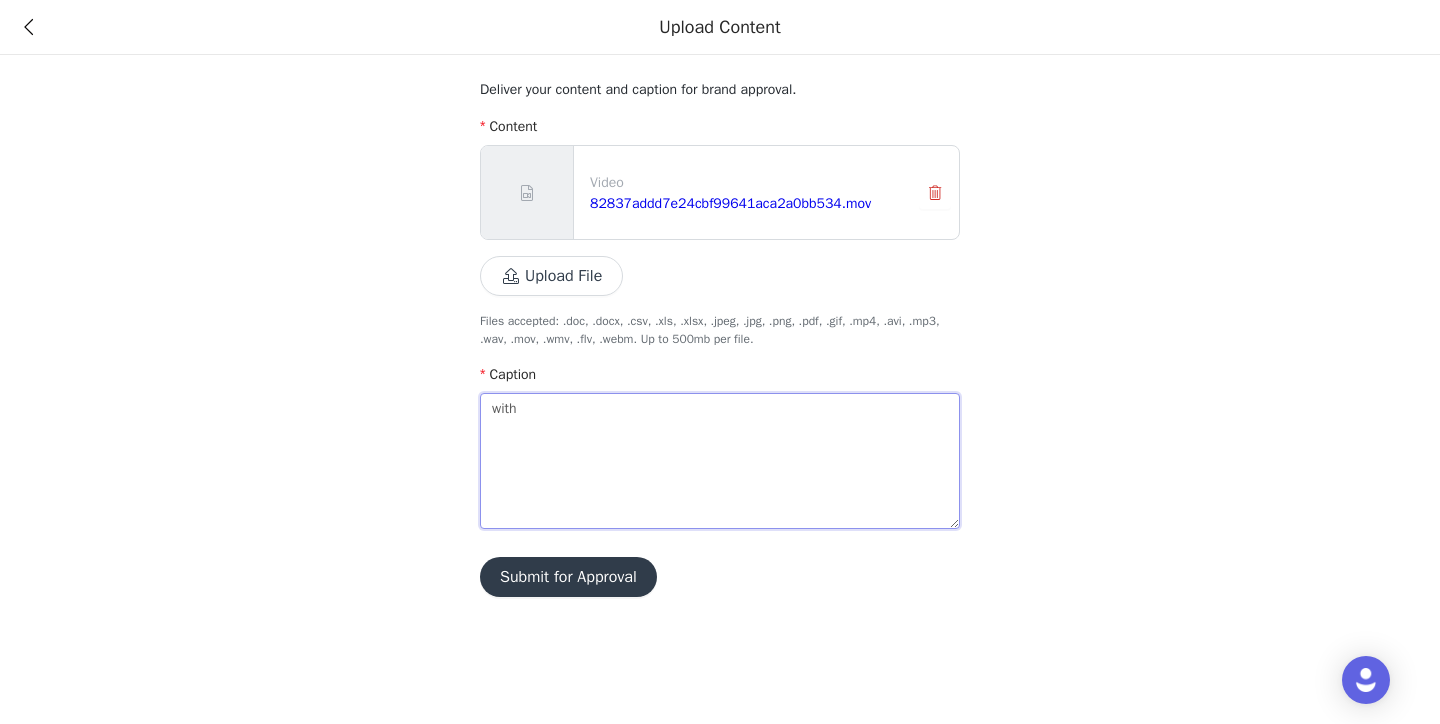 type 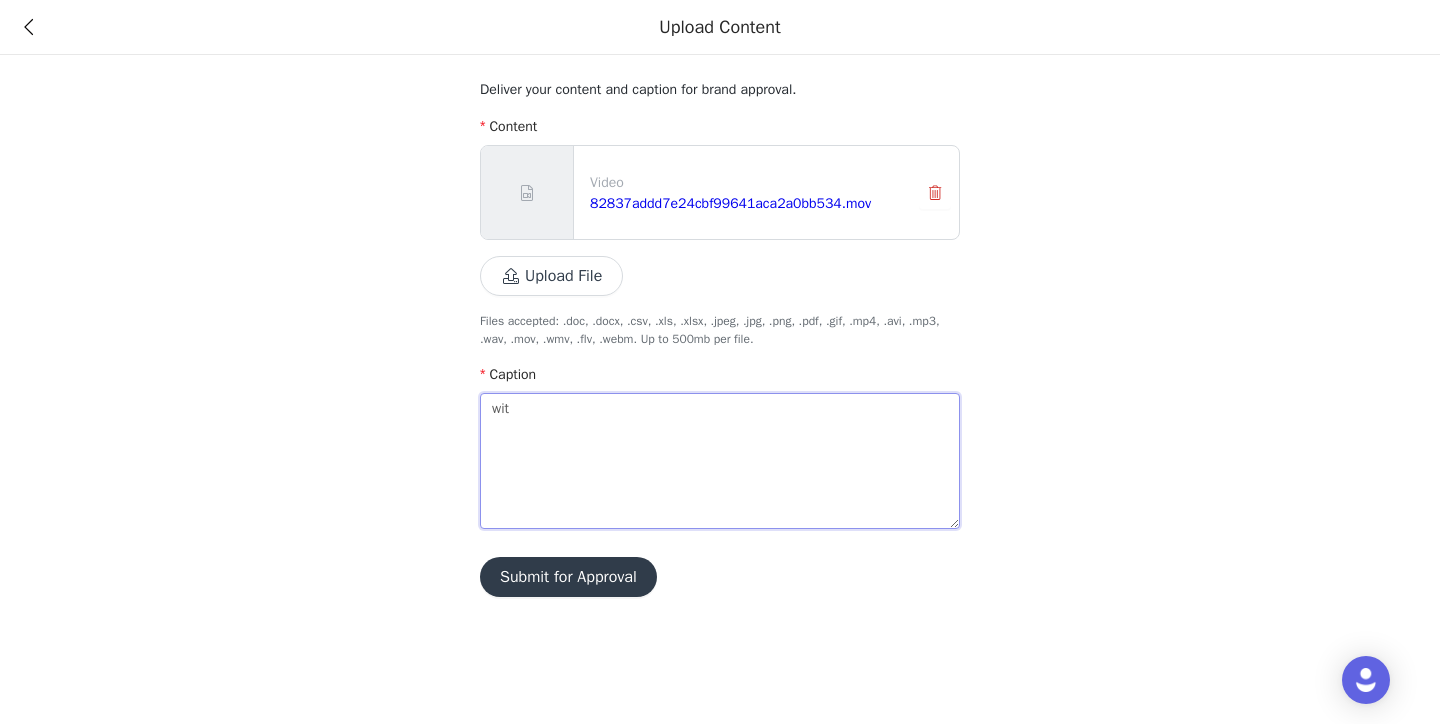 type on "wi" 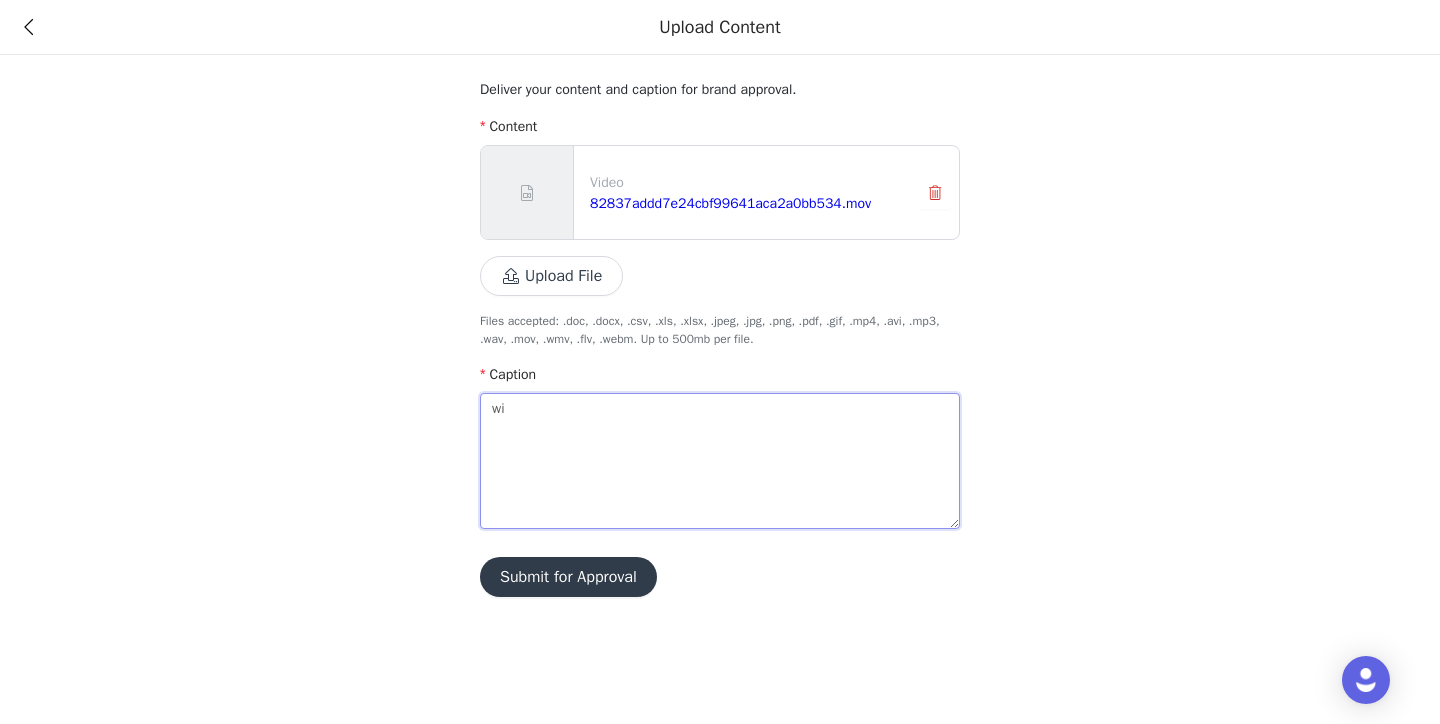 type on "w" 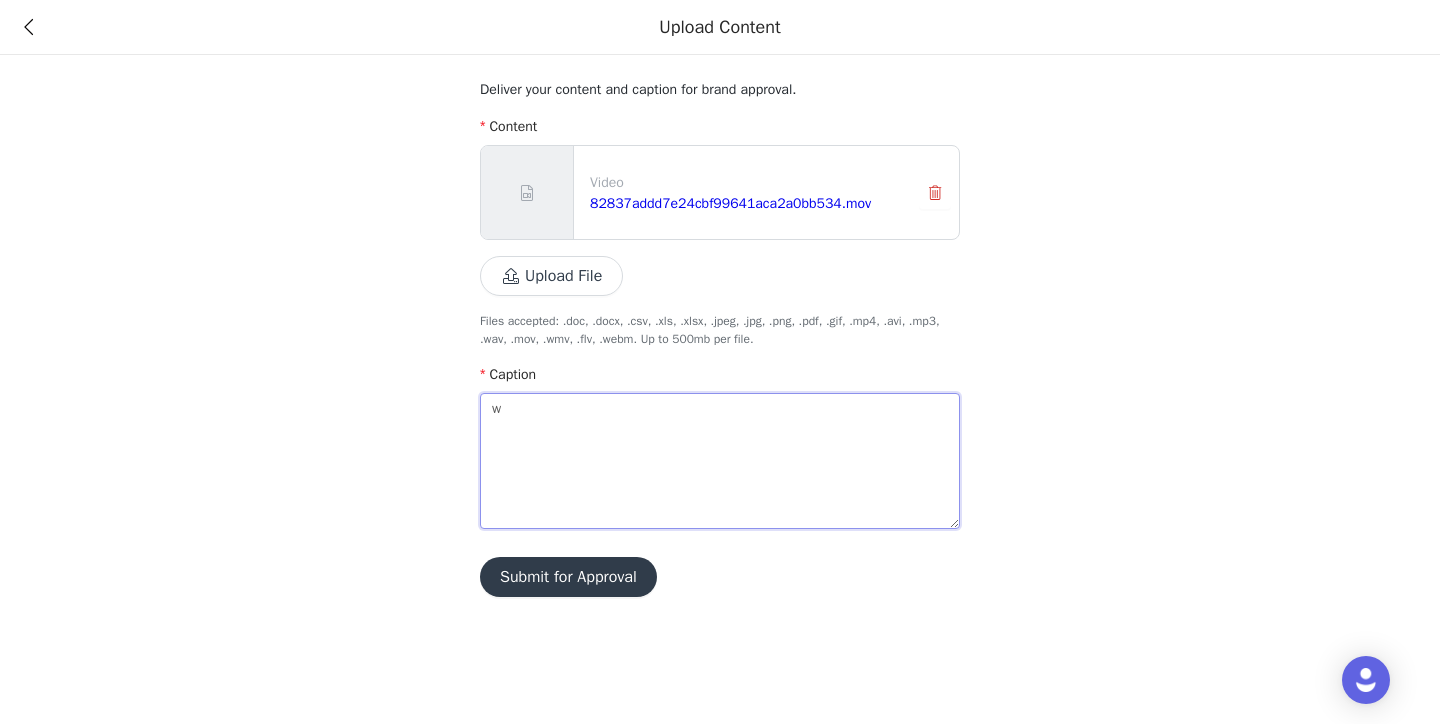 type 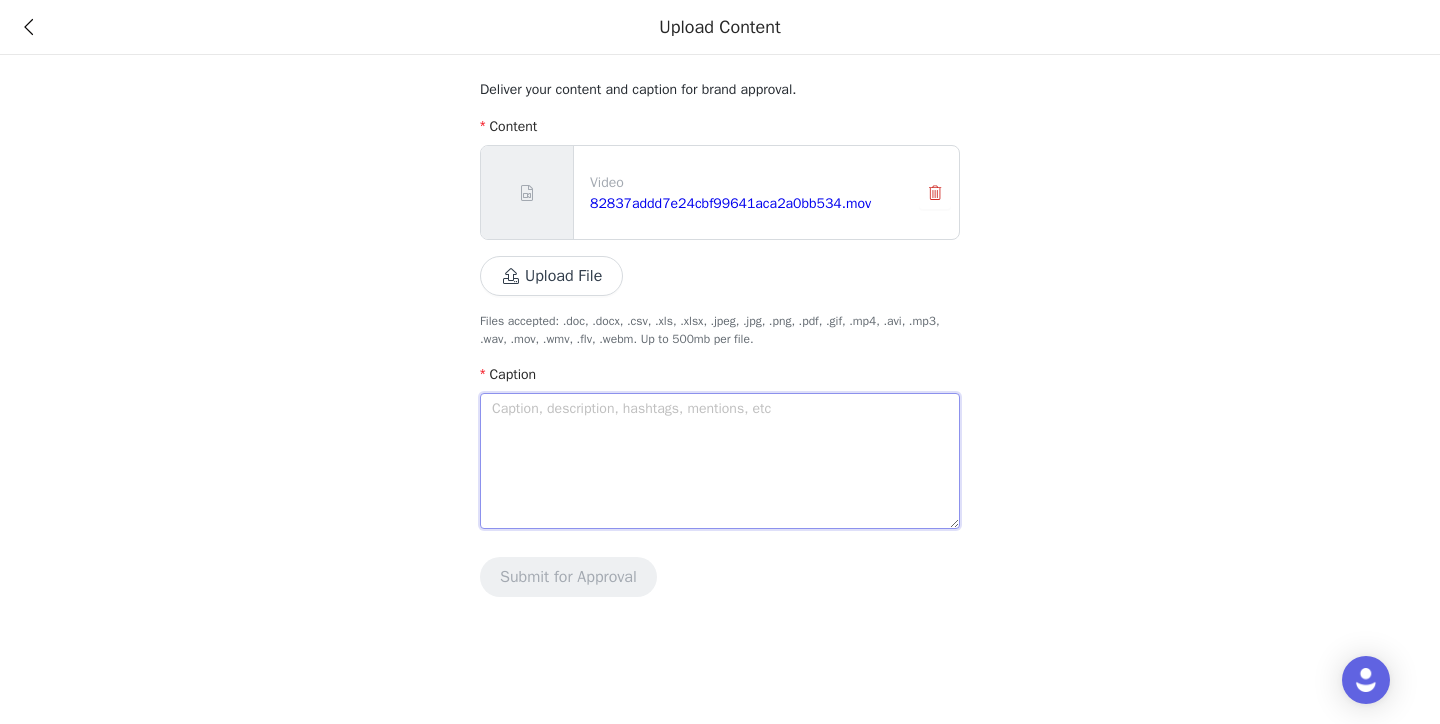 type on "T" 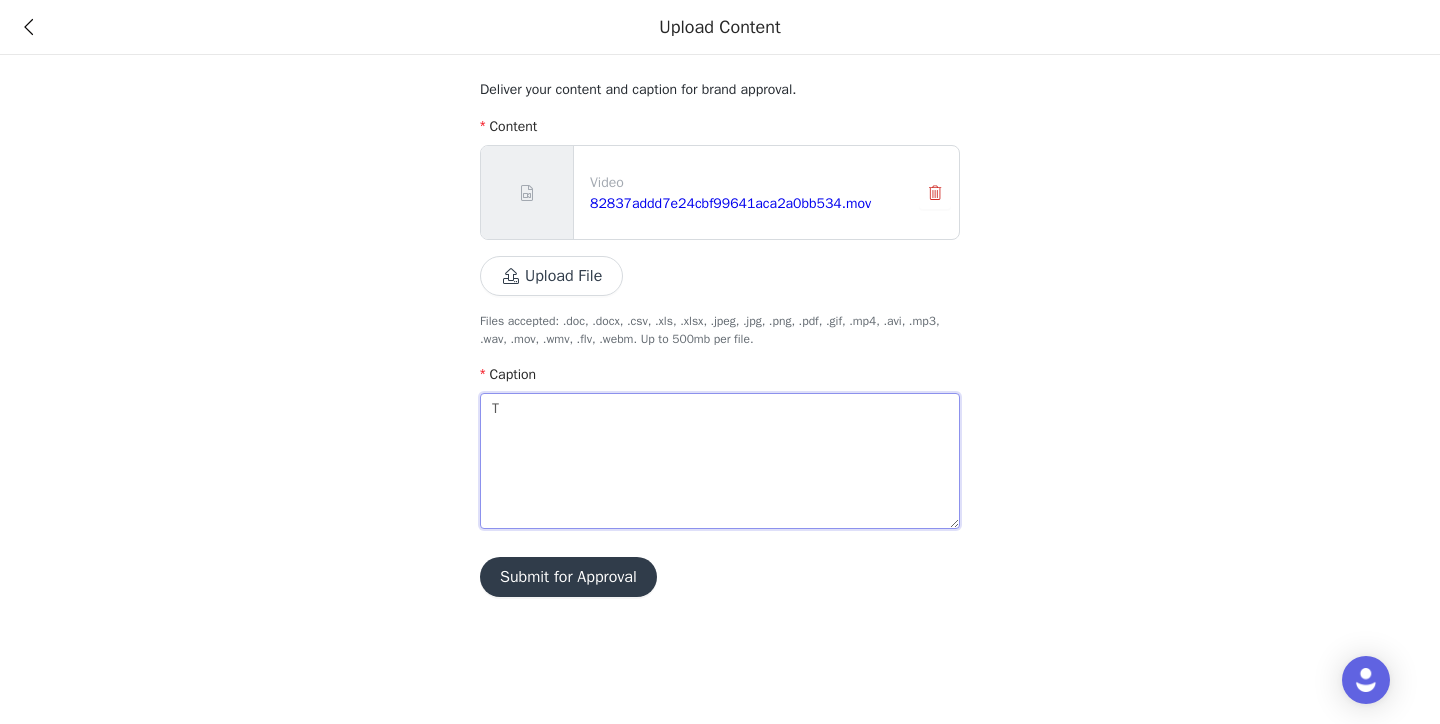 type 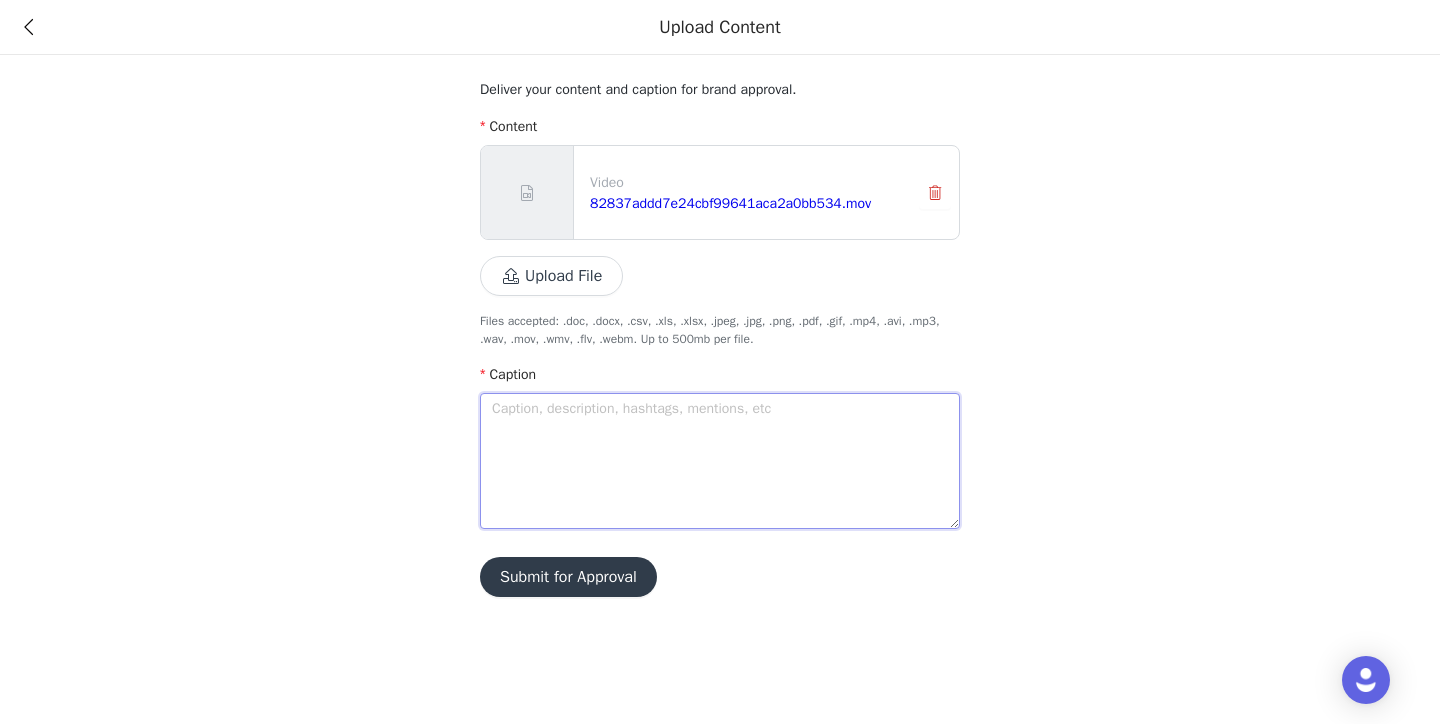 type on "t" 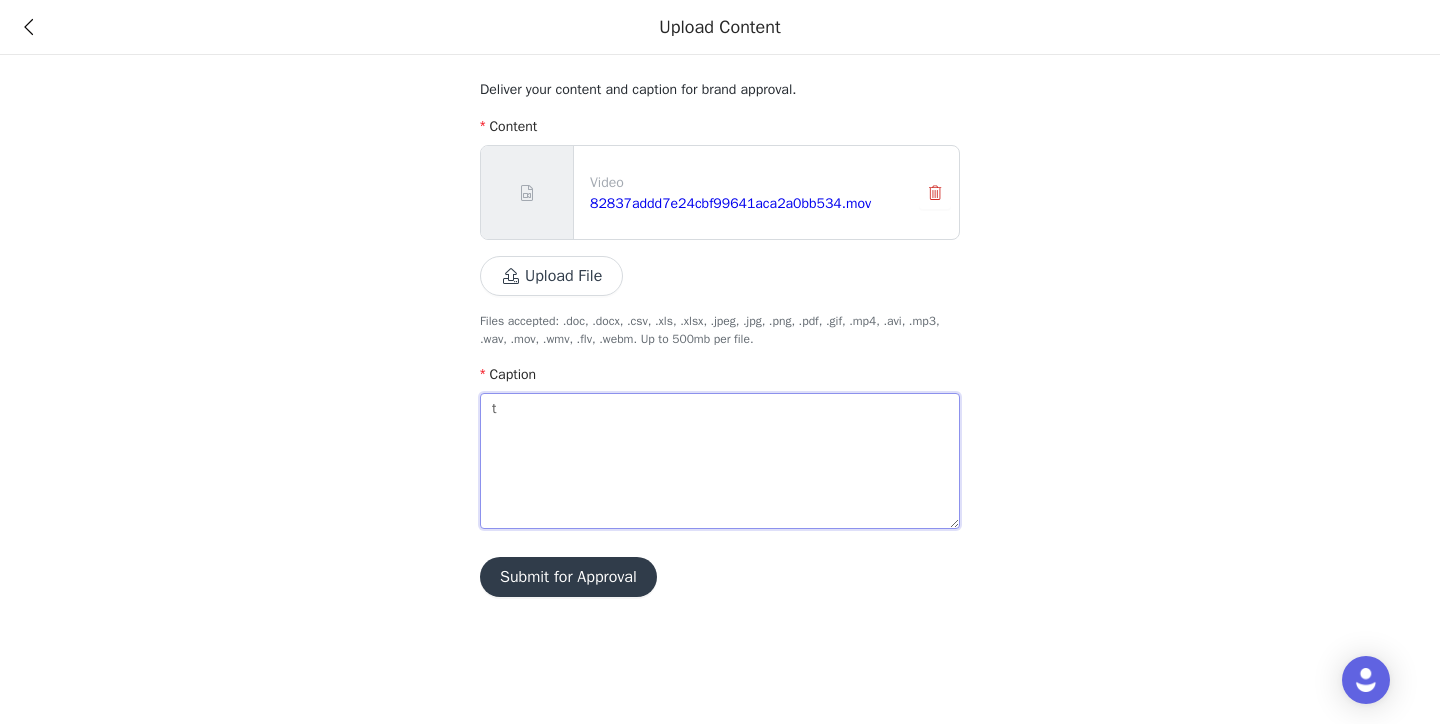 type on "tr" 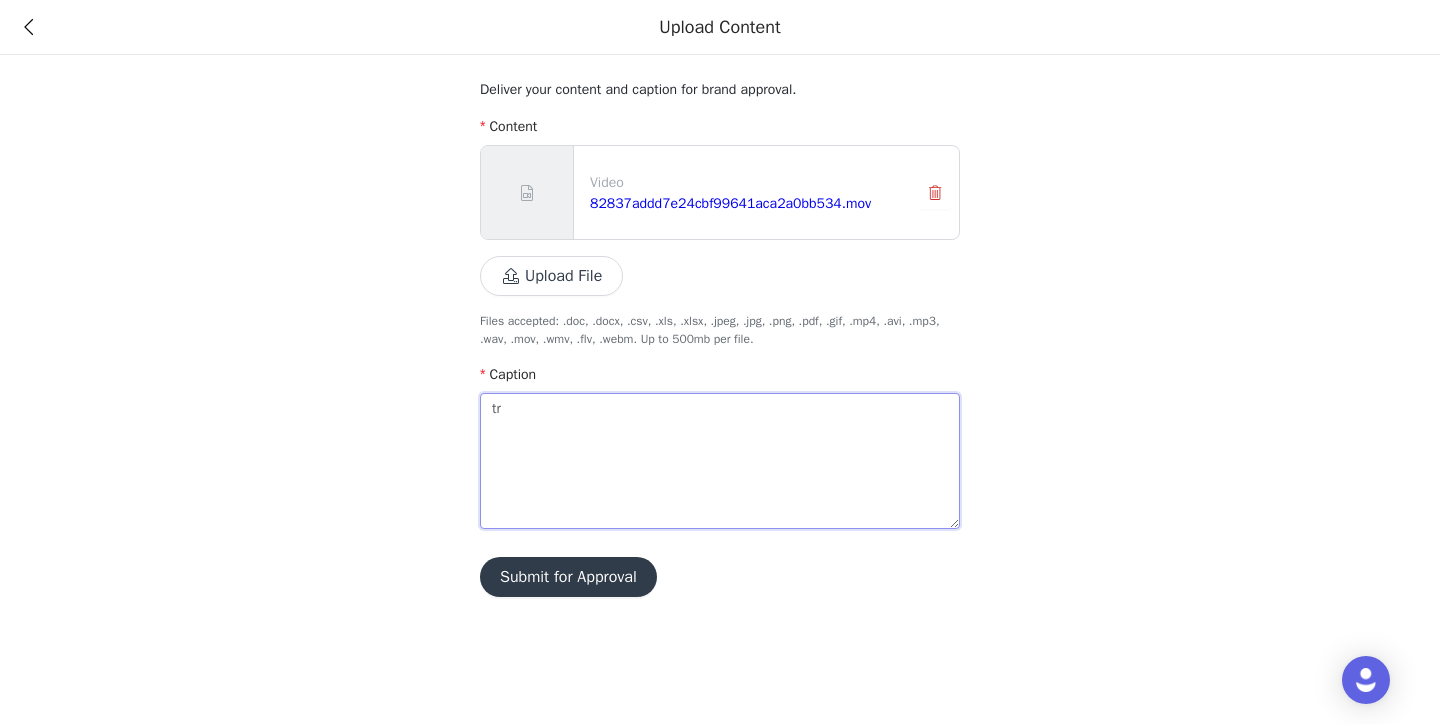 type on "try" 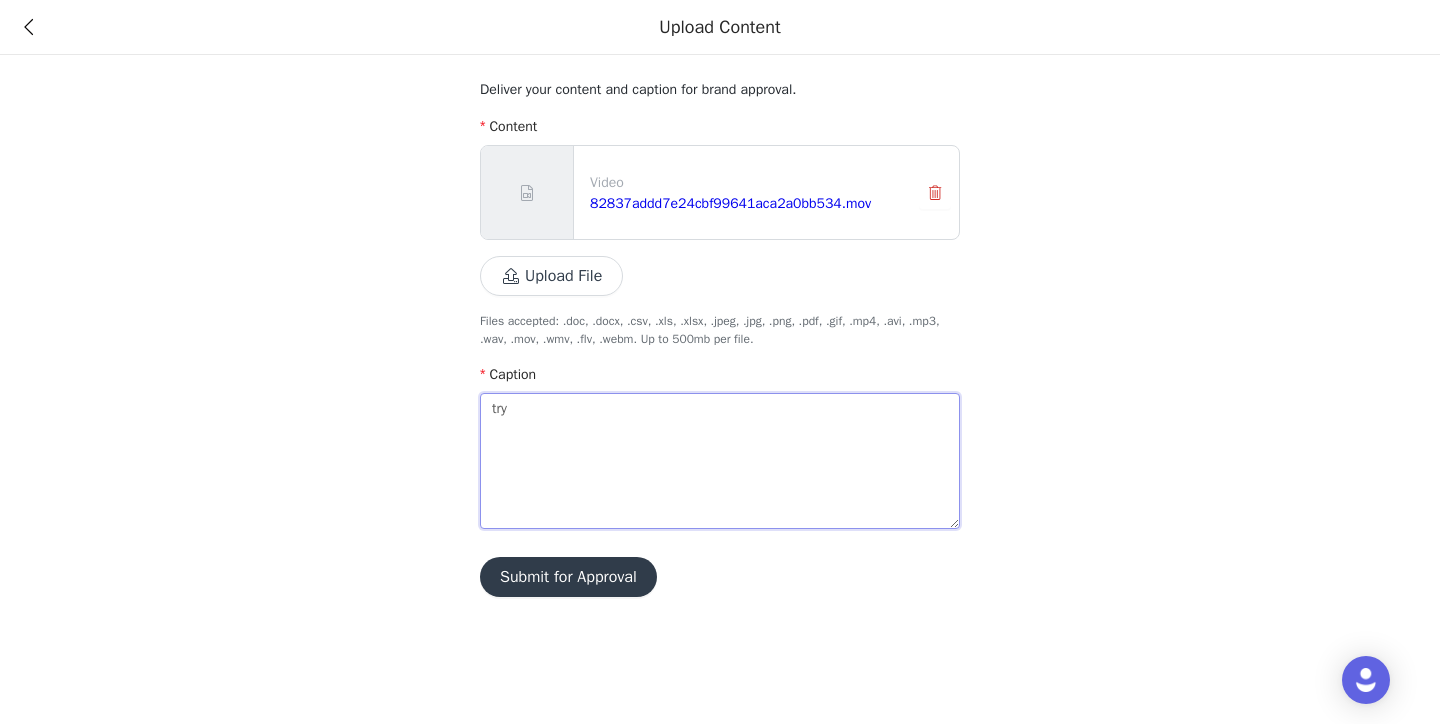 type on "try" 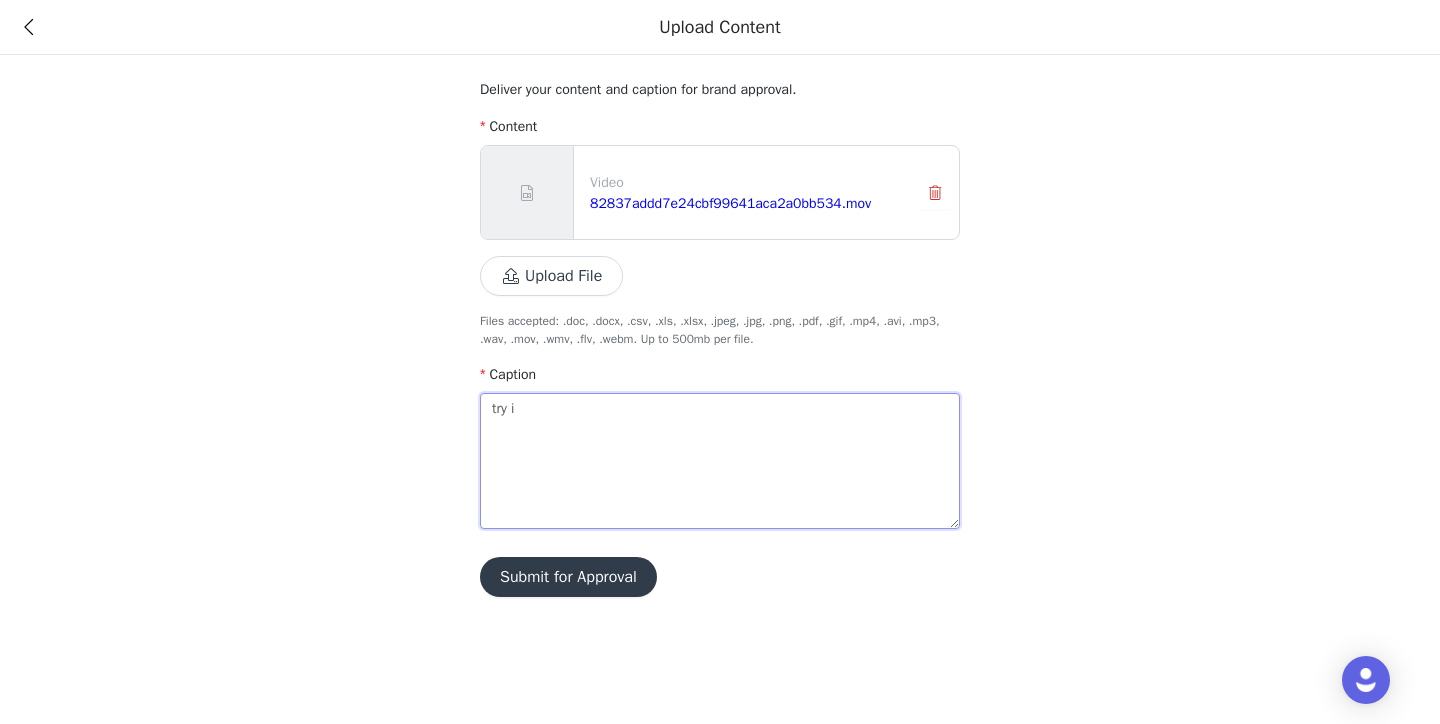 type on "try it" 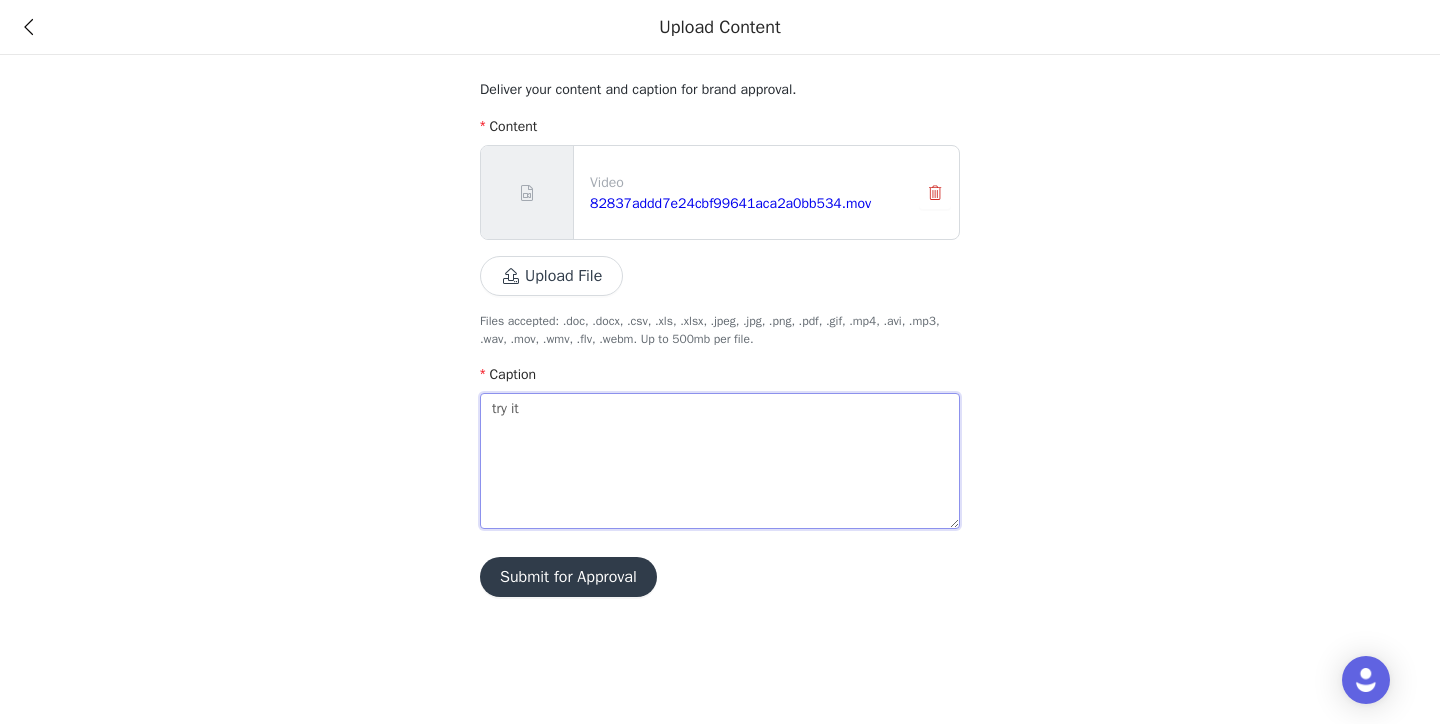 type on "try it" 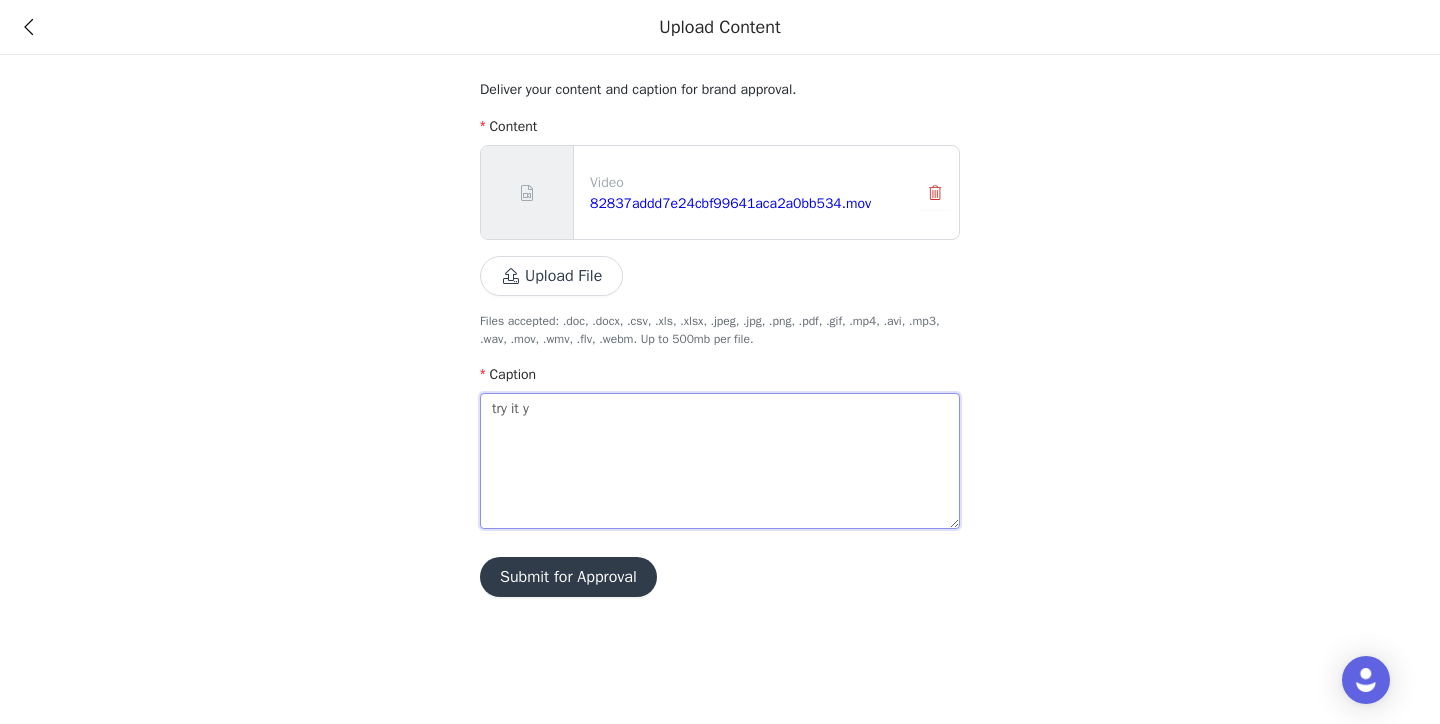 type 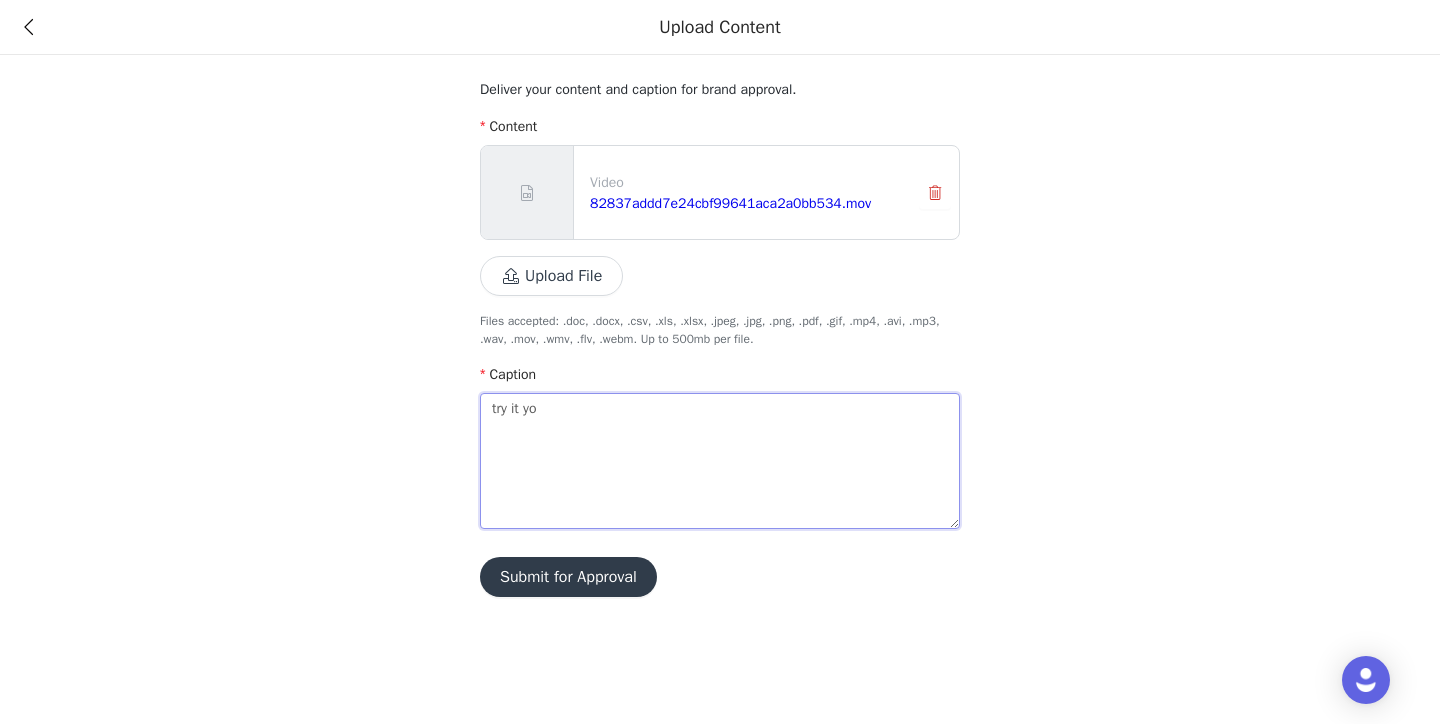 type on "try it you" 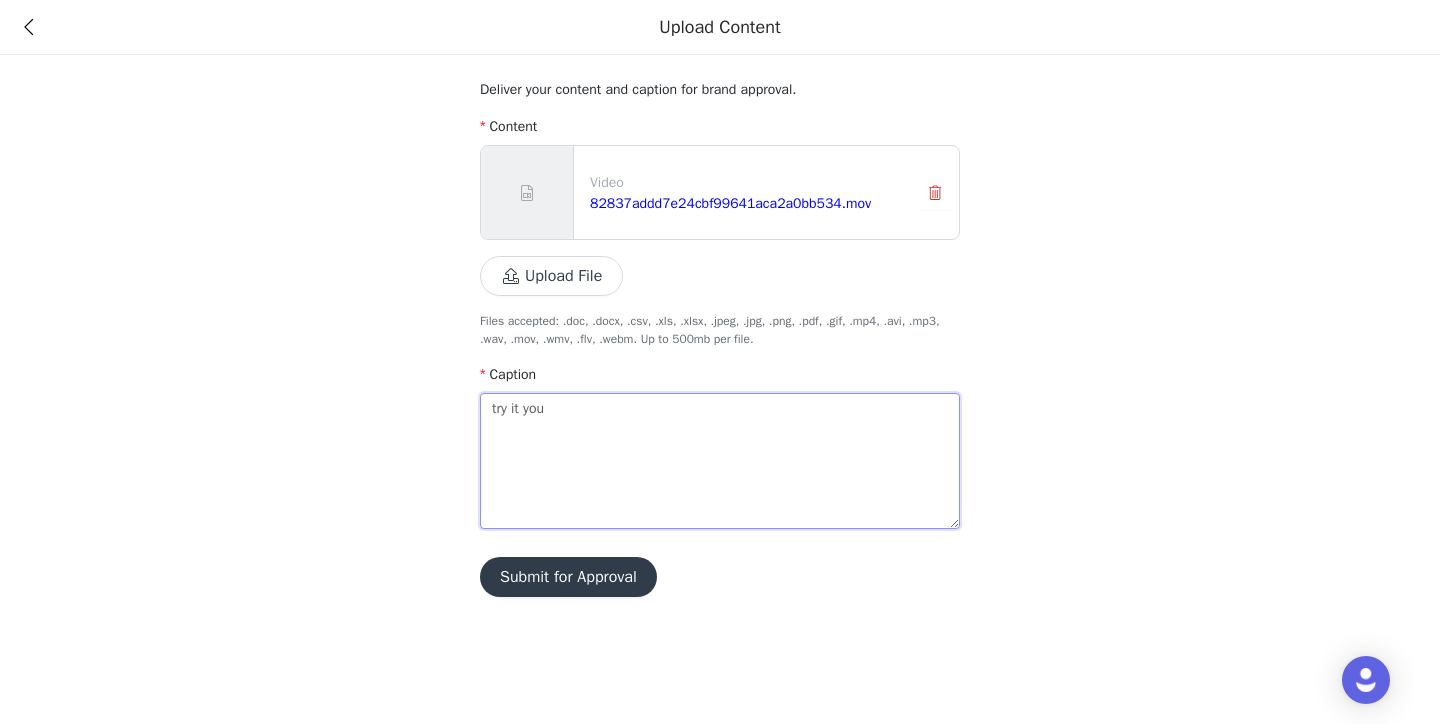 type on "try it your" 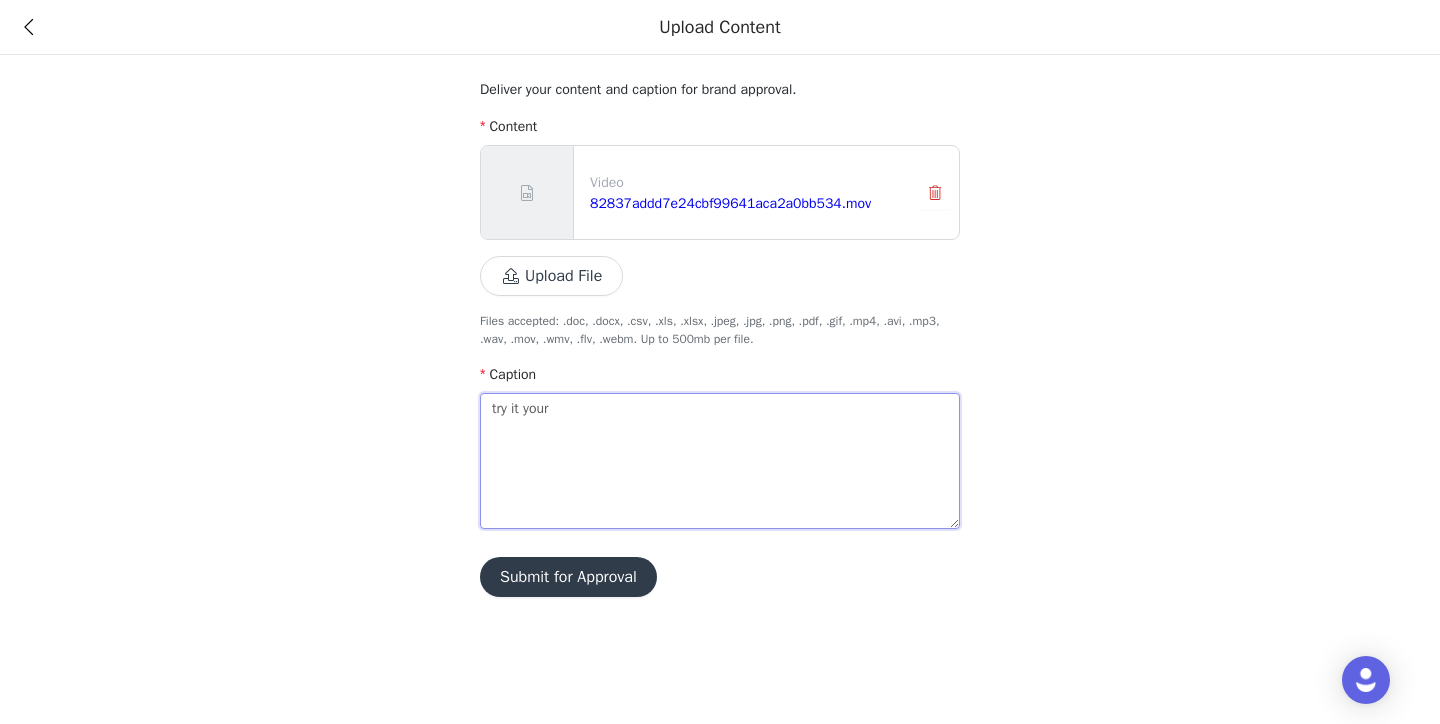 type on "try it yours" 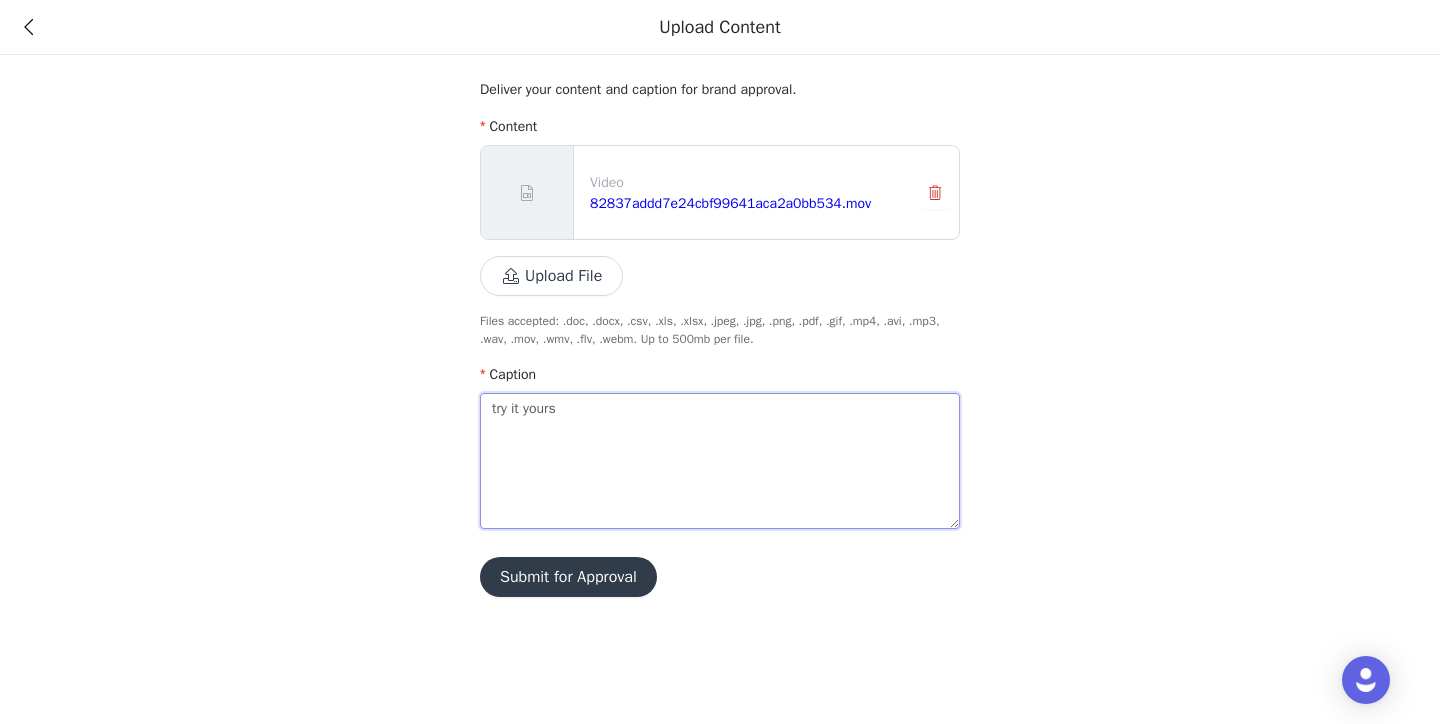 type on "try it yourse" 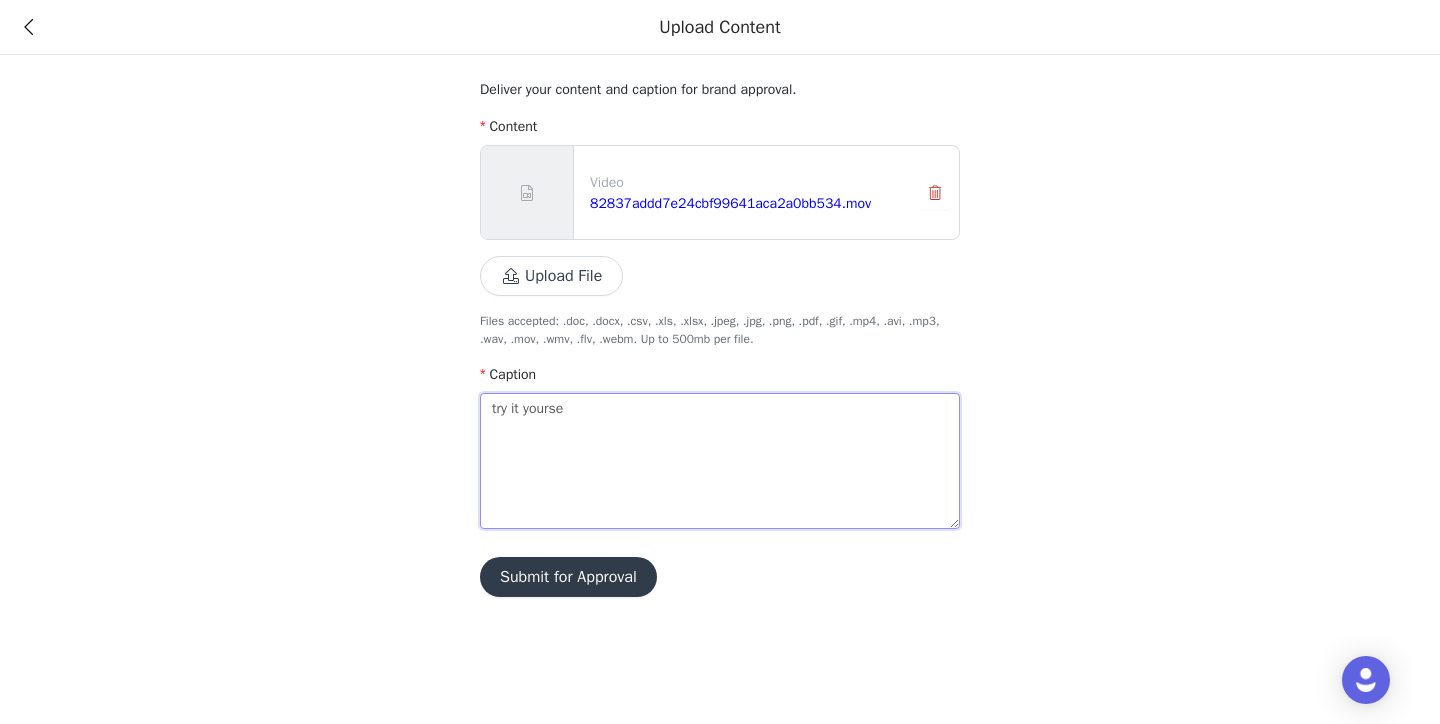 type on "try it yoursel" 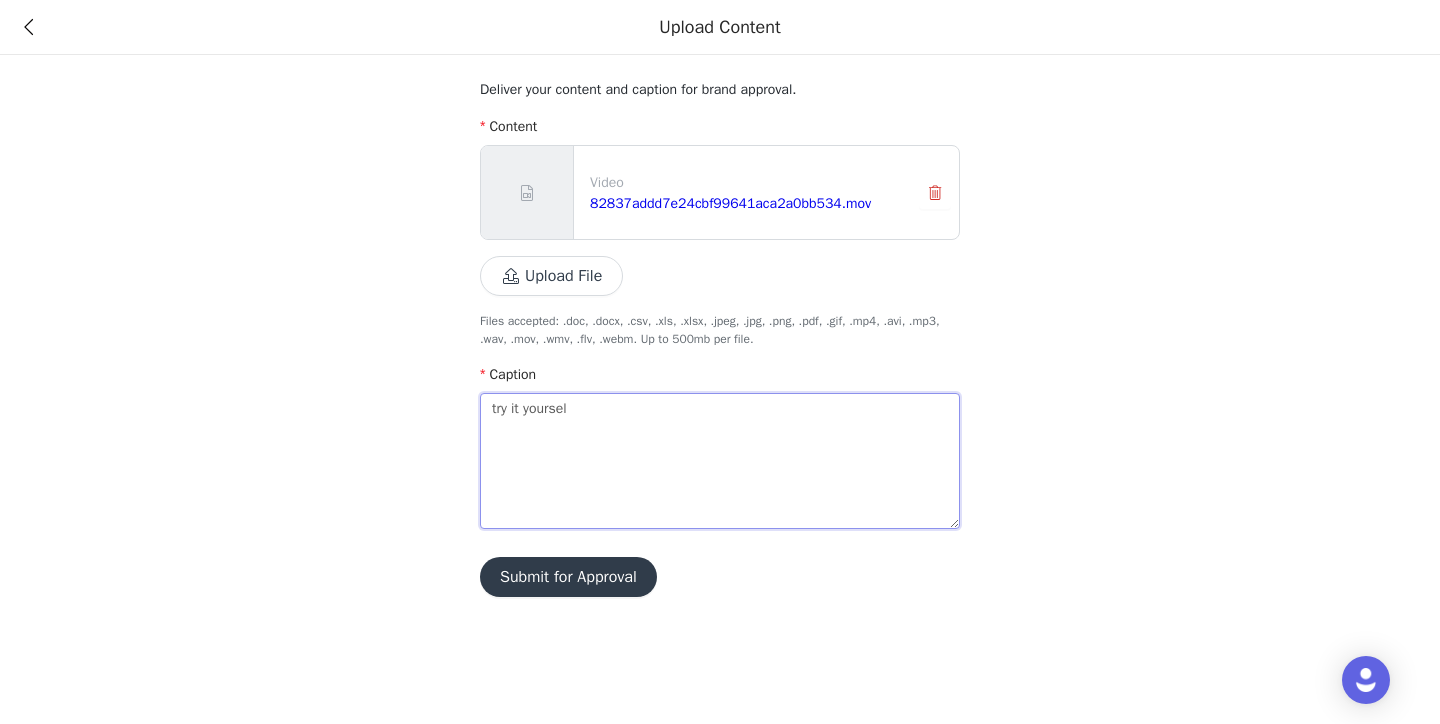 type on "try it yourself" 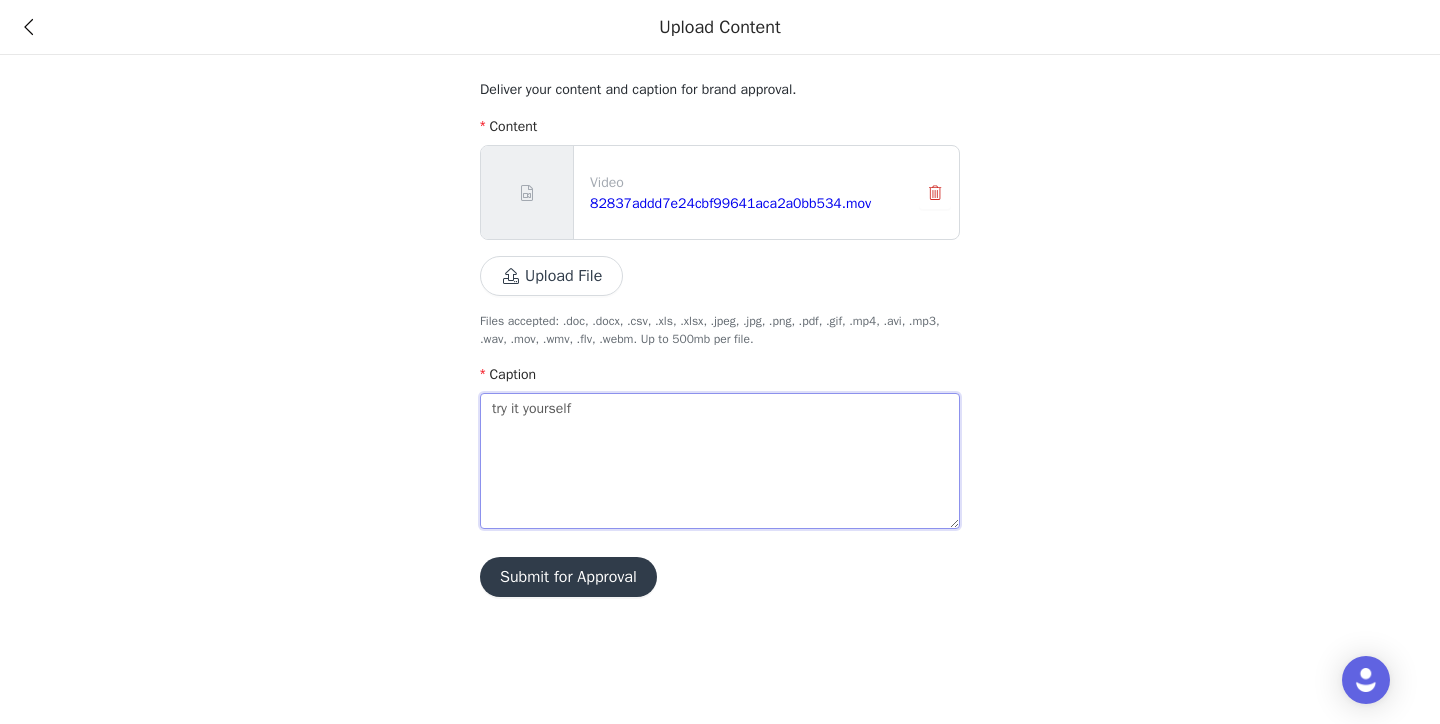 type on "try it yourself" 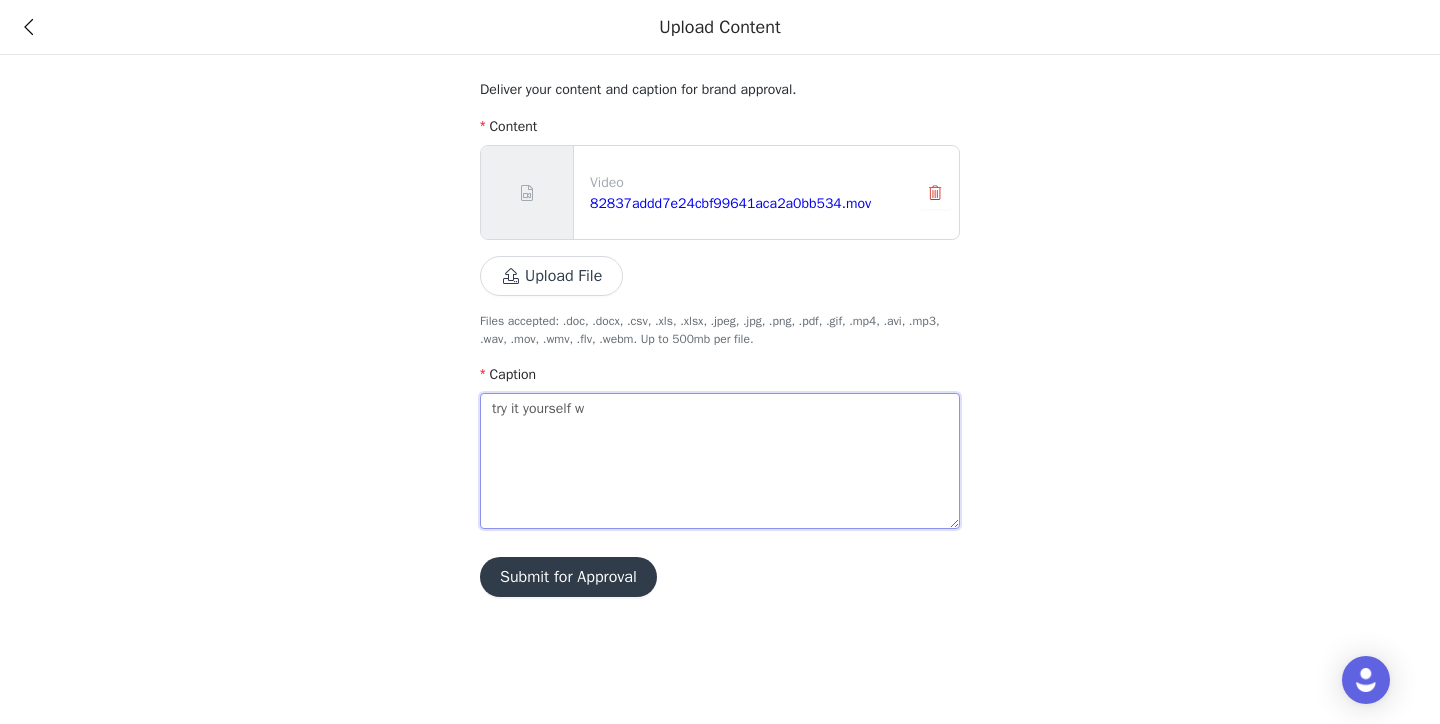 type on "try it yourself wi" 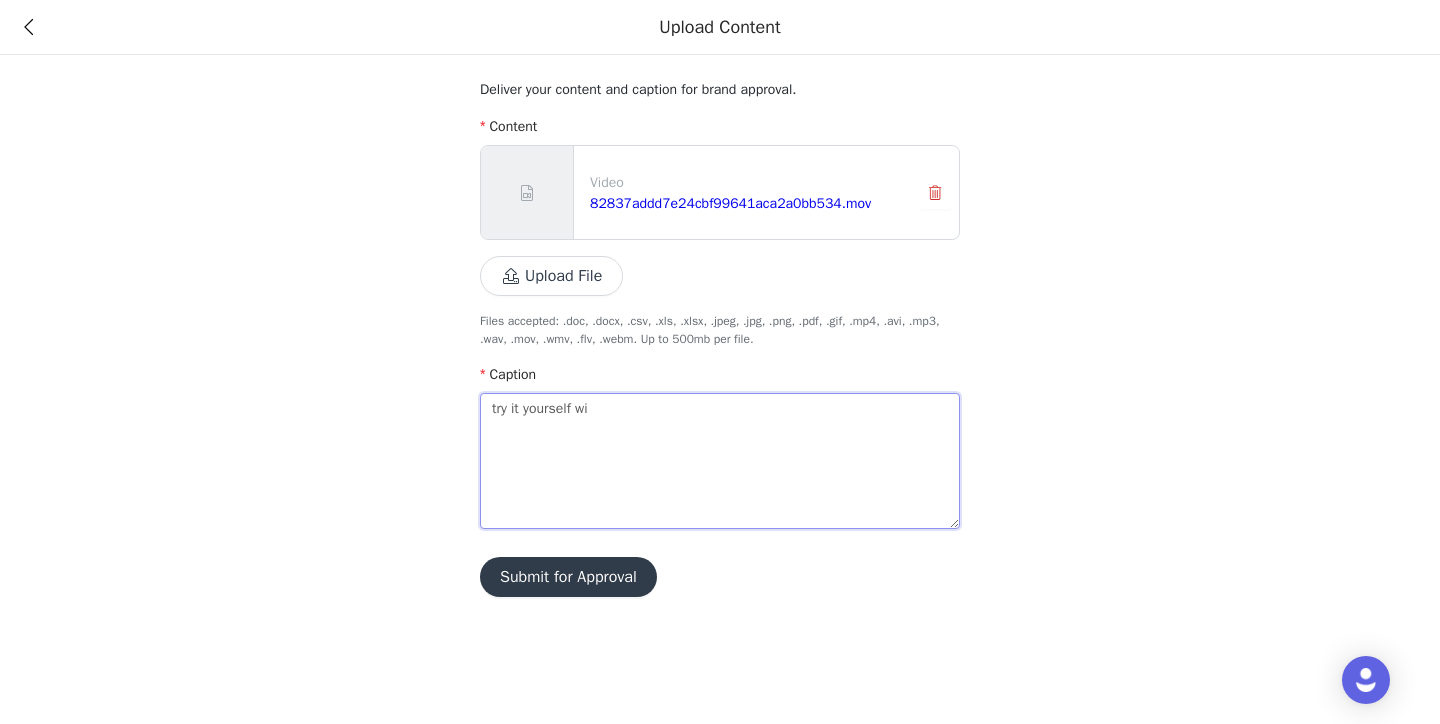 type on "try it yourself wit" 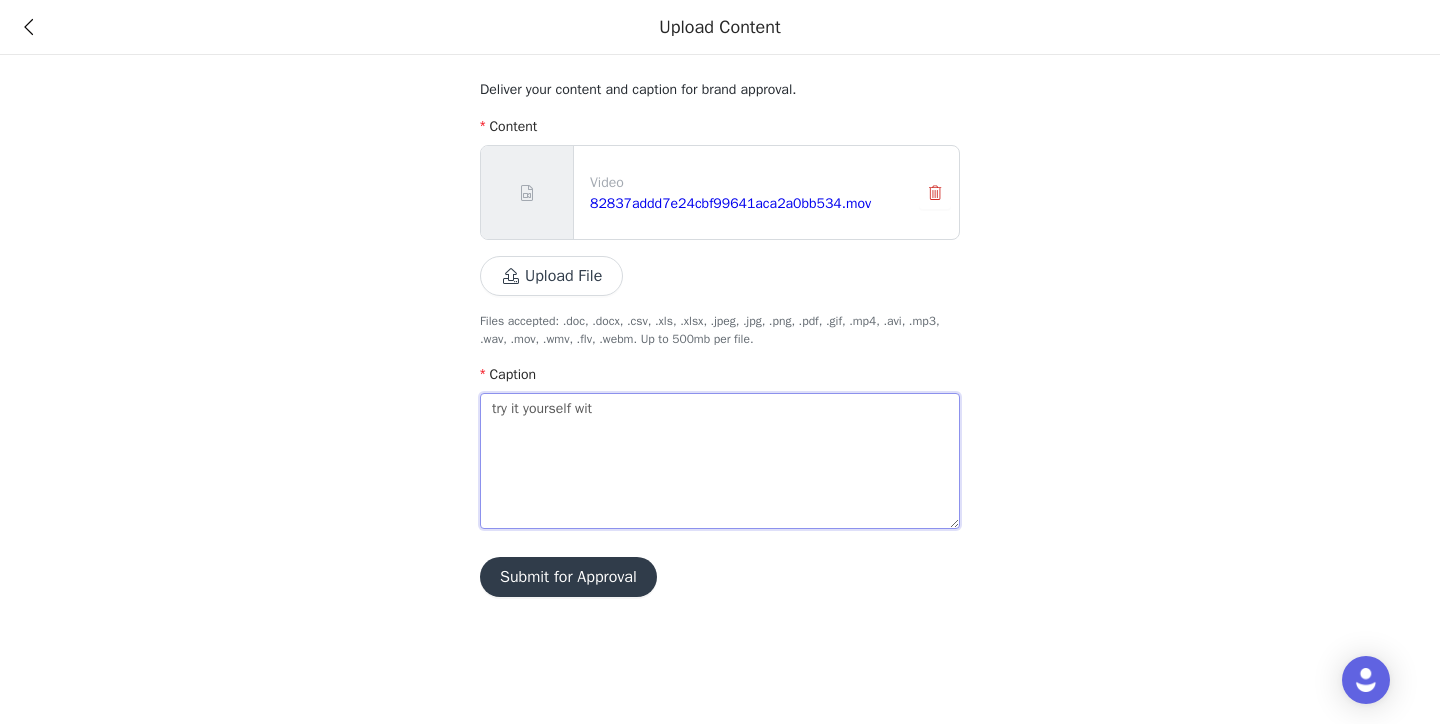 type on "try it yourself with" 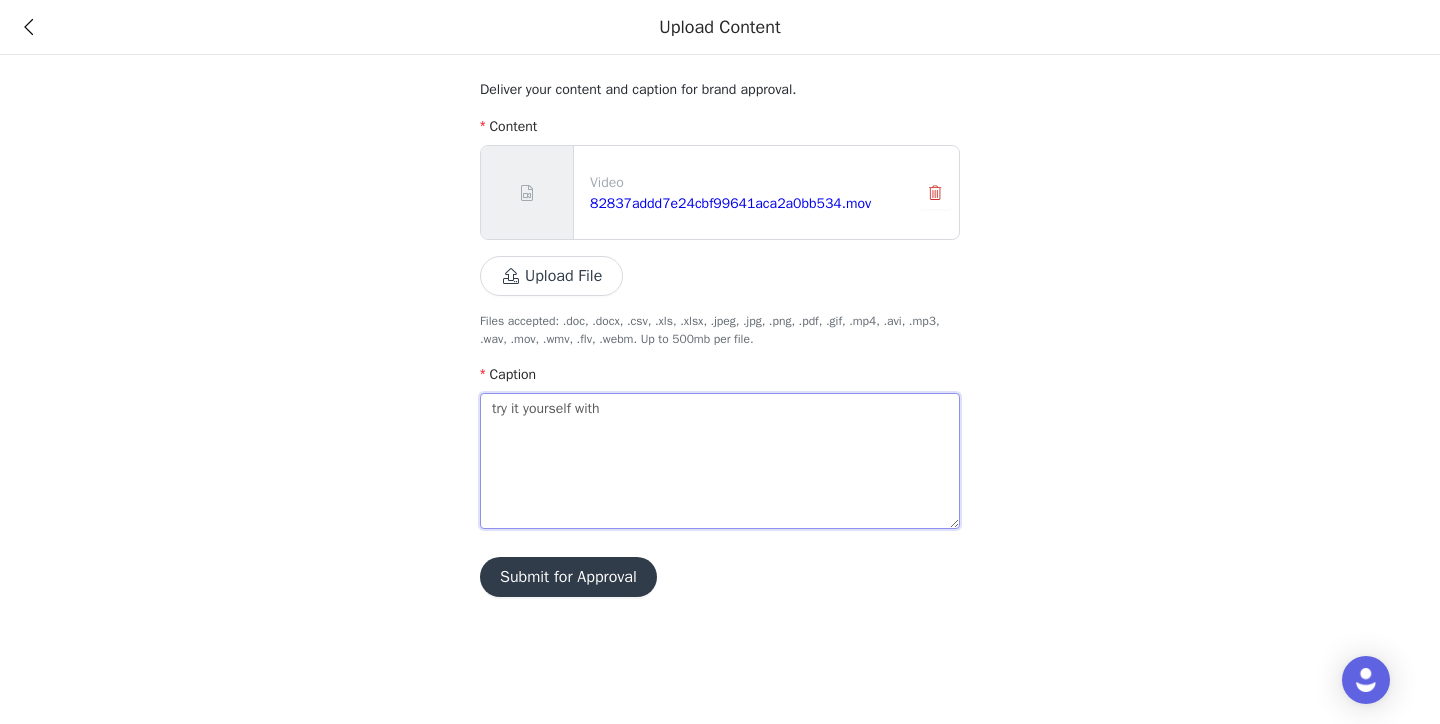 type on "try it yourself with" 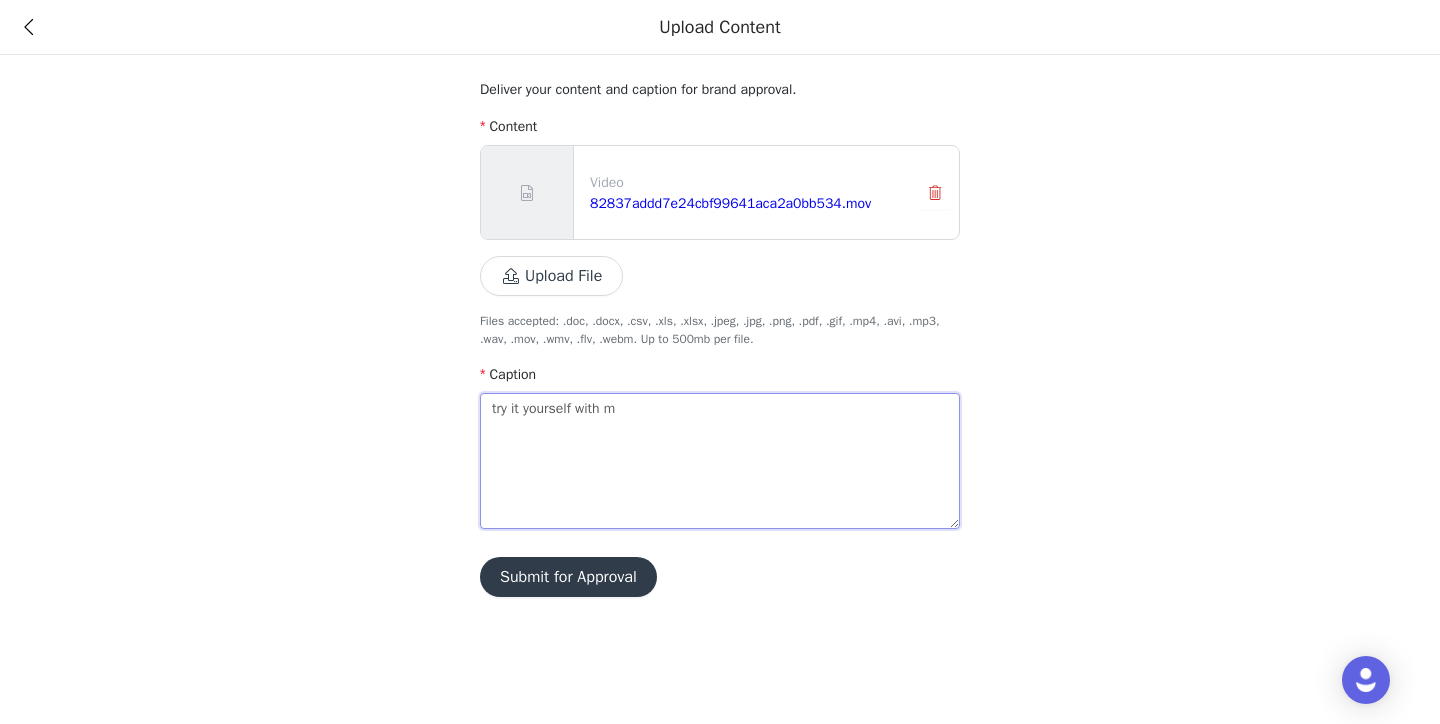 type 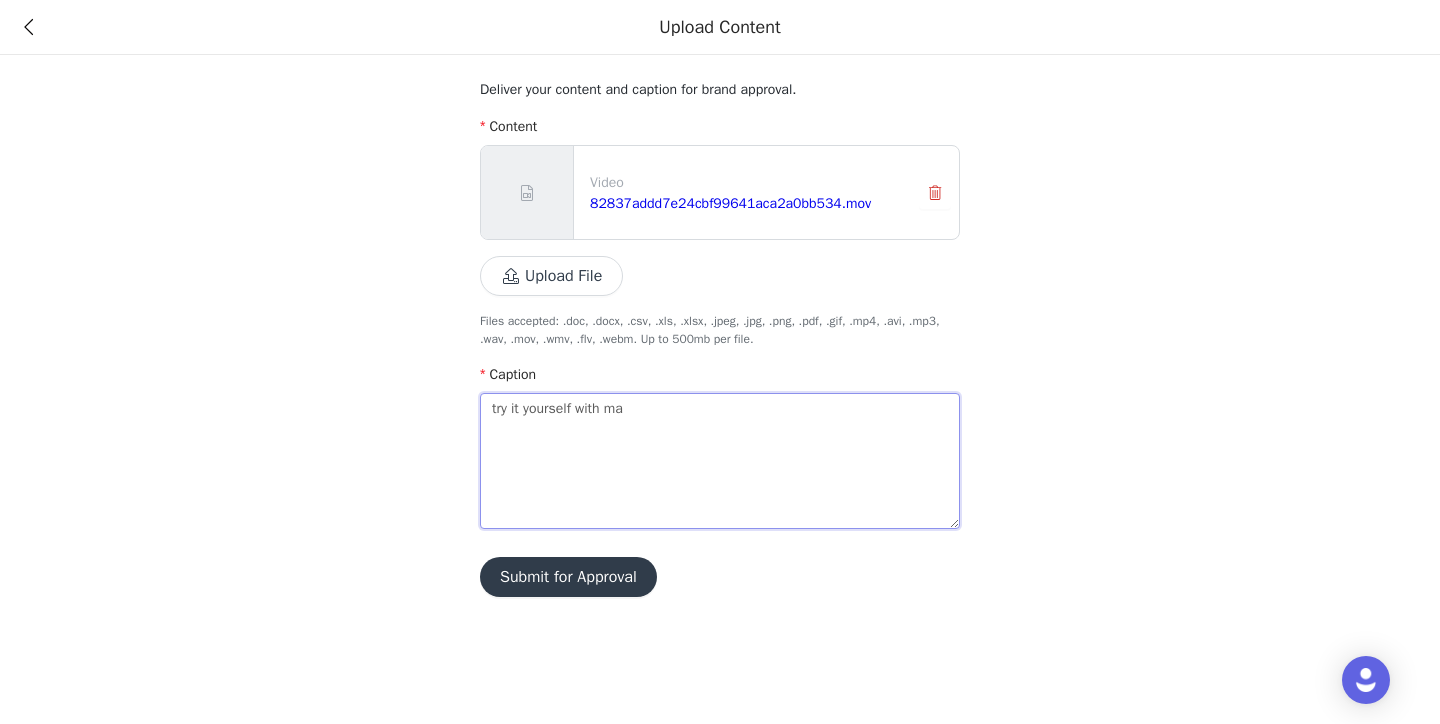 type on "try it yourself with mac" 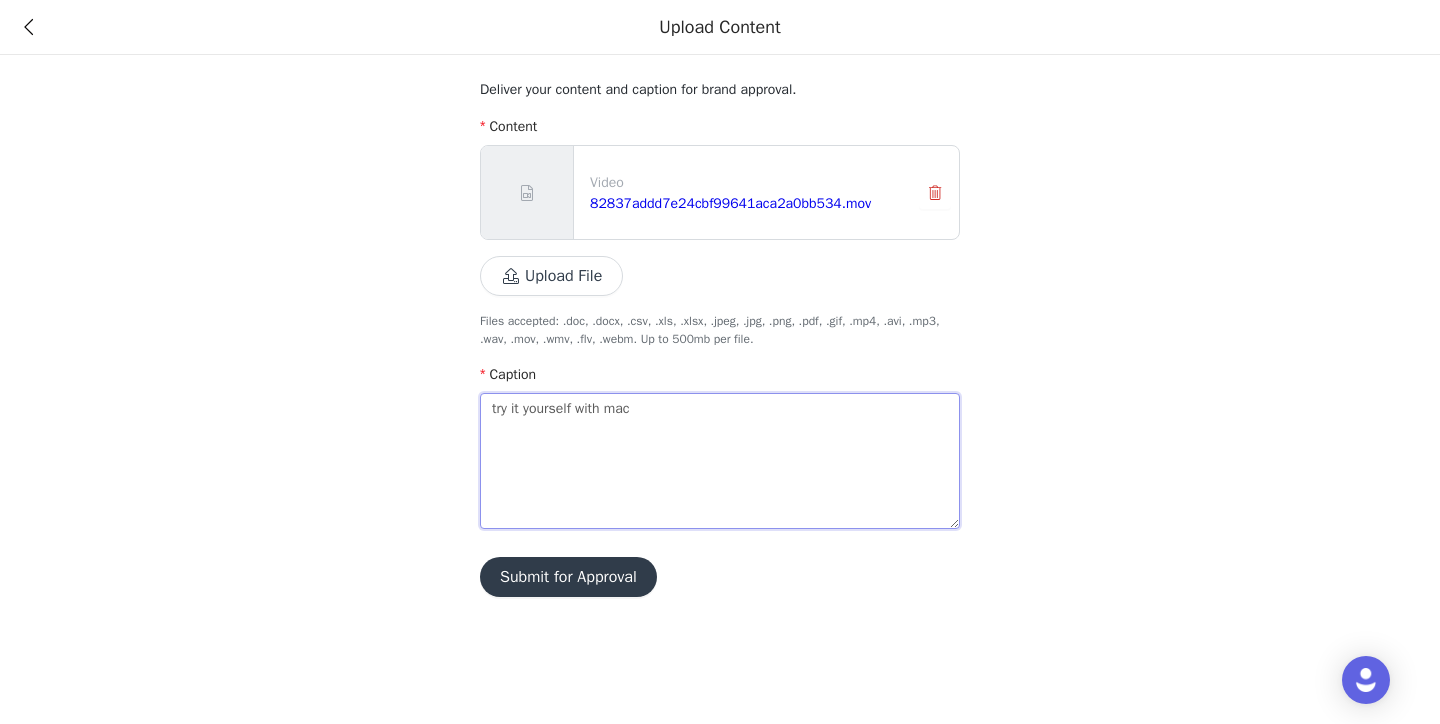 type on "try it yourself with macr" 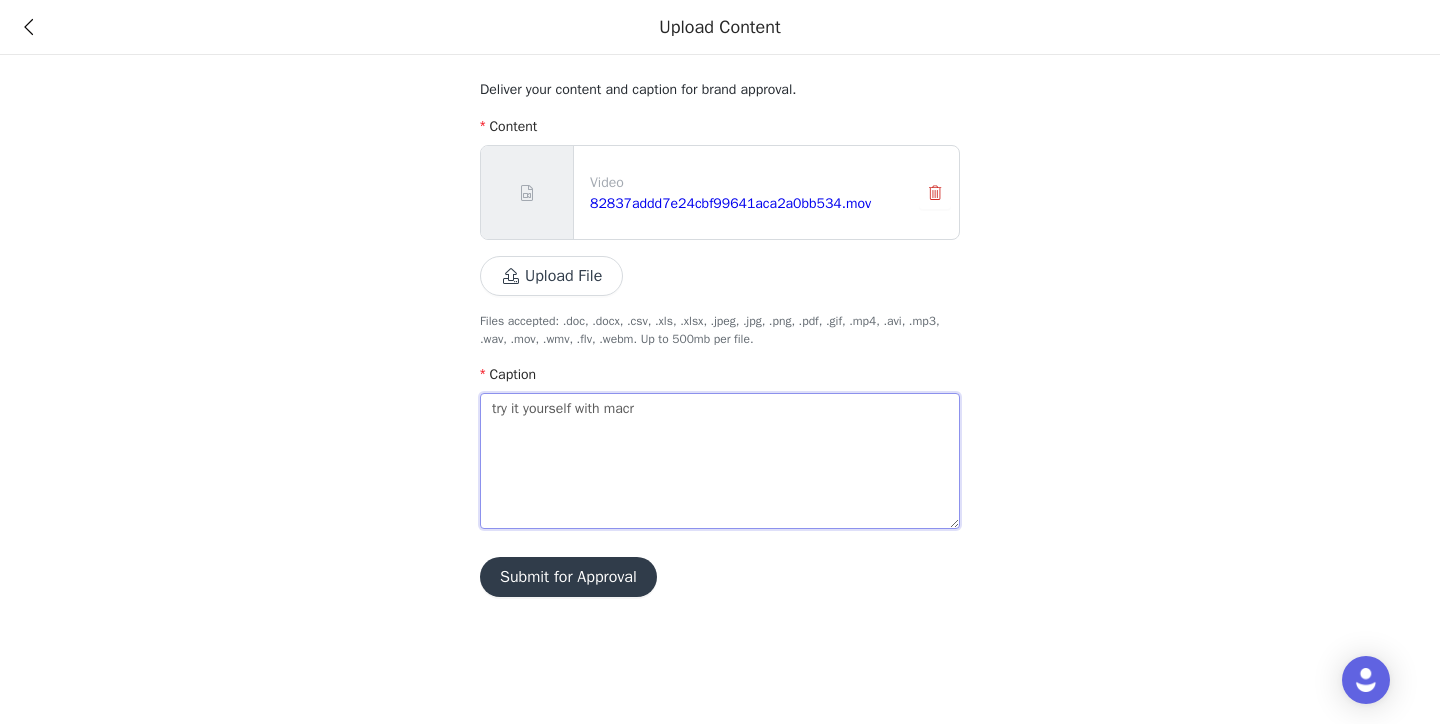 type on "try it yourself with macro" 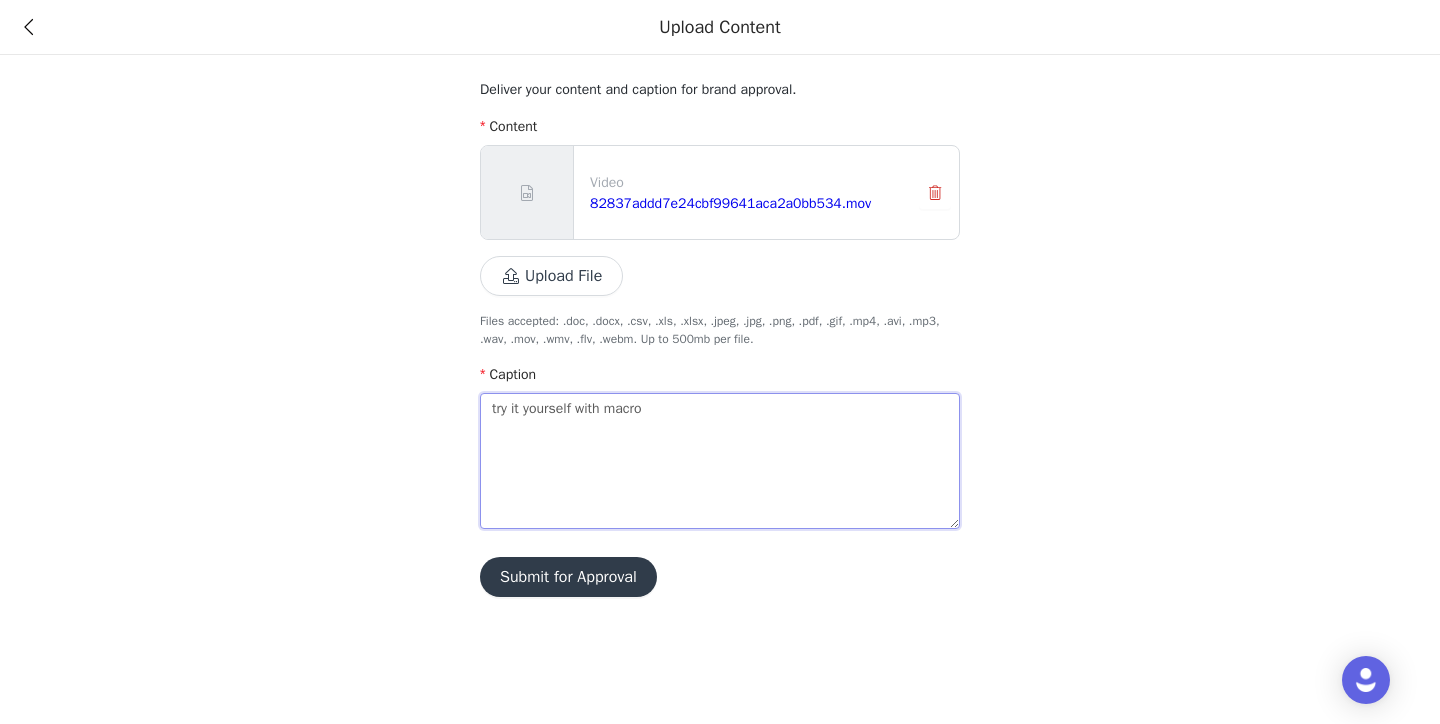 type on "try it yourself with macro" 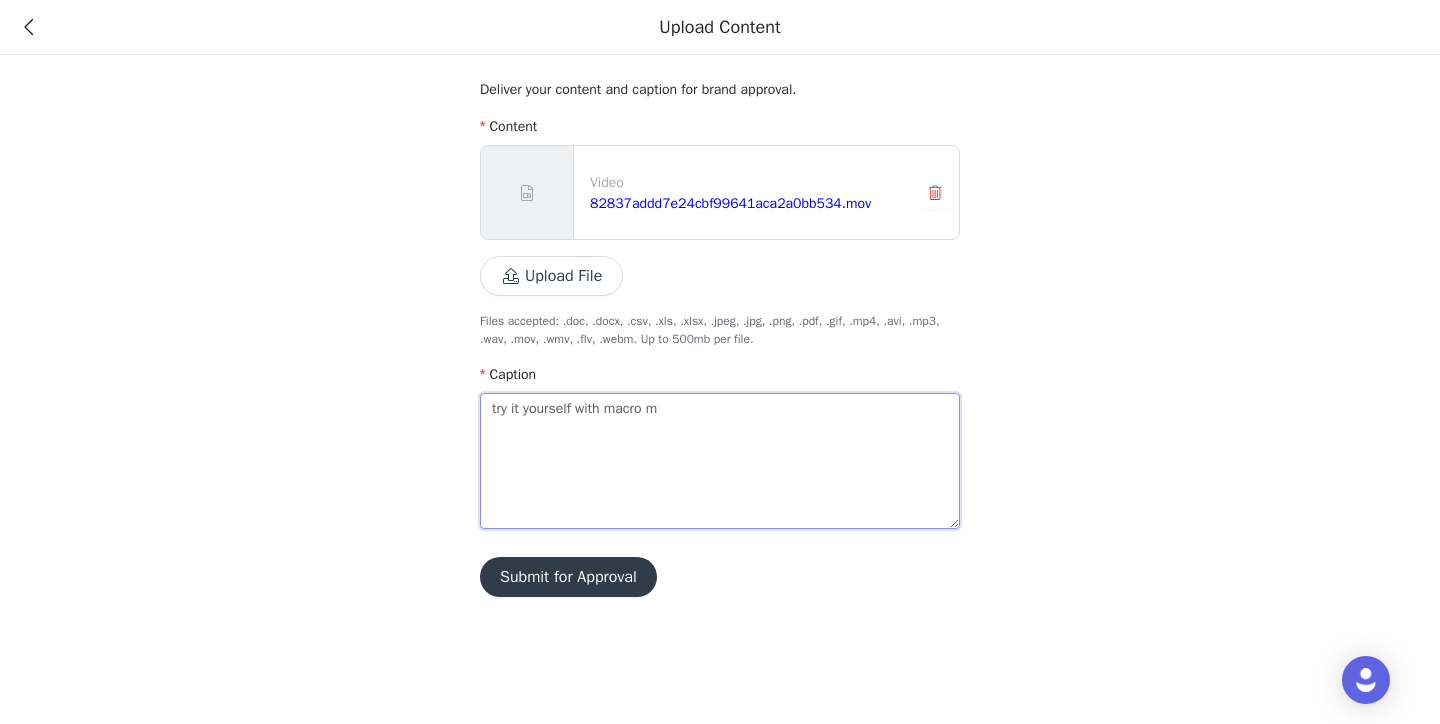 type on "try it yourself with macro mi" 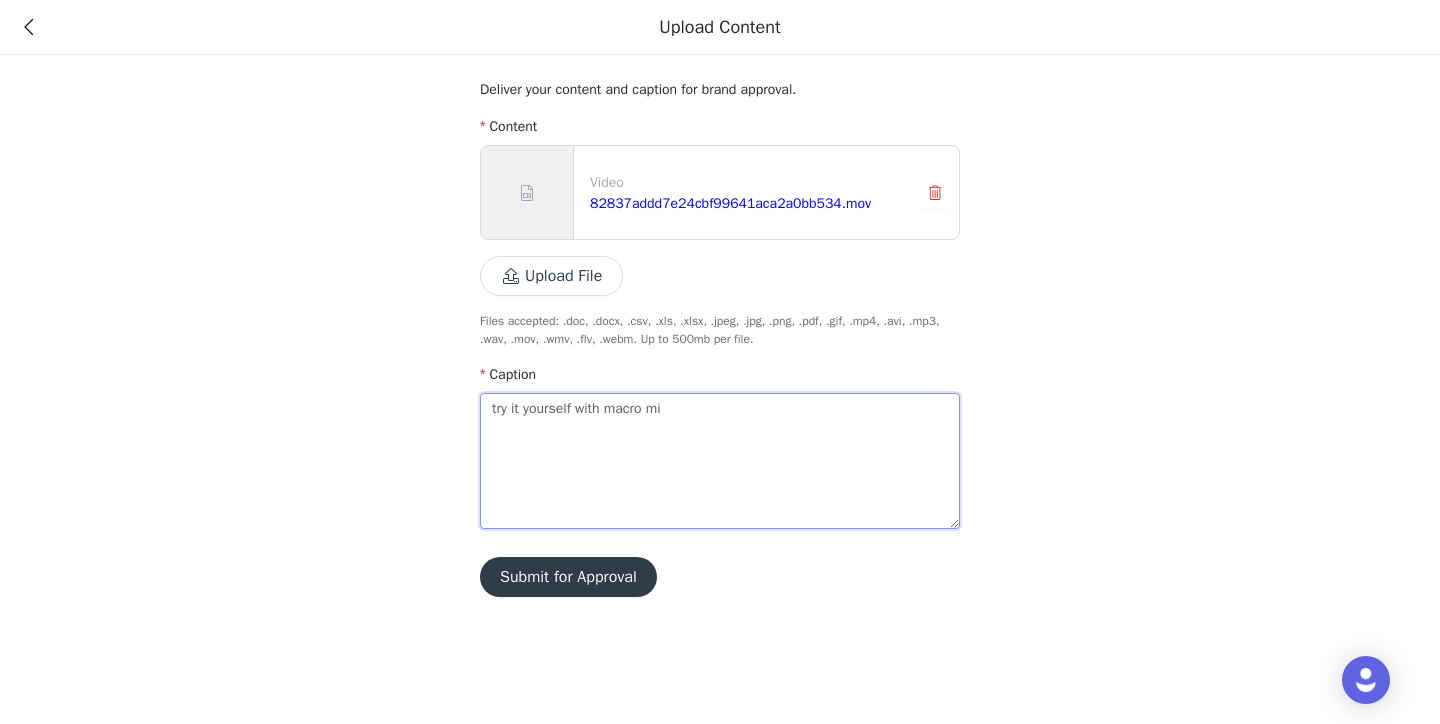type on "try it yourself with macro mik" 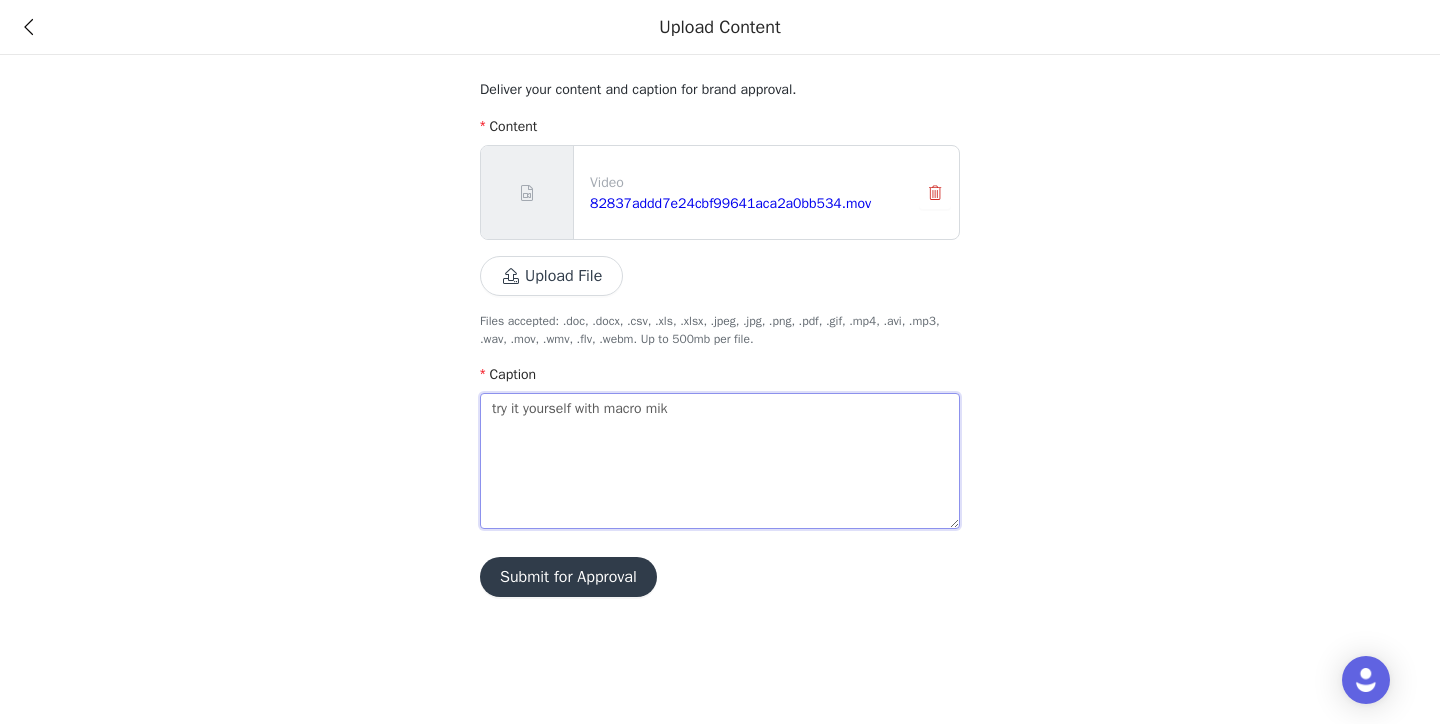 type on "try it yourself with macro mik'" 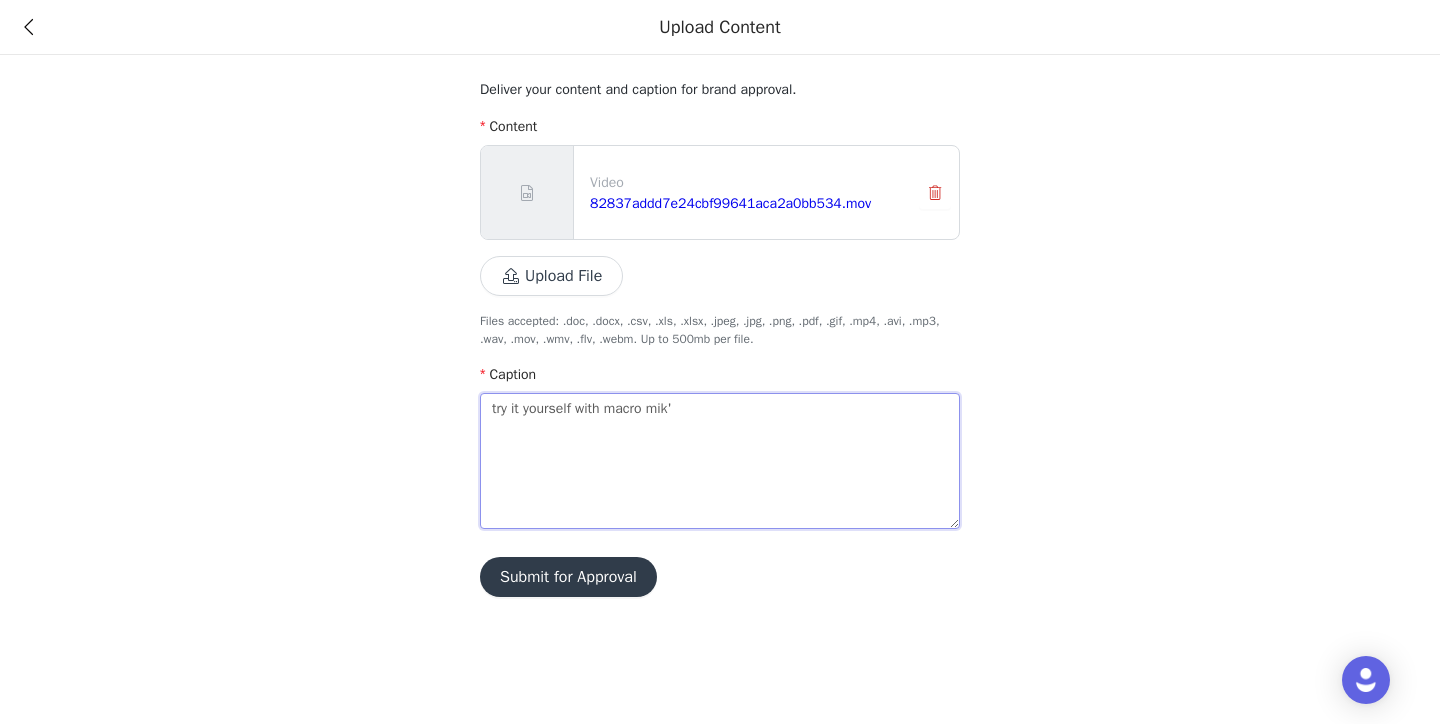 type on "try it yourself with macro mik" 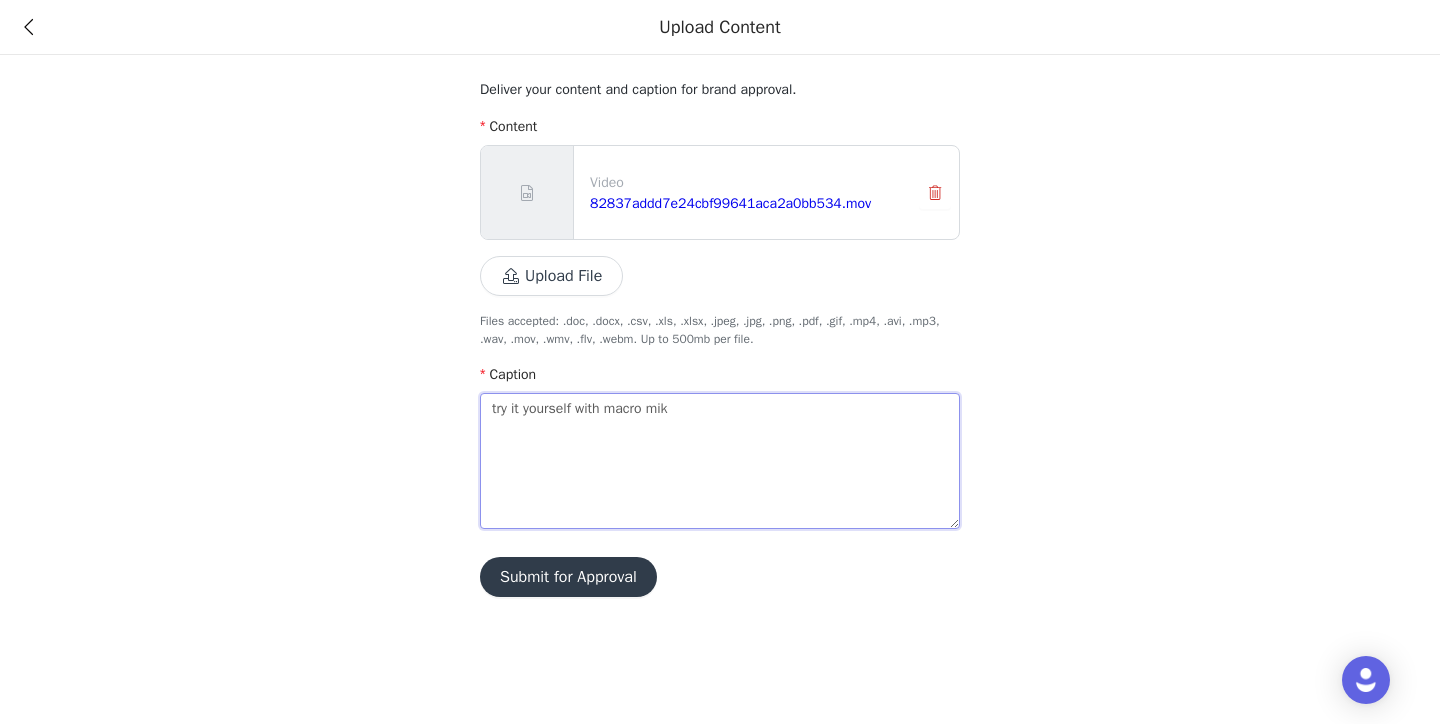 type on "try it yourself with [PERSON_NAME]" 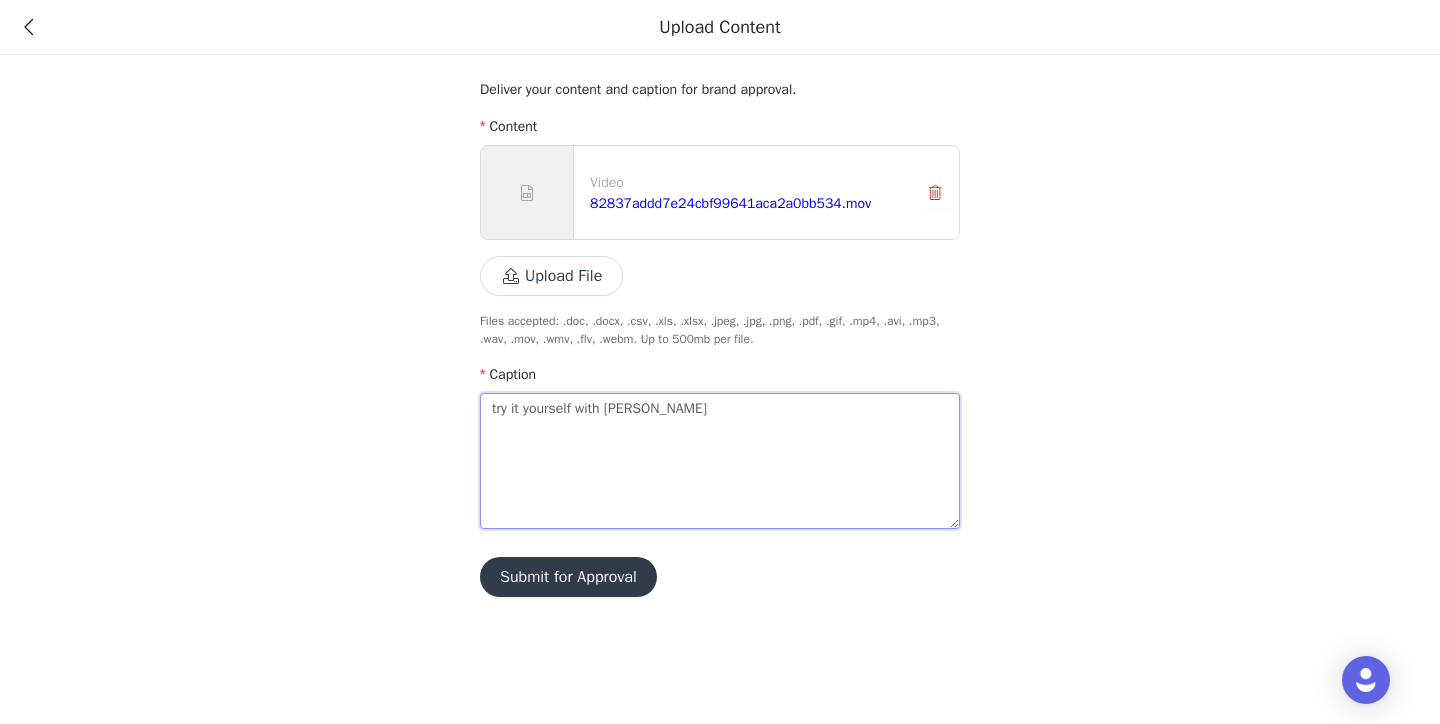 type on "try it yourself with [PERSON_NAME]'" 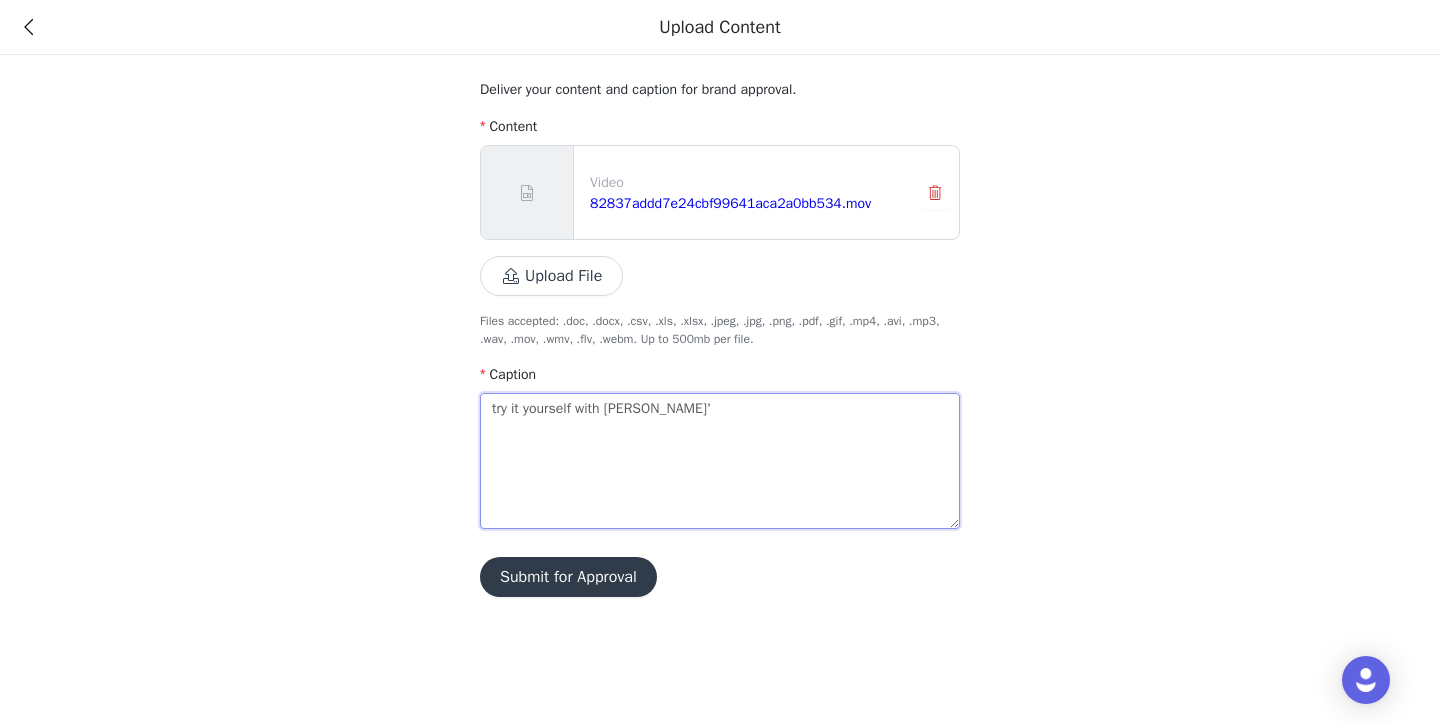 type on "try it yourself with [PERSON_NAME]'s" 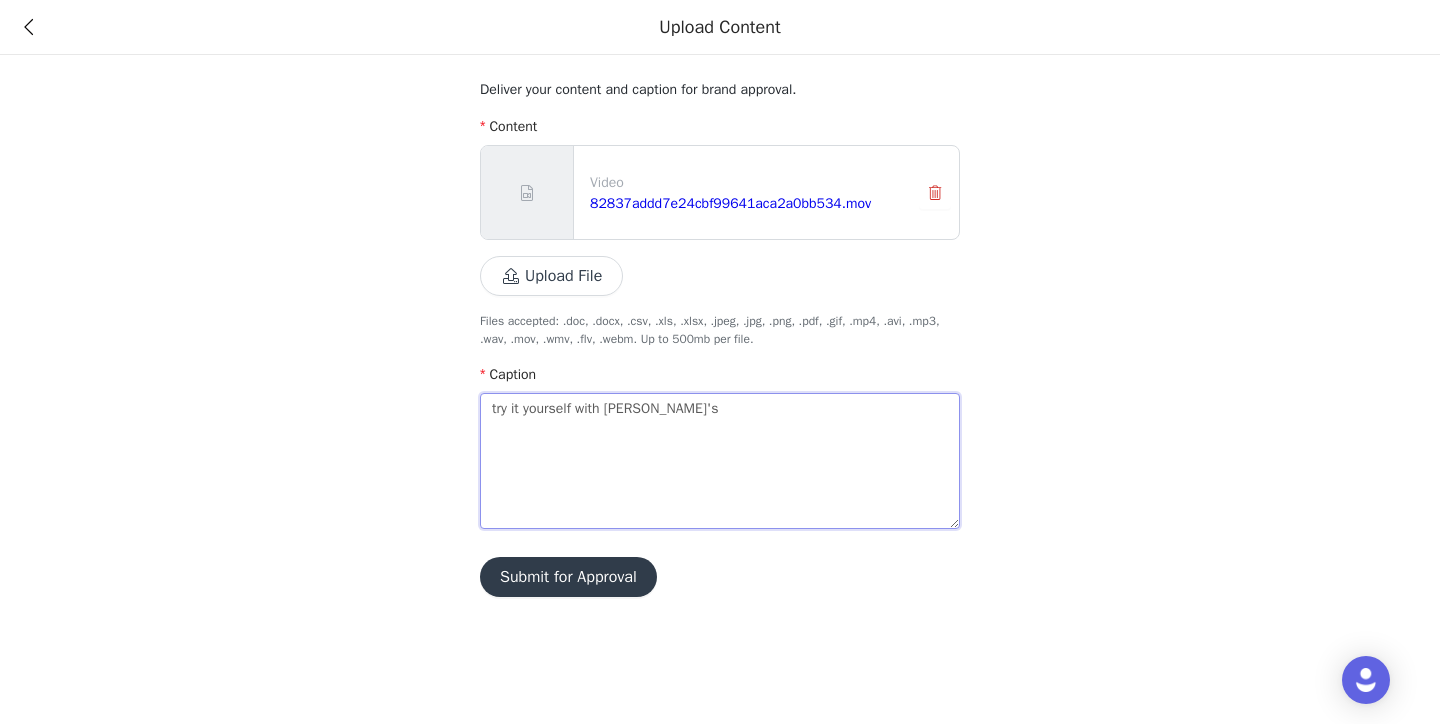 type on "try it yourself with [PERSON_NAME]'s" 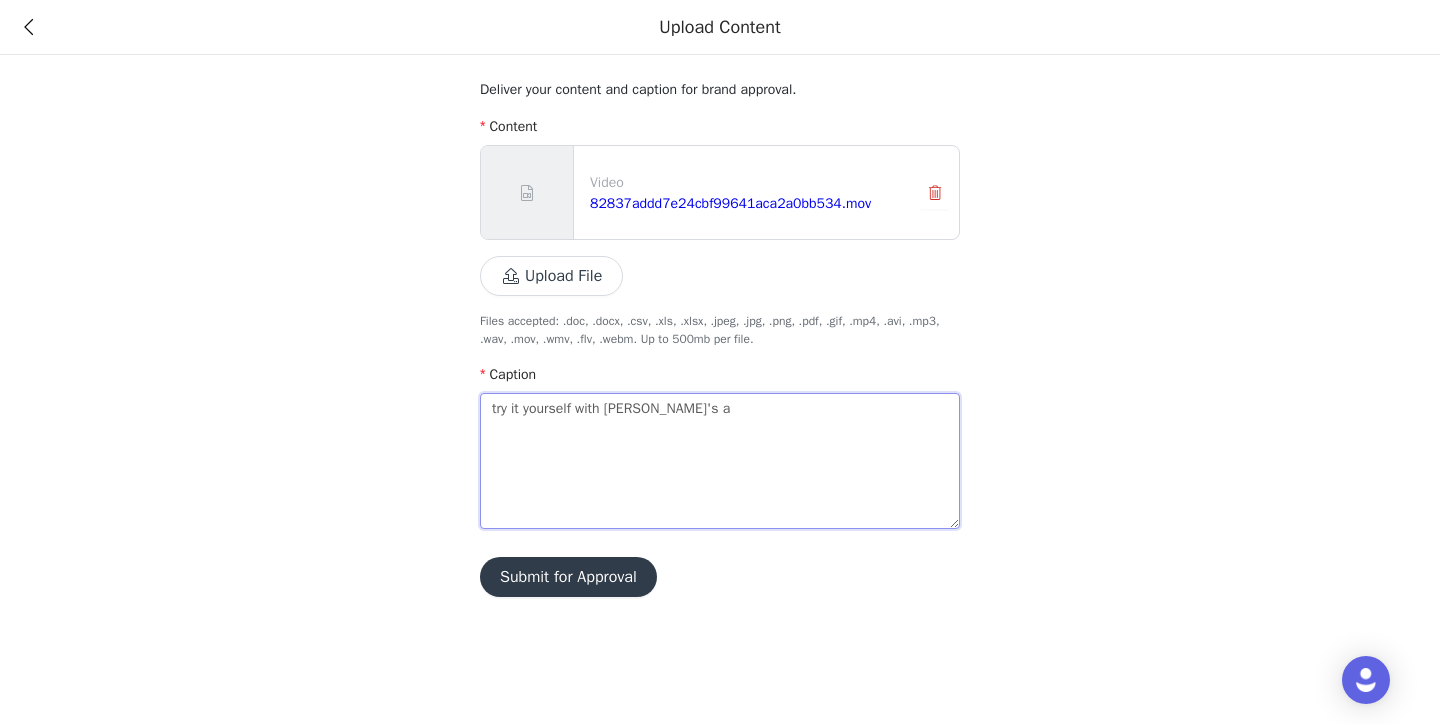 type on "try it yourself with [PERSON_NAME]'s af" 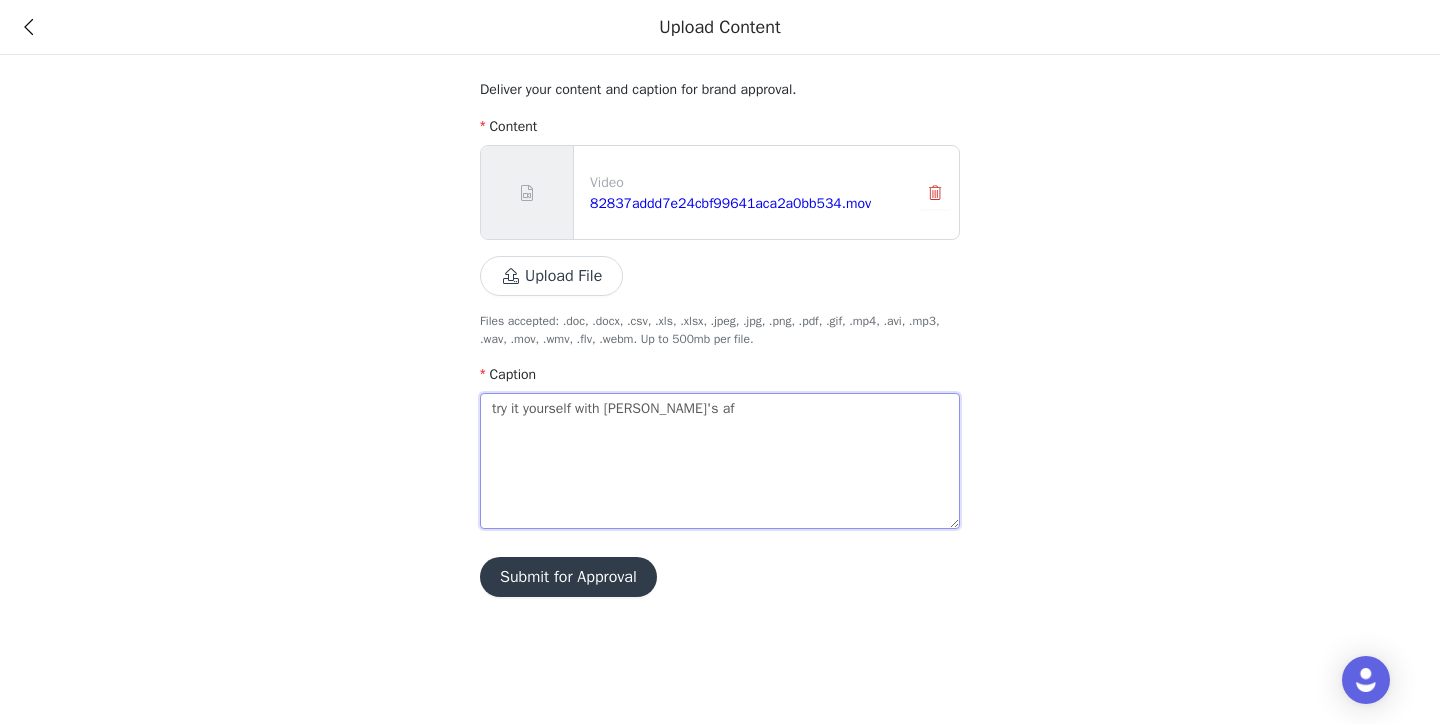 type on "try it yourself with [PERSON_NAME]'s aft" 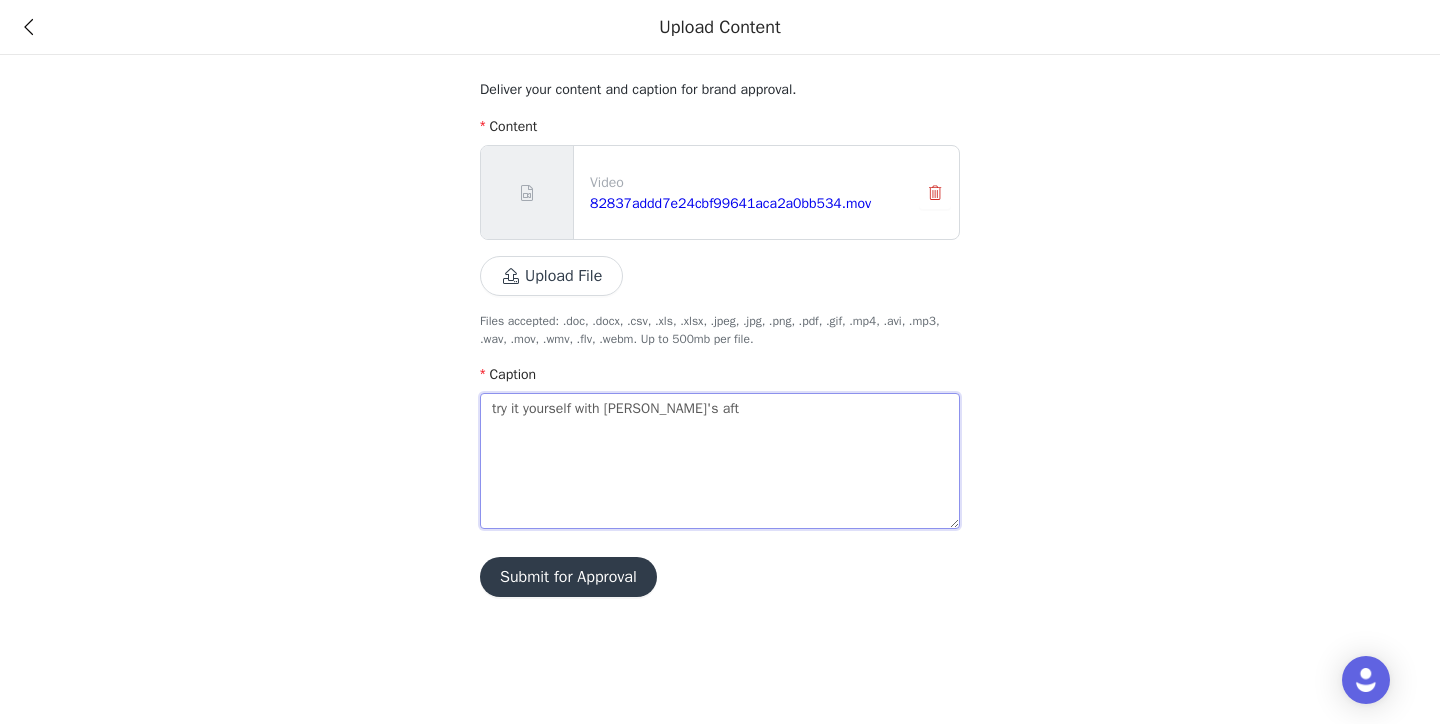type on "try it yourself with [PERSON_NAME]'s afte" 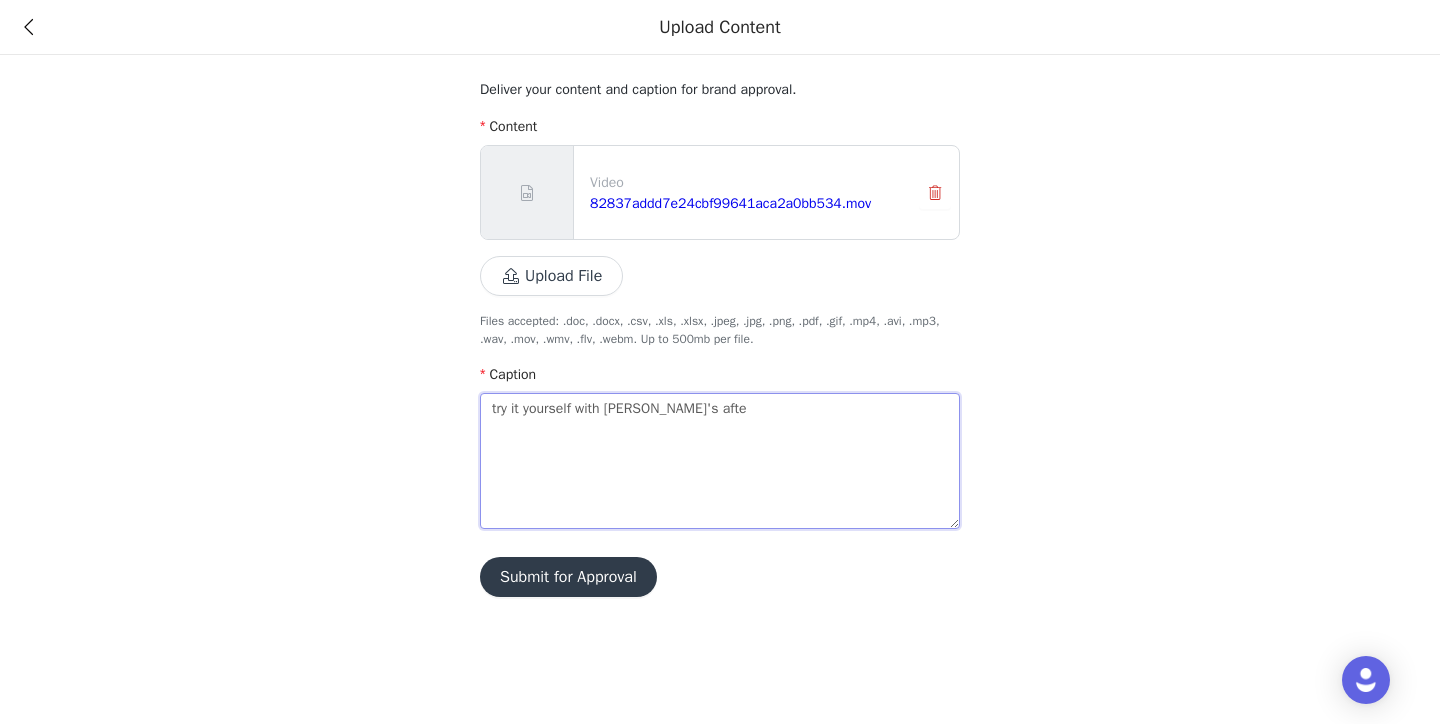 type on "try it yourself with [PERSON_NAME]'s after" 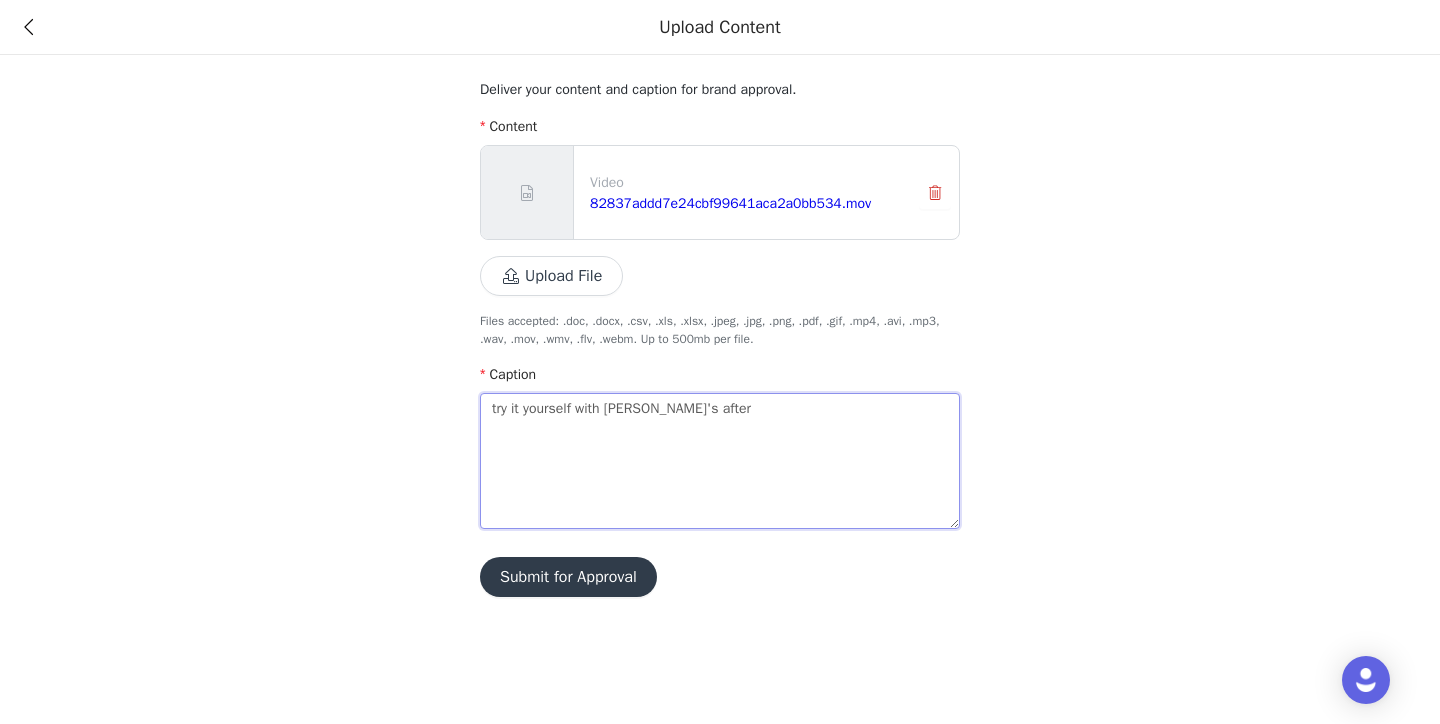 type 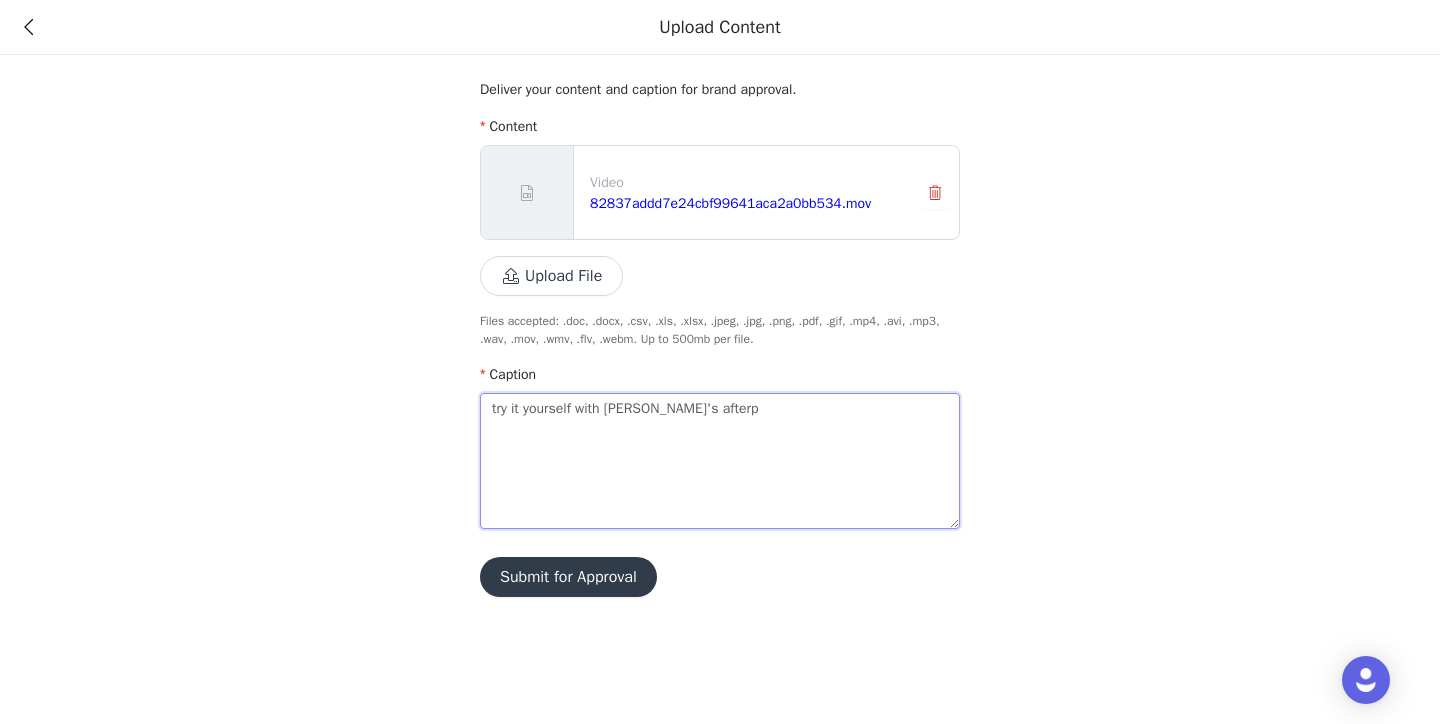 type on "try it yourself with [PERSON_NAME]'s afterpa" 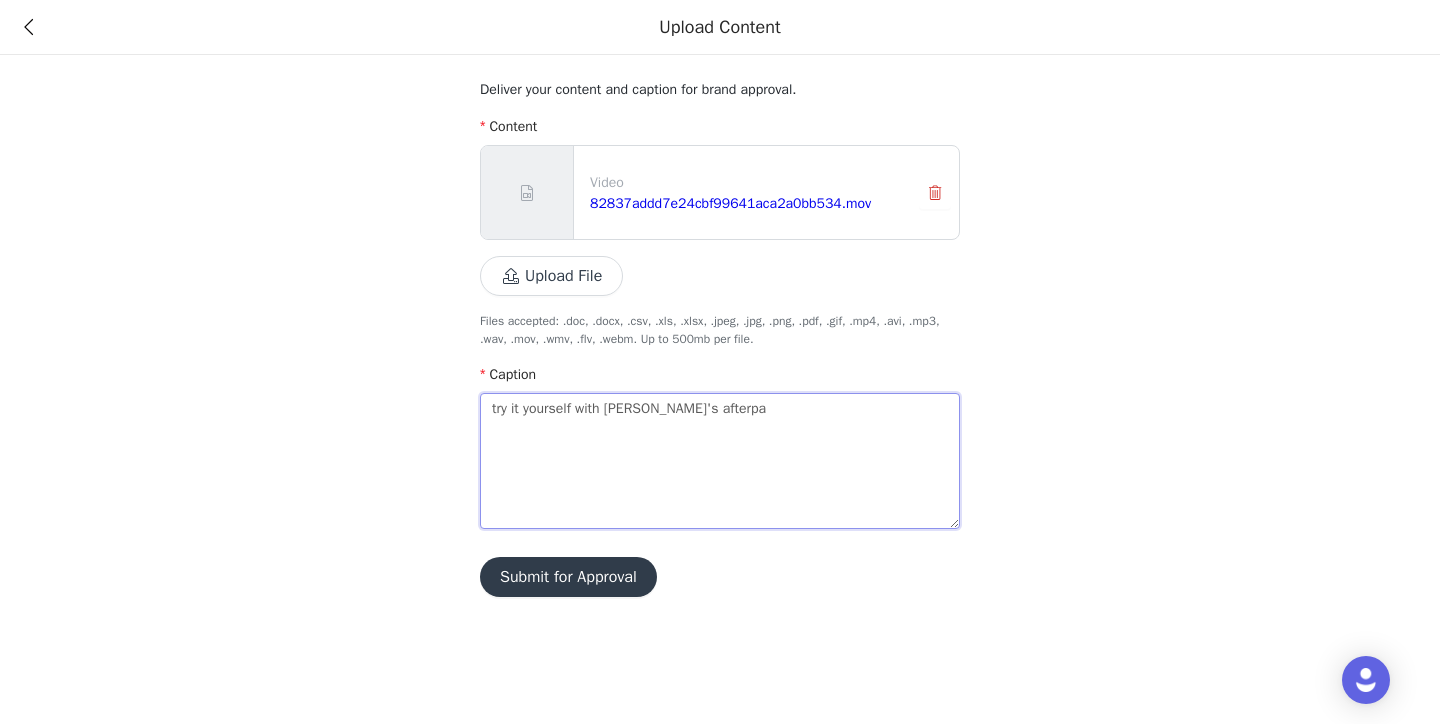 type on "try it yourself with [PERSON_NAME]'s afterpay" 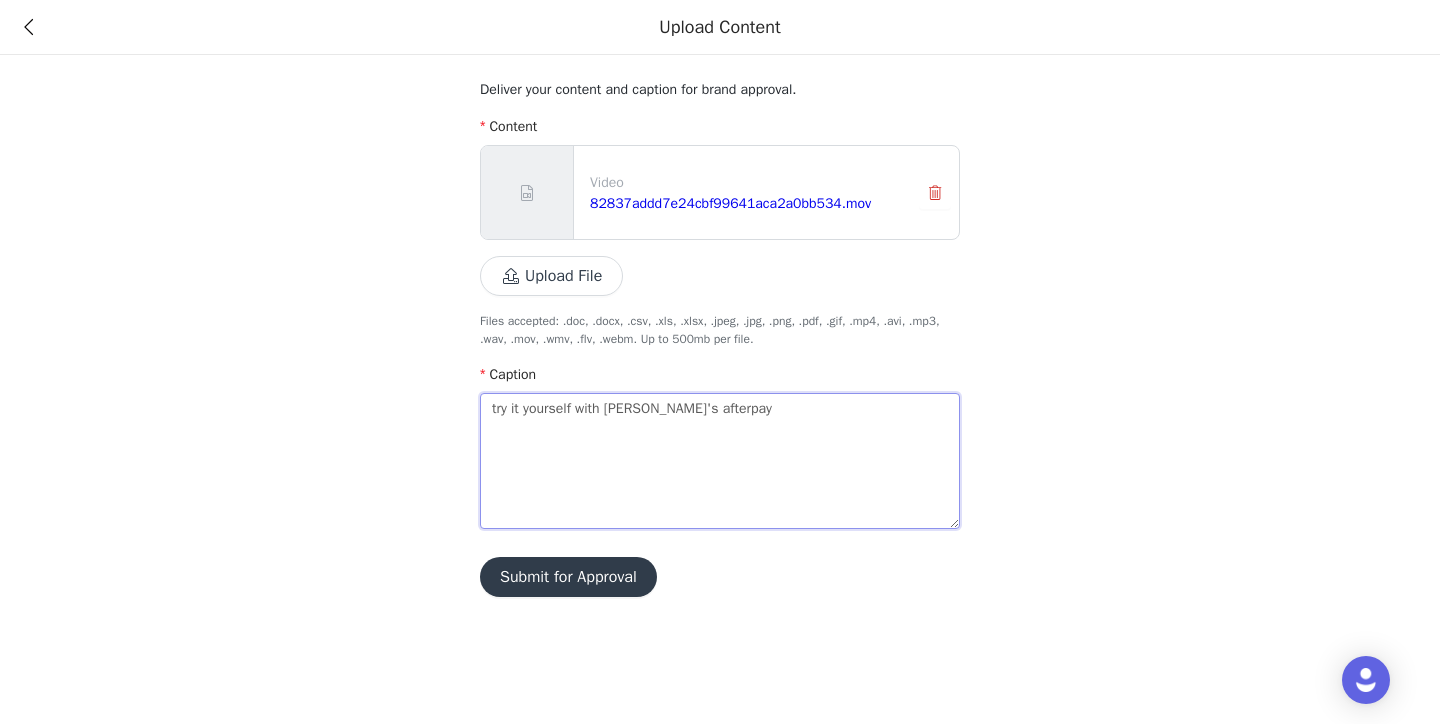 type on "try it yourself with [PERSON_NAME]'s afterpay" 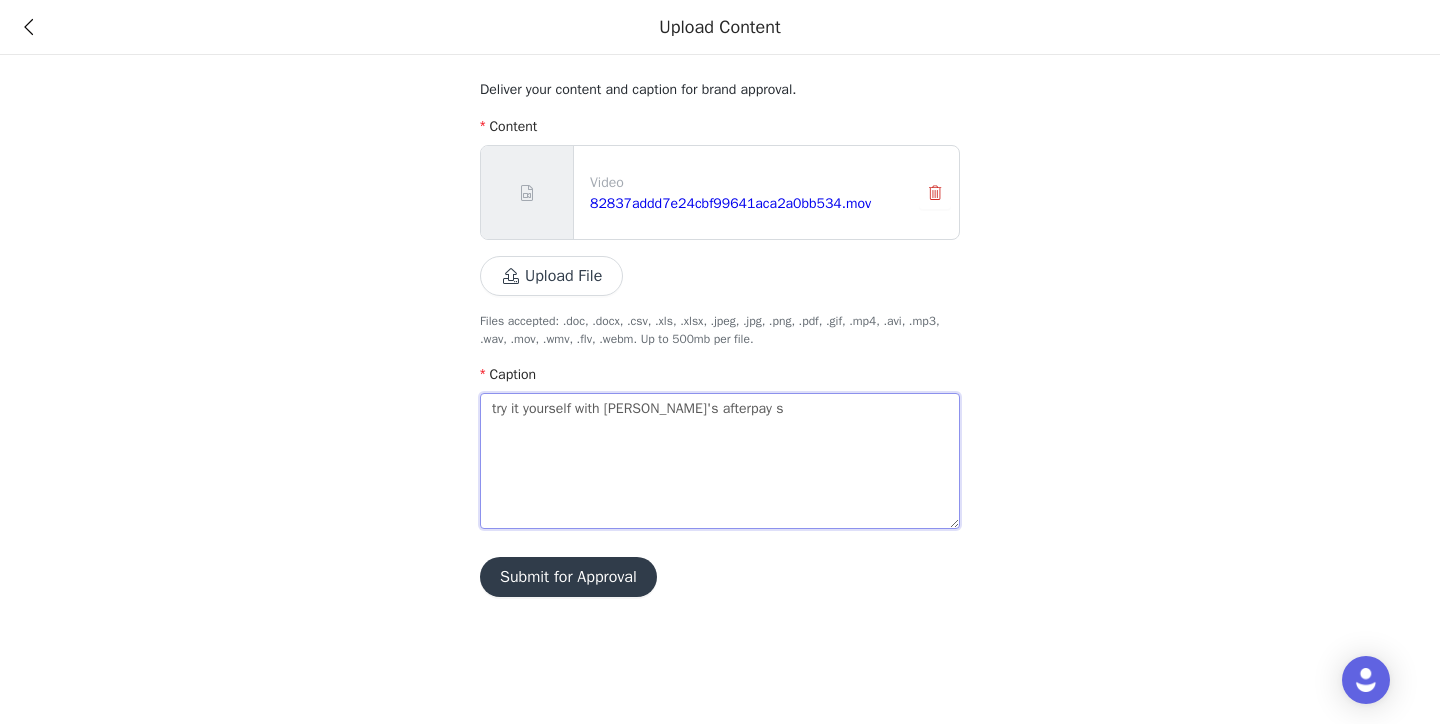type on "try it yourself with [PERSON_NAME]'s afterpay sa" 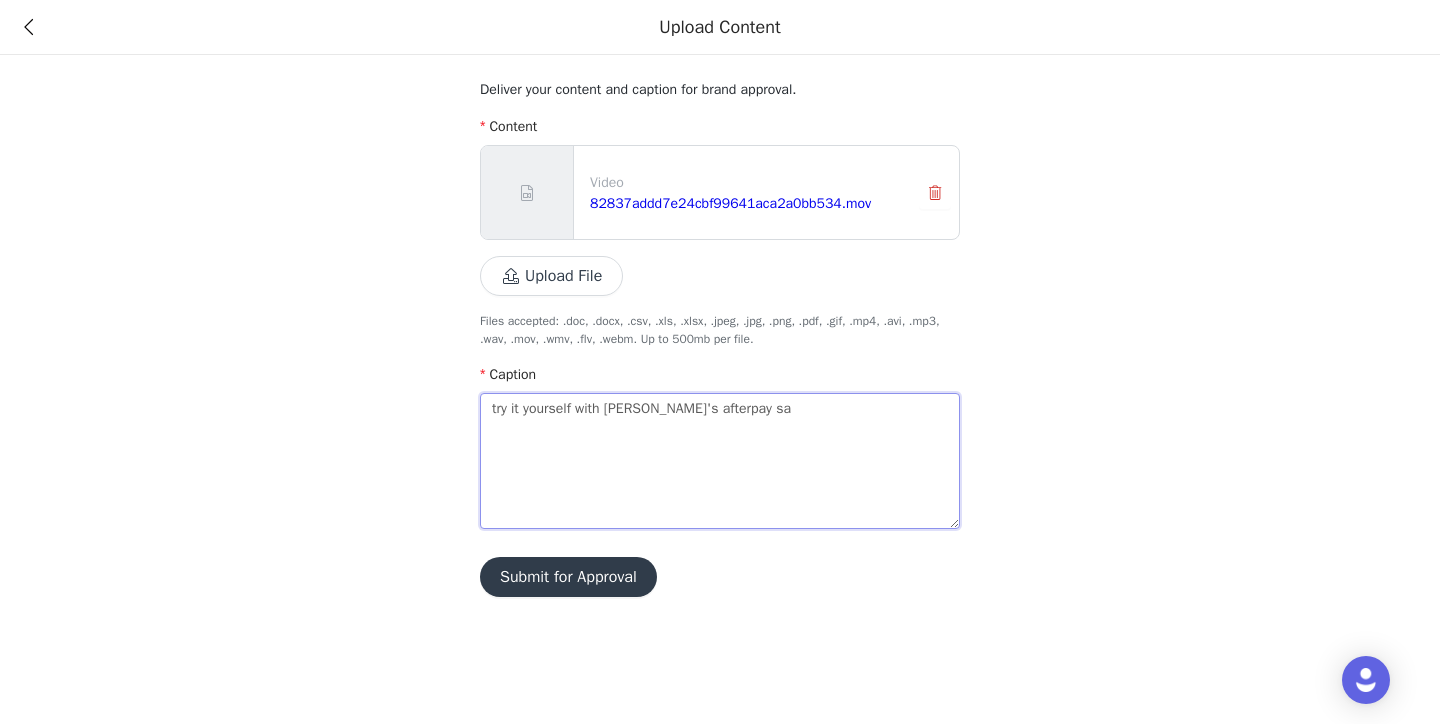 type on "try it yourself with [PERSON_NAME]'s afterpay [PERSON_NAME]" 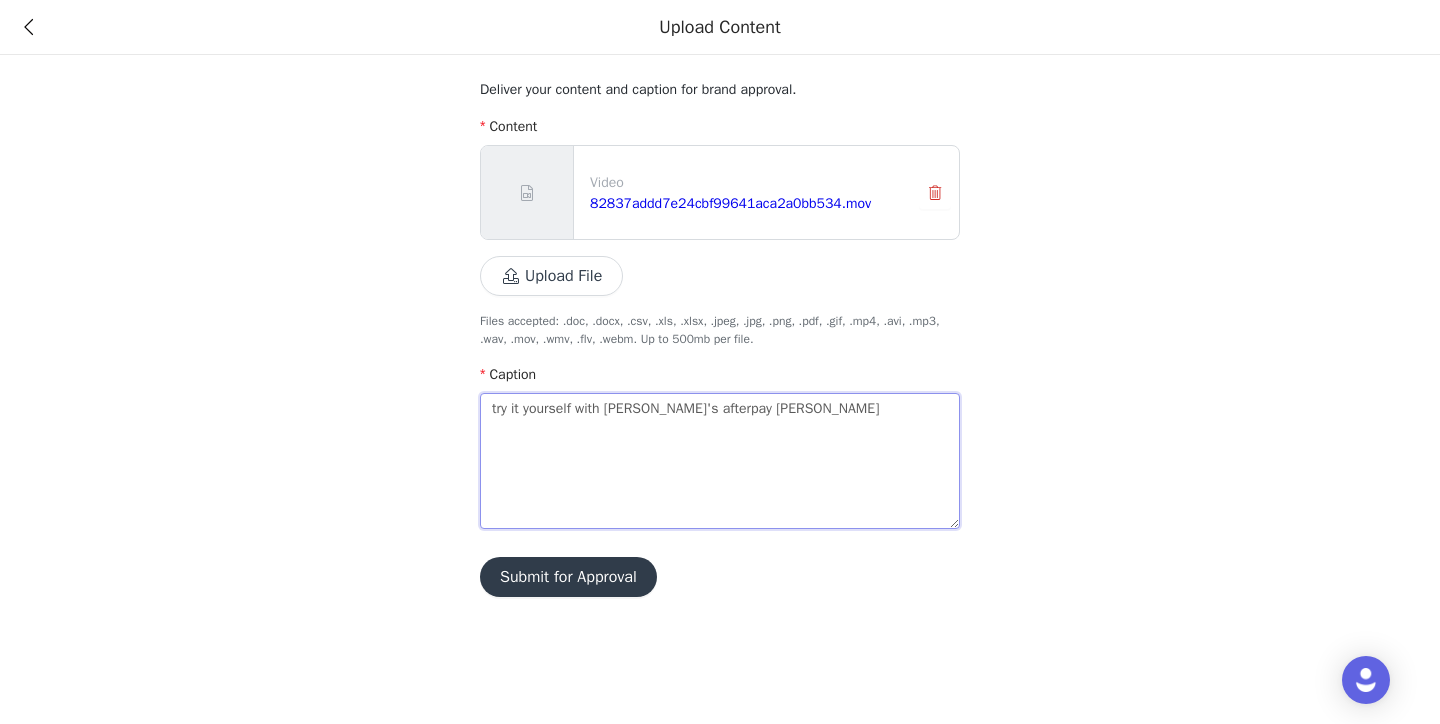 type on "try it yourself with [PERSON_NAME]'s afterpay sale" 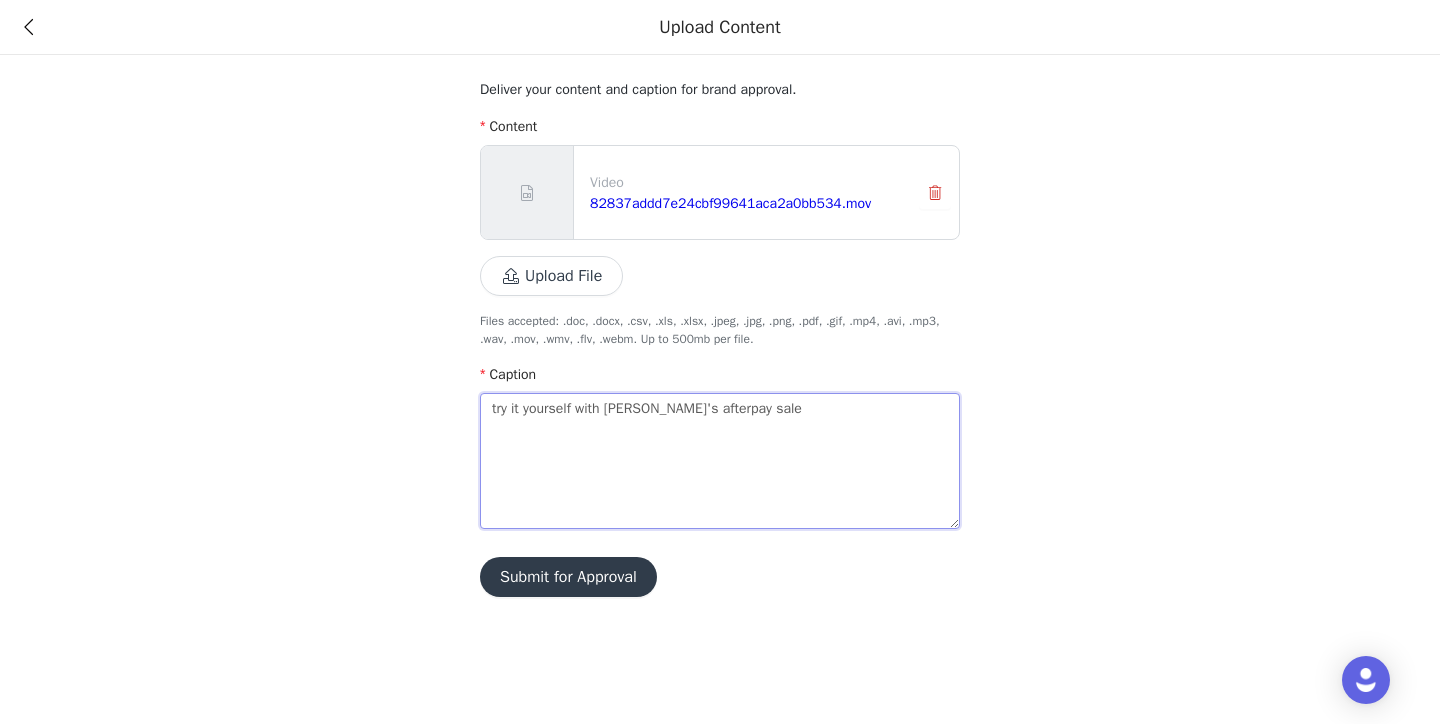 type on "try it yourself with [PERSON_NAME]'s afterpay sale" 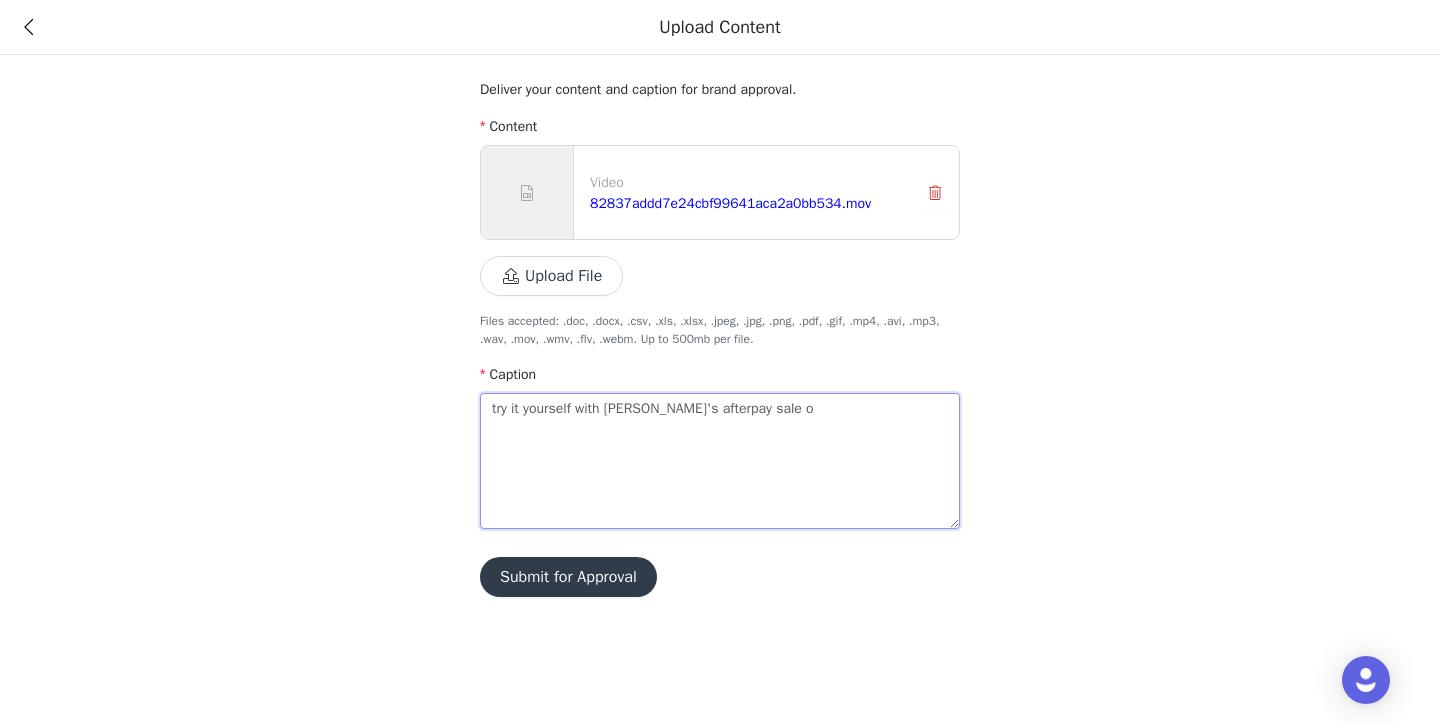 type on "try it yourself with [PERSON_NAME]'s afterpay sale on" 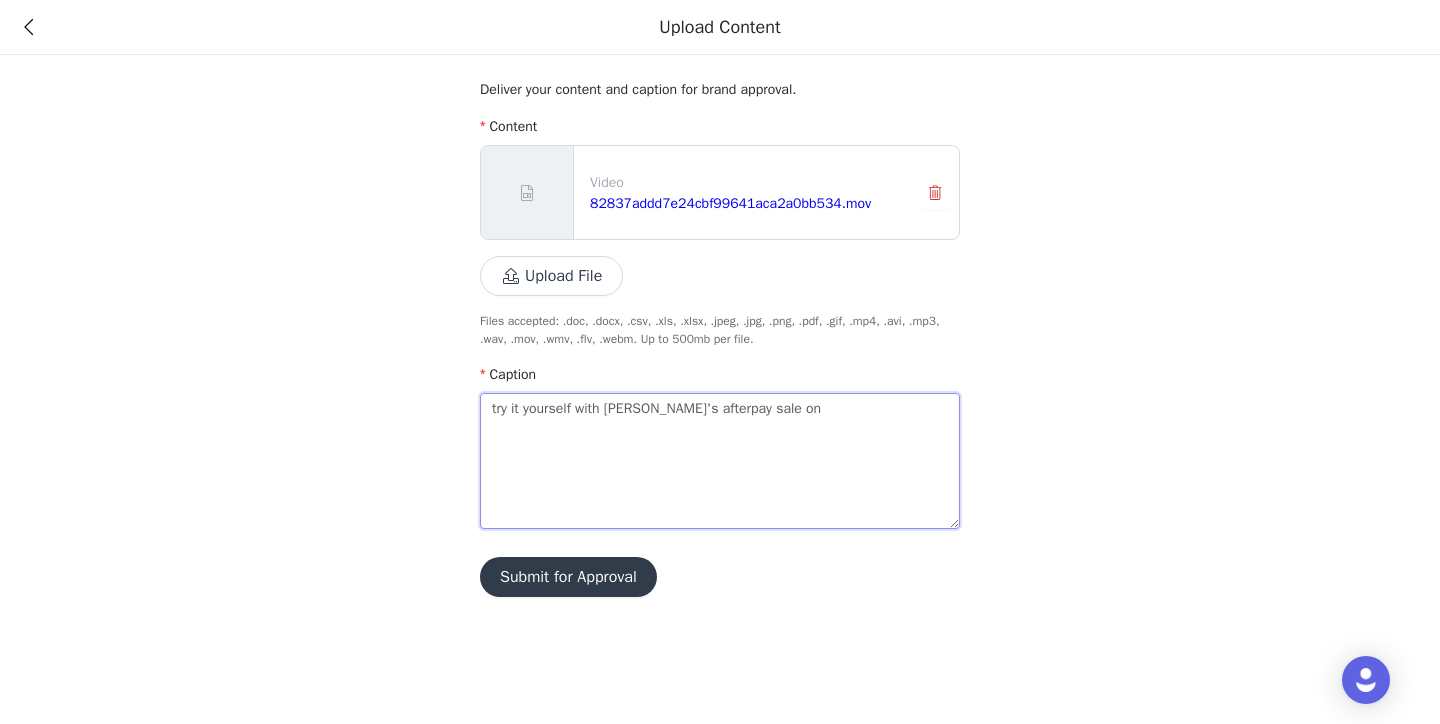type on "try it yourself with [PERSON_NAME]'s afterpay sale on" 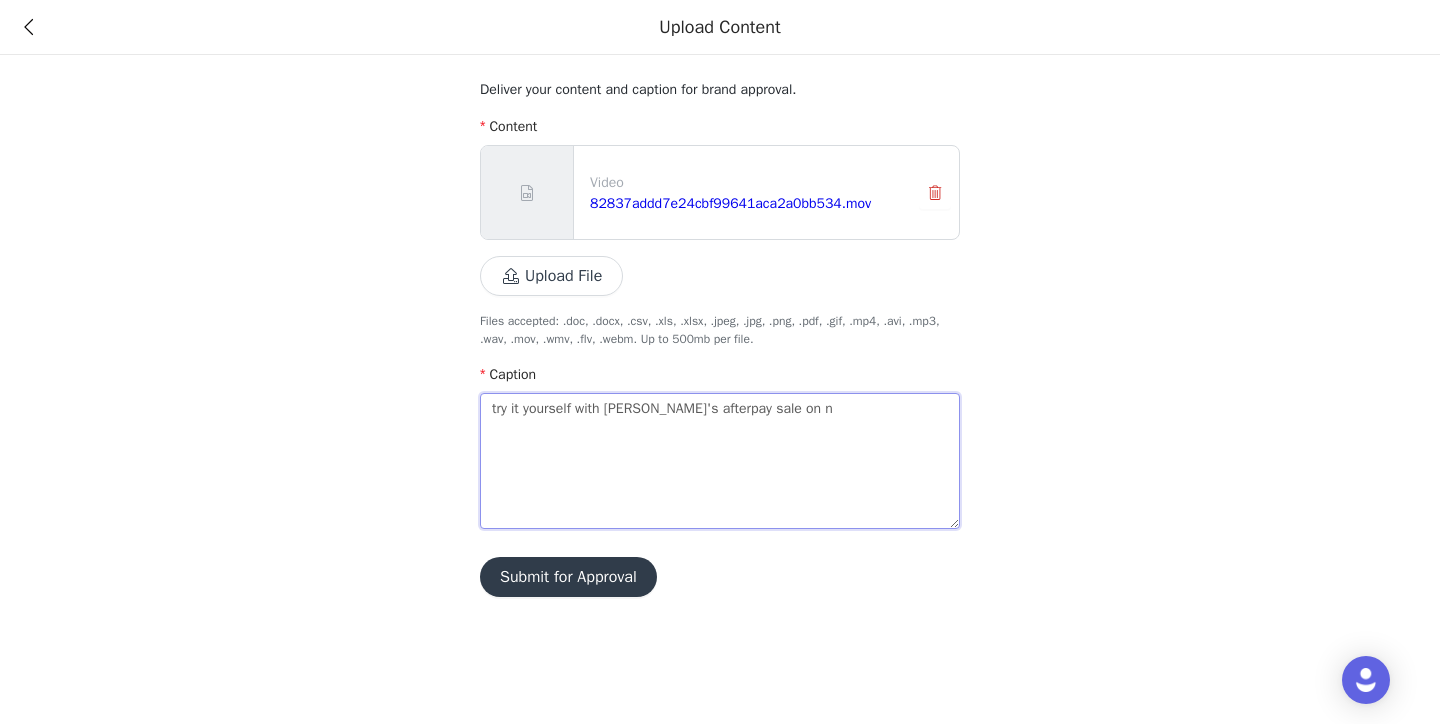 type on "try it yourself with [PERSON_NAME]'s afterpay sale on no" 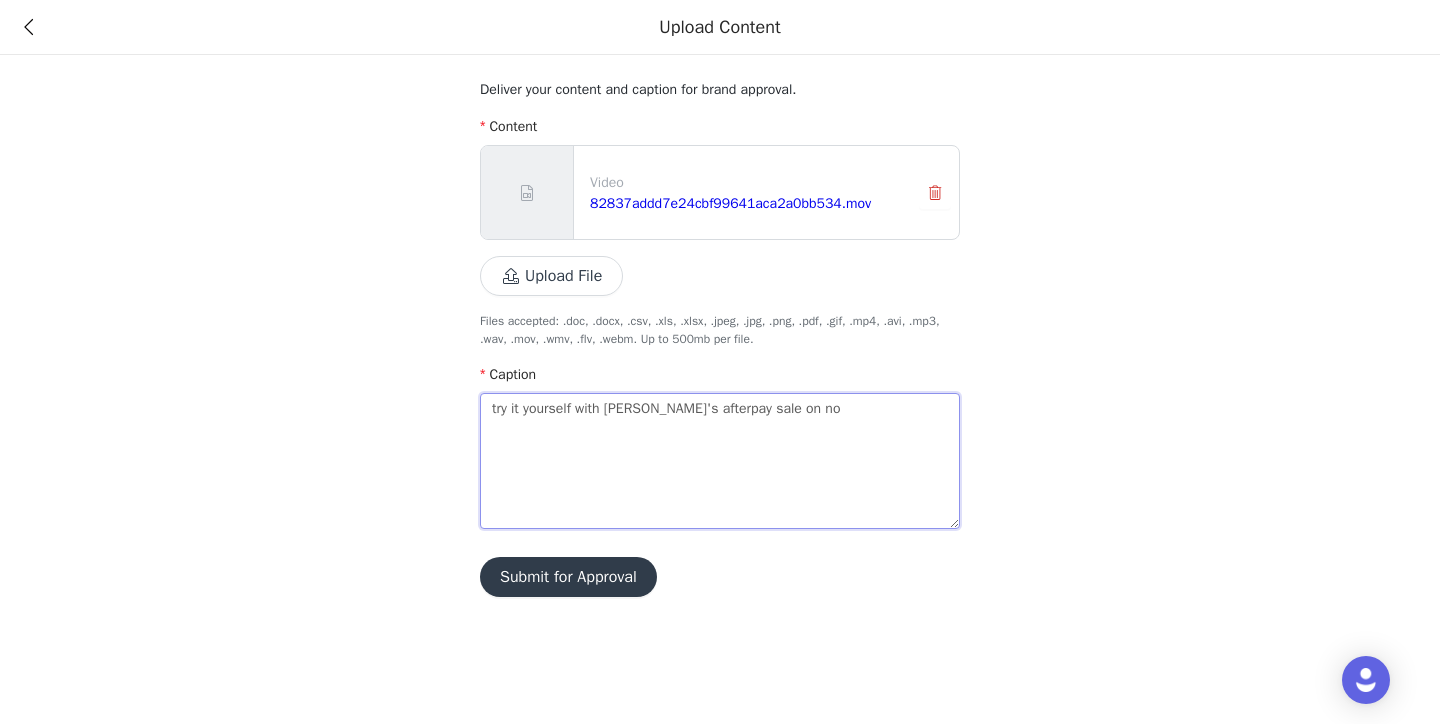 type on "try it yourself with [PERSON_NAME]'s afterpay sale on now" 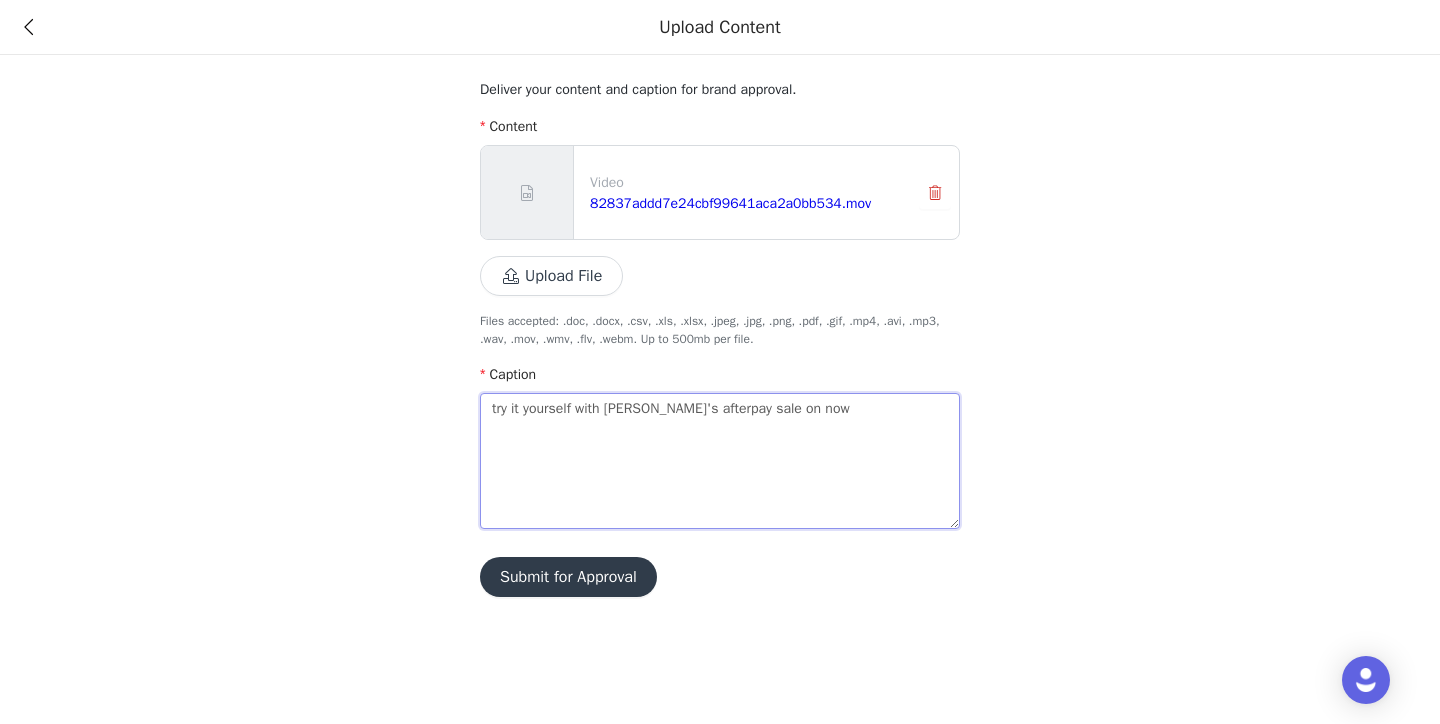 type on "try it yourself with [PERSON_NAME]'s afterpay sale on now!" 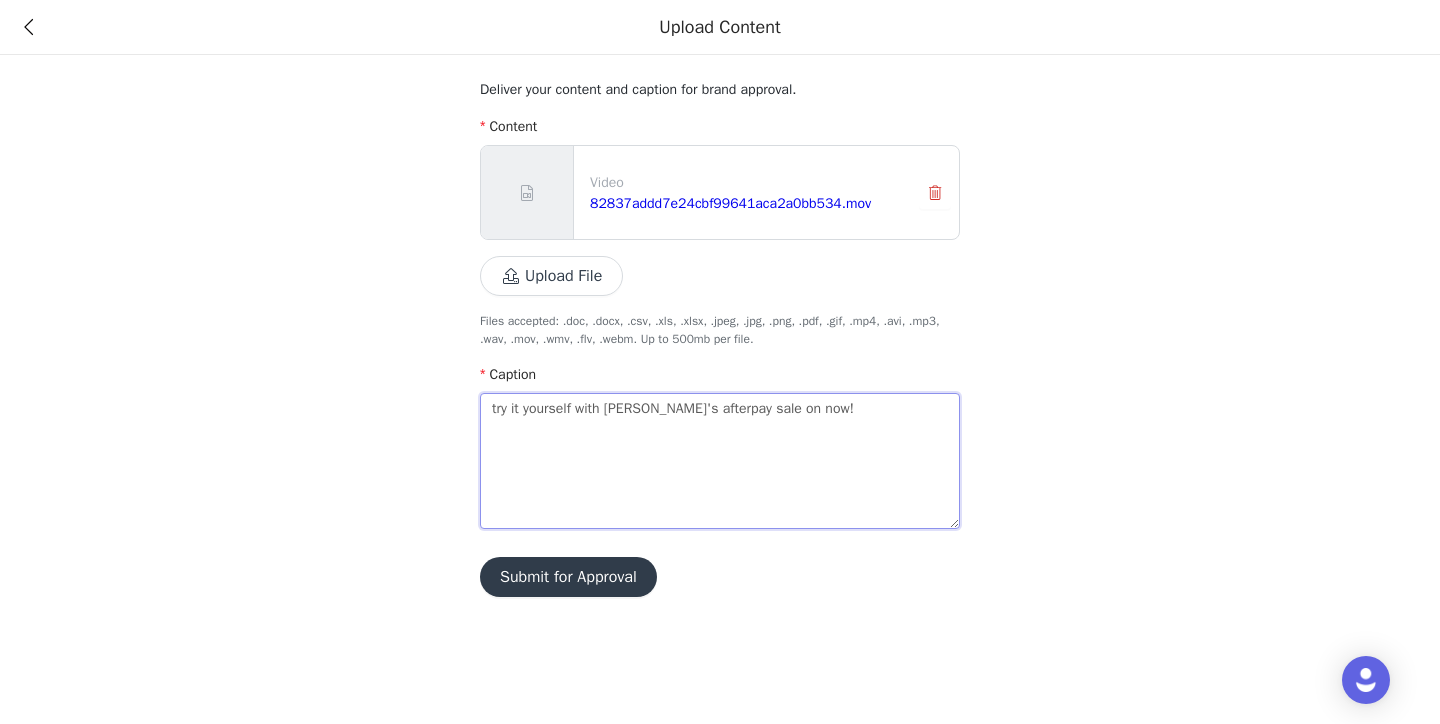type on "try it yourself with [PERSON_NAME]'s afterpay sale on now!!" 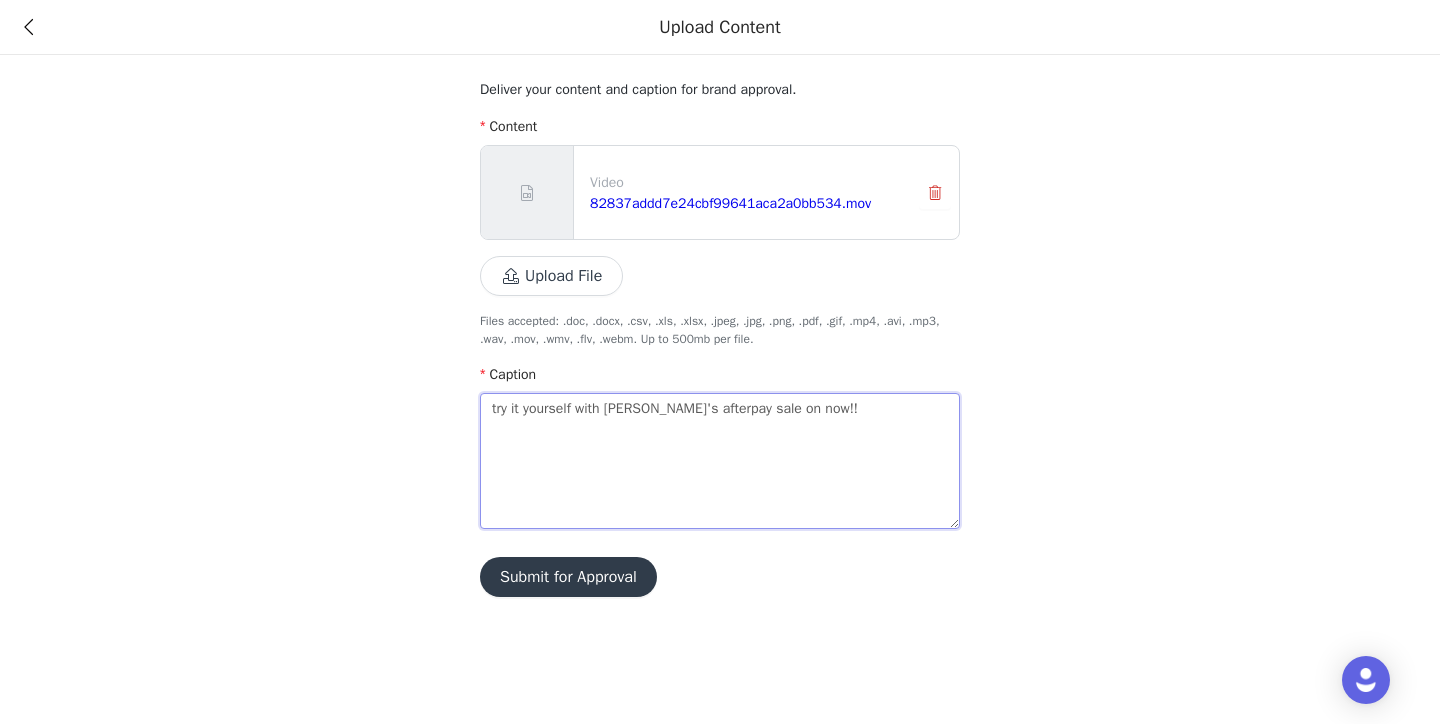 type on "try it yourself with [PERSON_NAME]'s afterpay sale on now!" 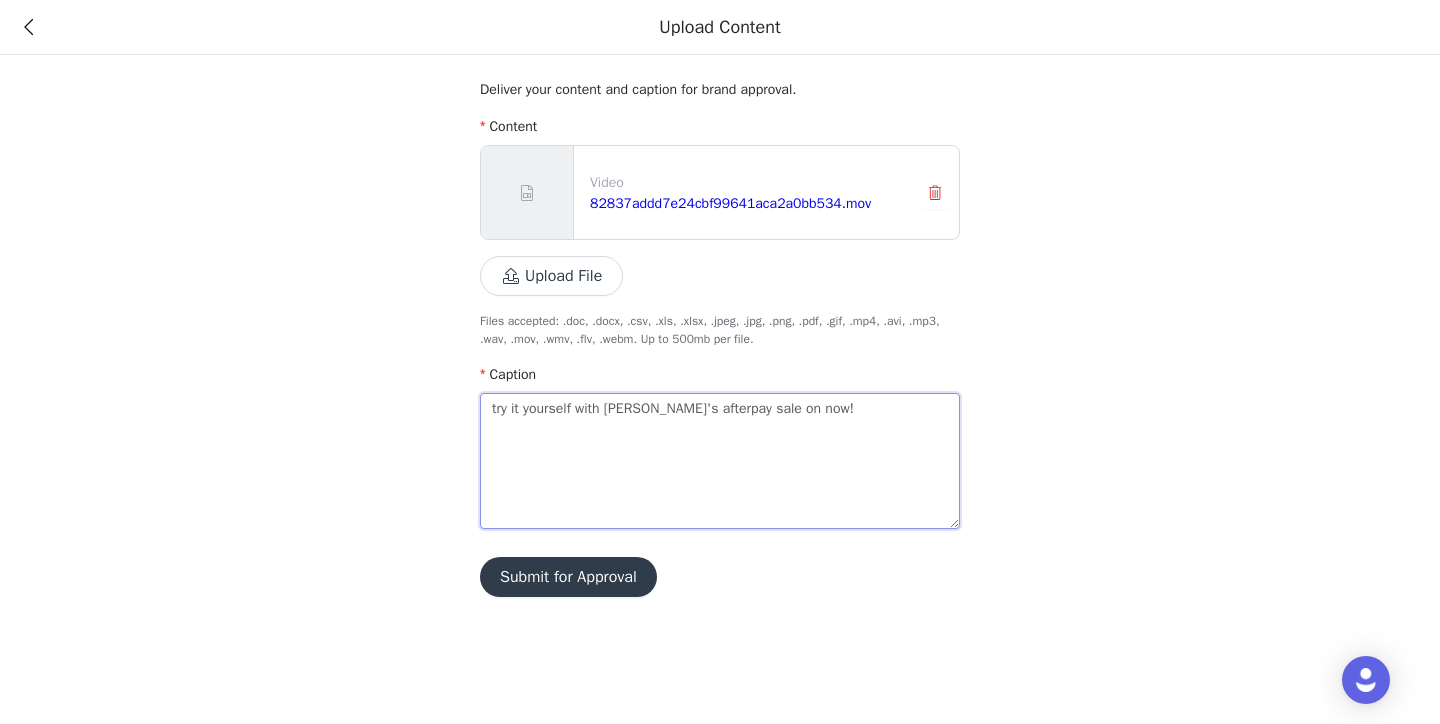 type on "try it yourself with [PERSON_NAME]'s afterpay sale on now" 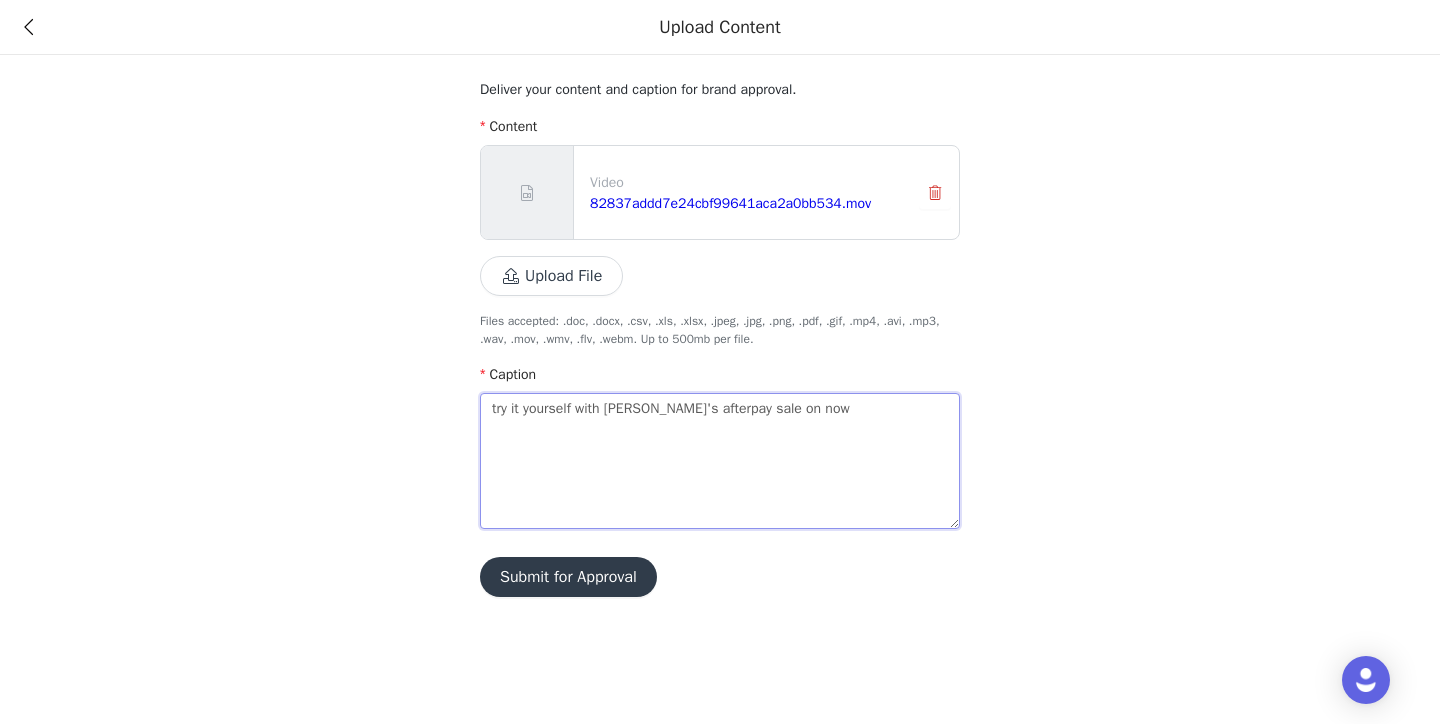 type on "try it yourself with [PERSON_NAME]'s afterpay sale on now" 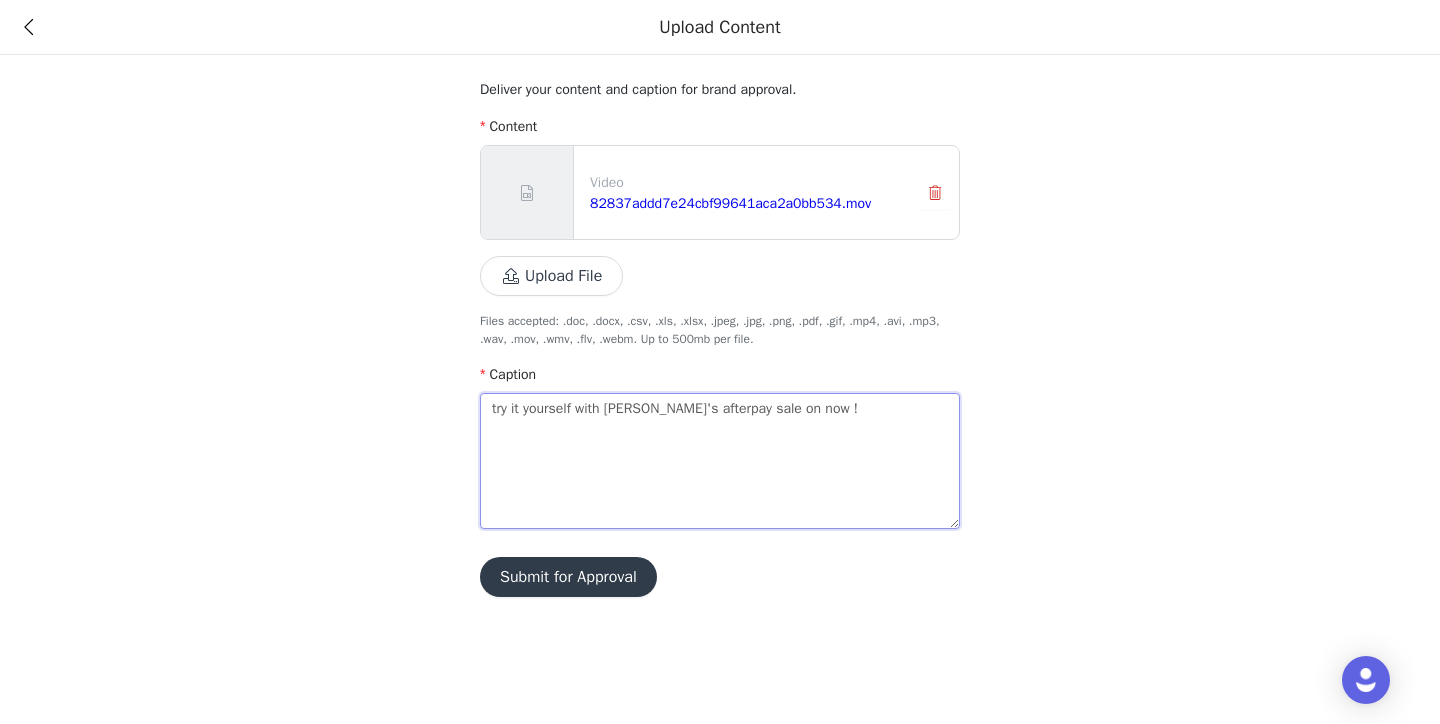 type on "try it yourself with [PERSON_NAME]'s afterpay sale on now !!" 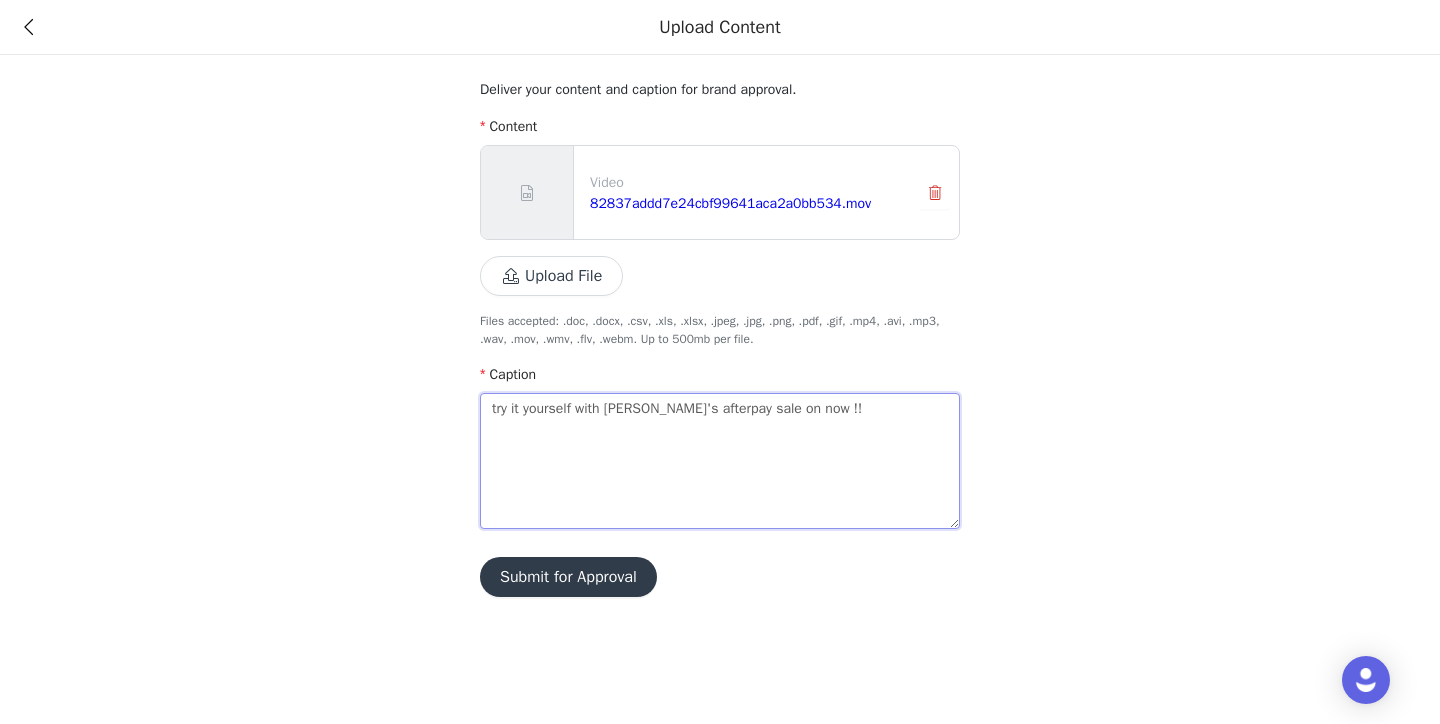 drag, startPoint x: 886, startPoint y: 418, endPoint x: 480, endPoint y: 413, distance: 406.0308 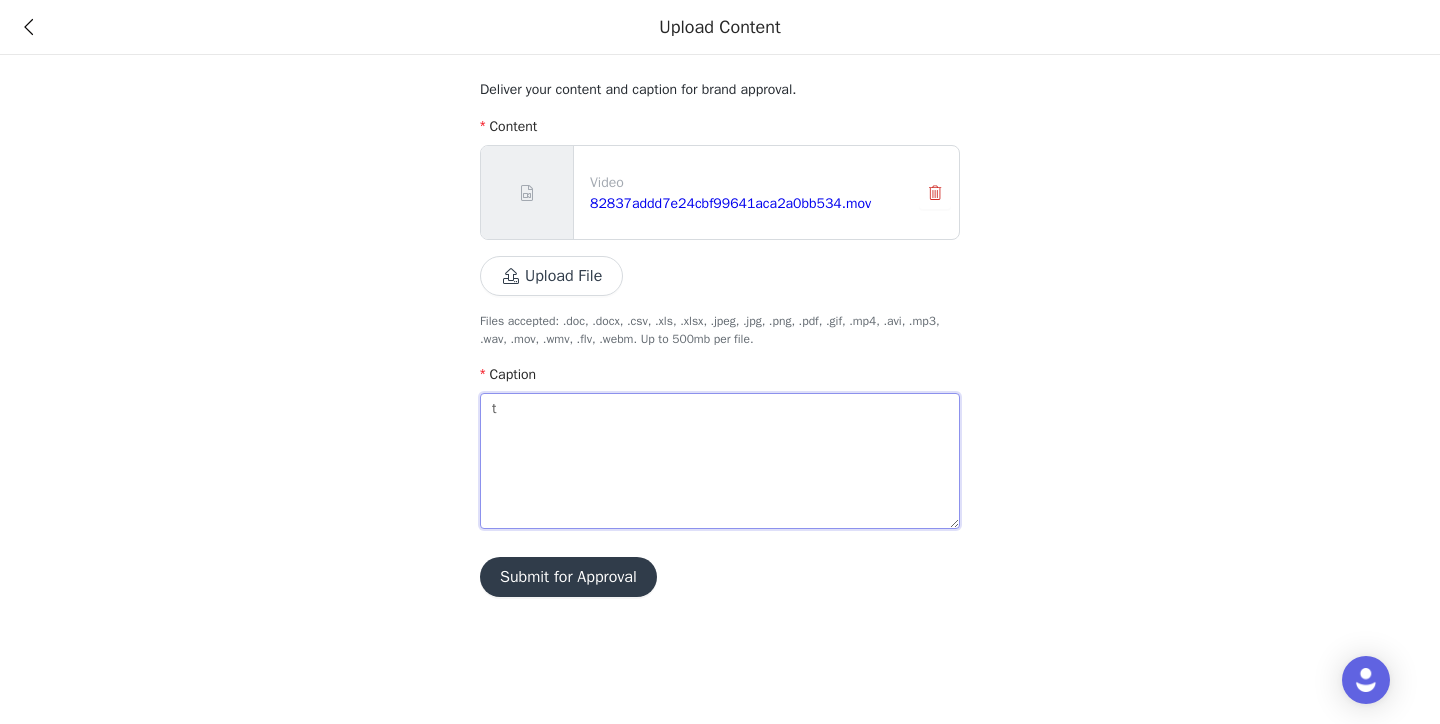 type 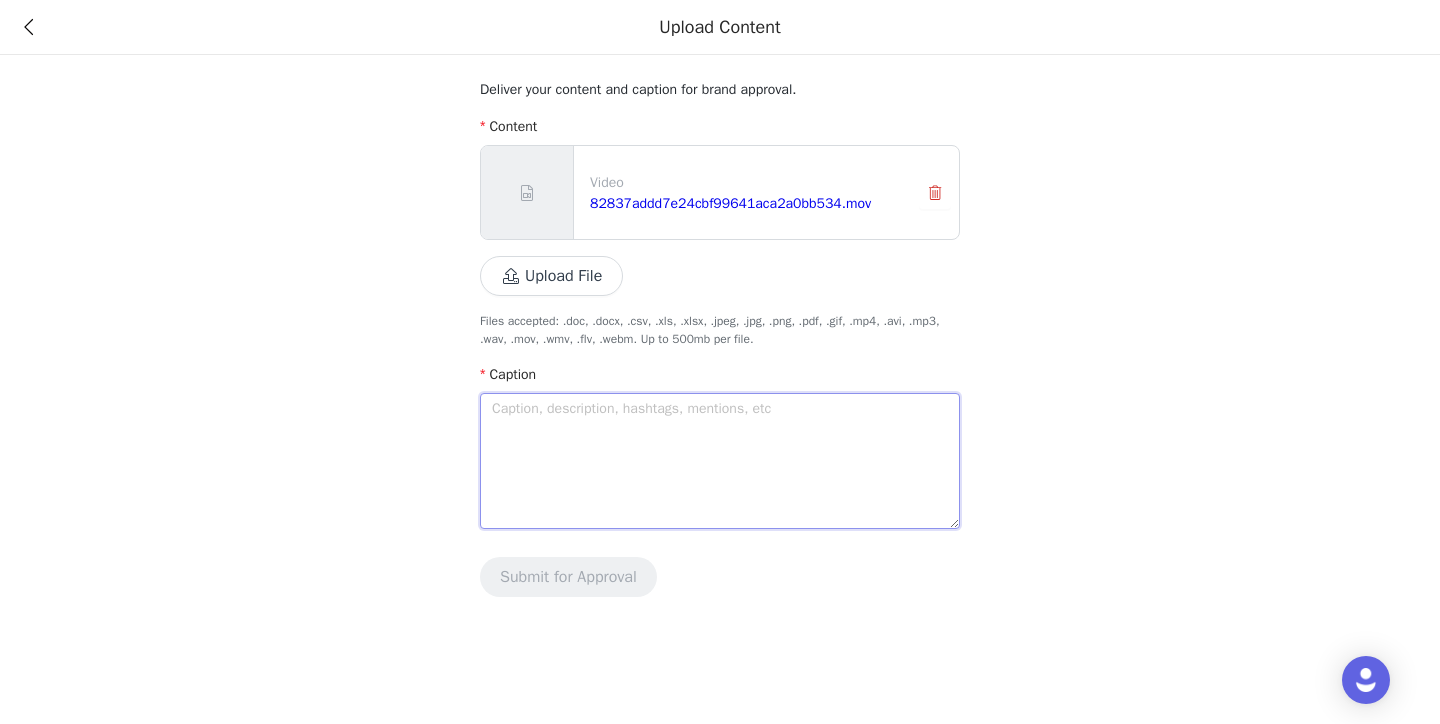 type on "a" 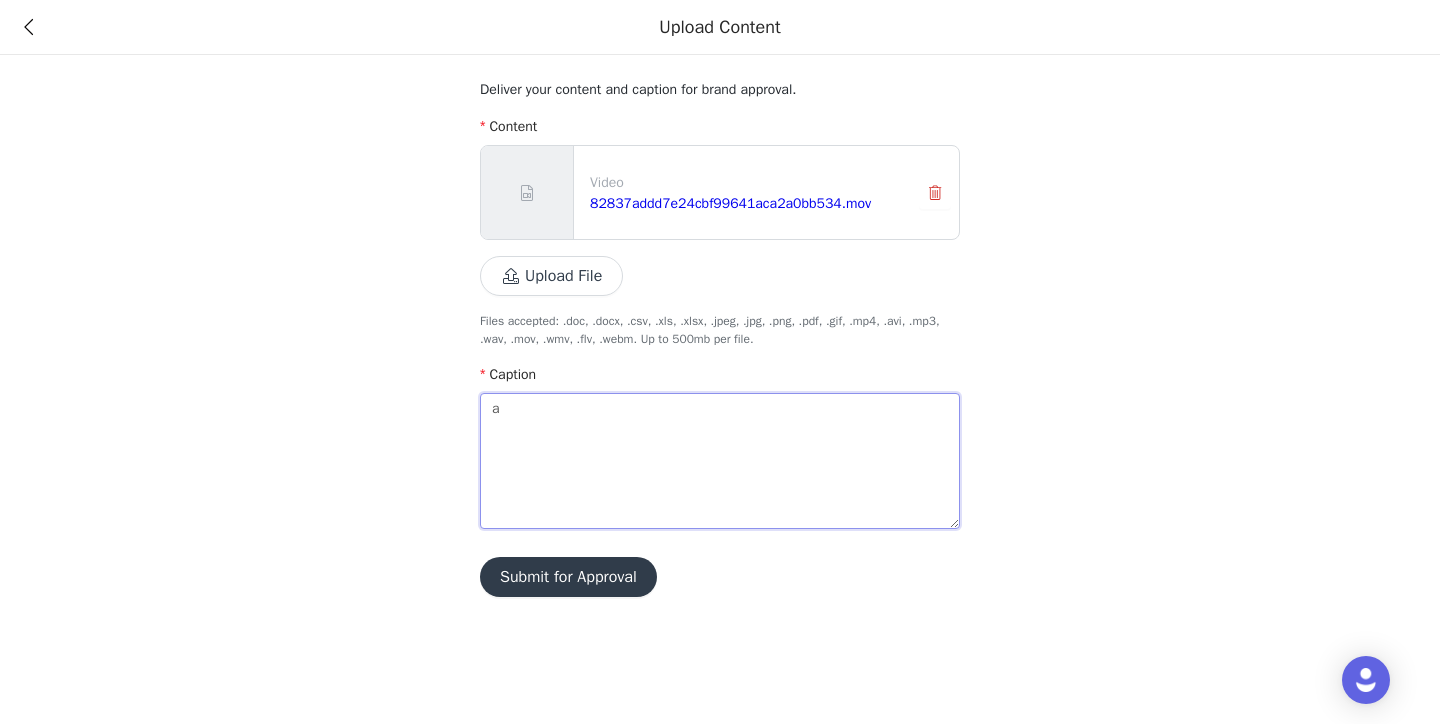 type 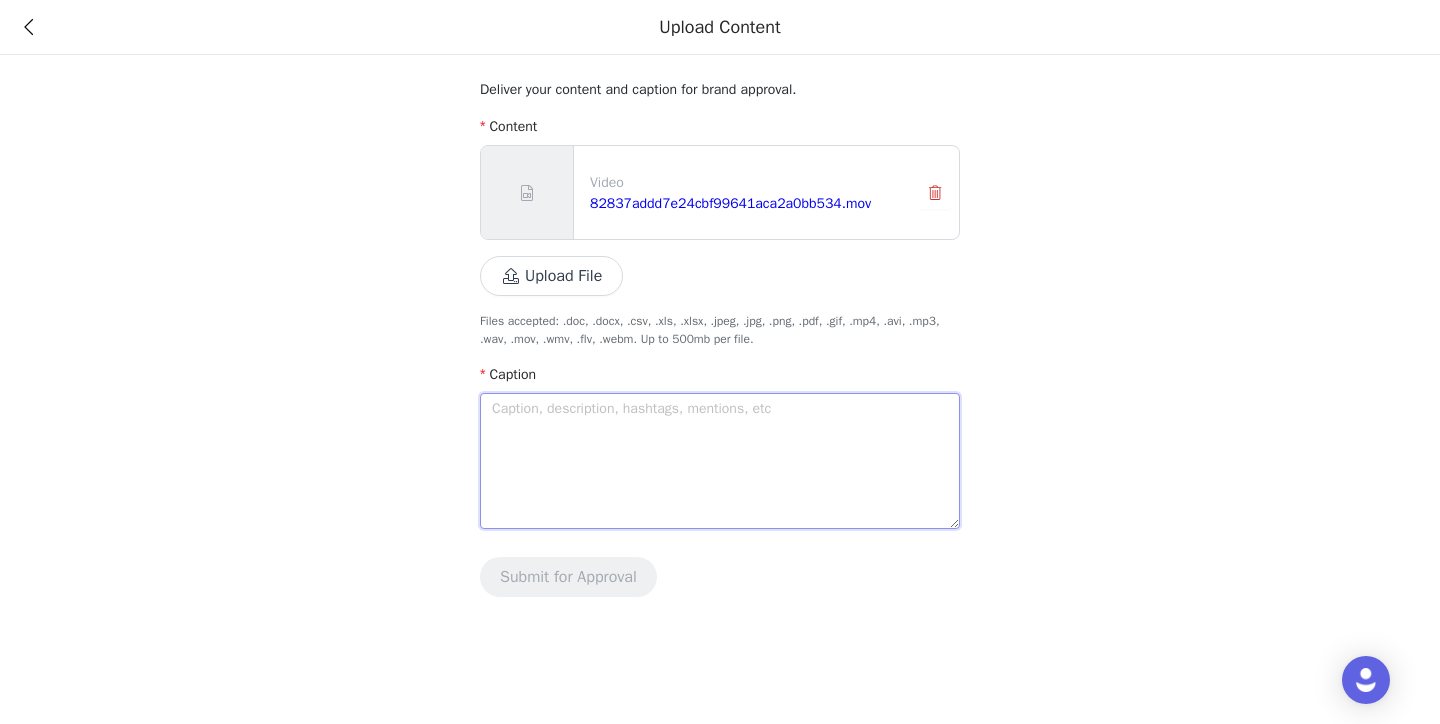 type on "," 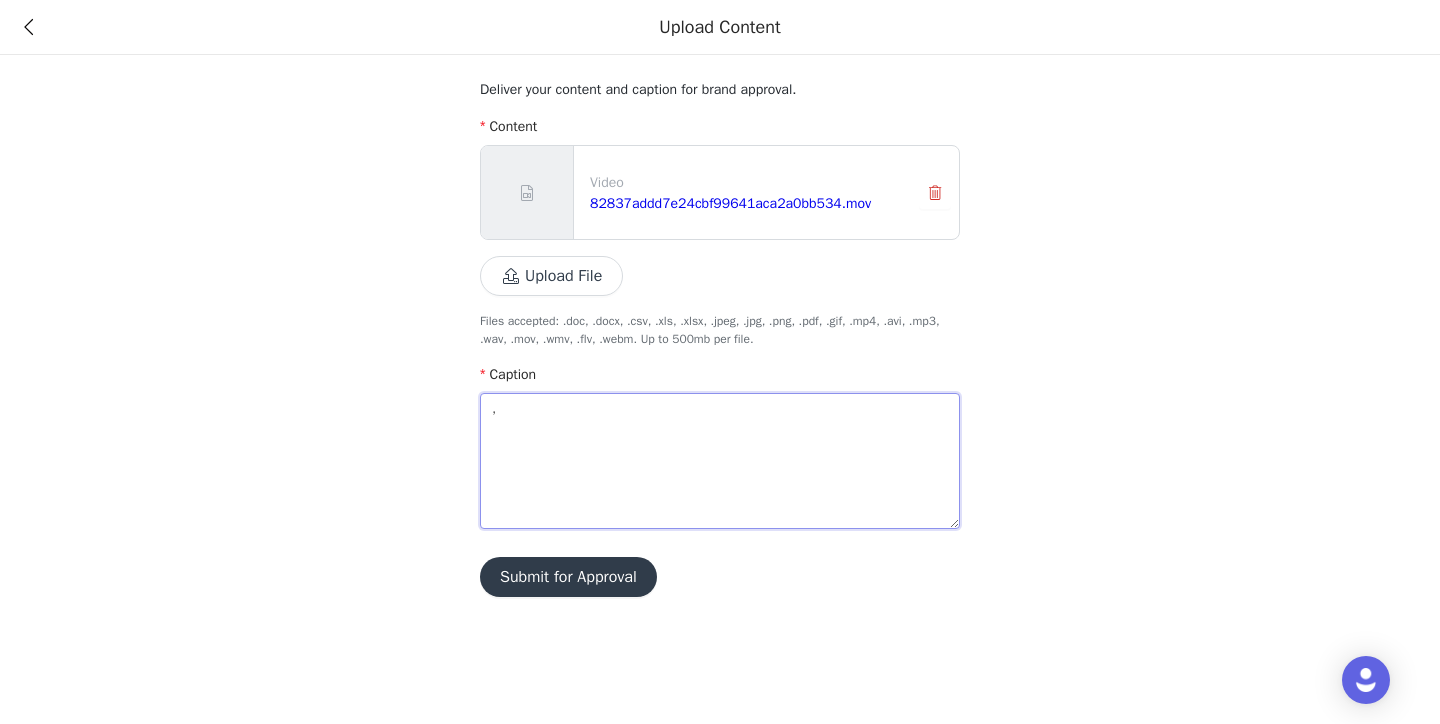 type 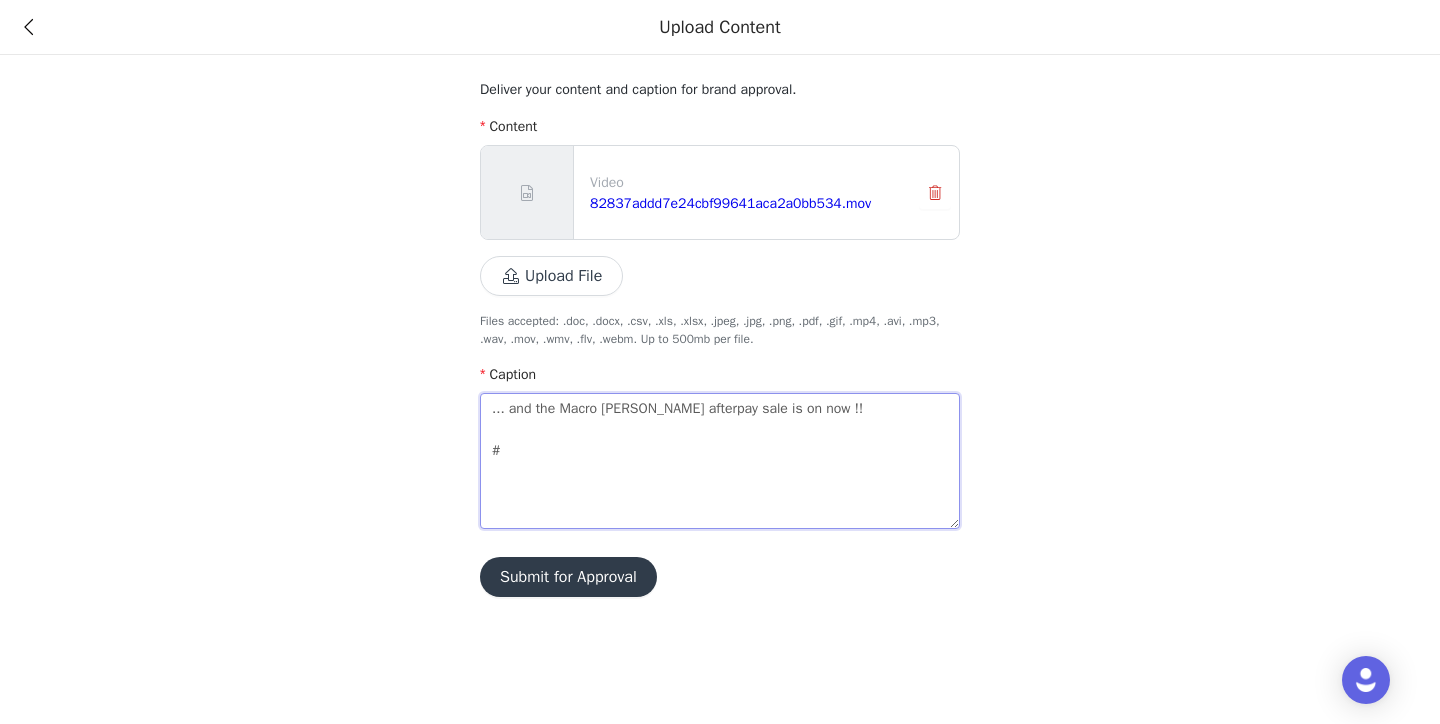 click on "... and the Macro [PERSON_NAME] afterpay sale is on now !!
#" at bounding box center [720, 461] 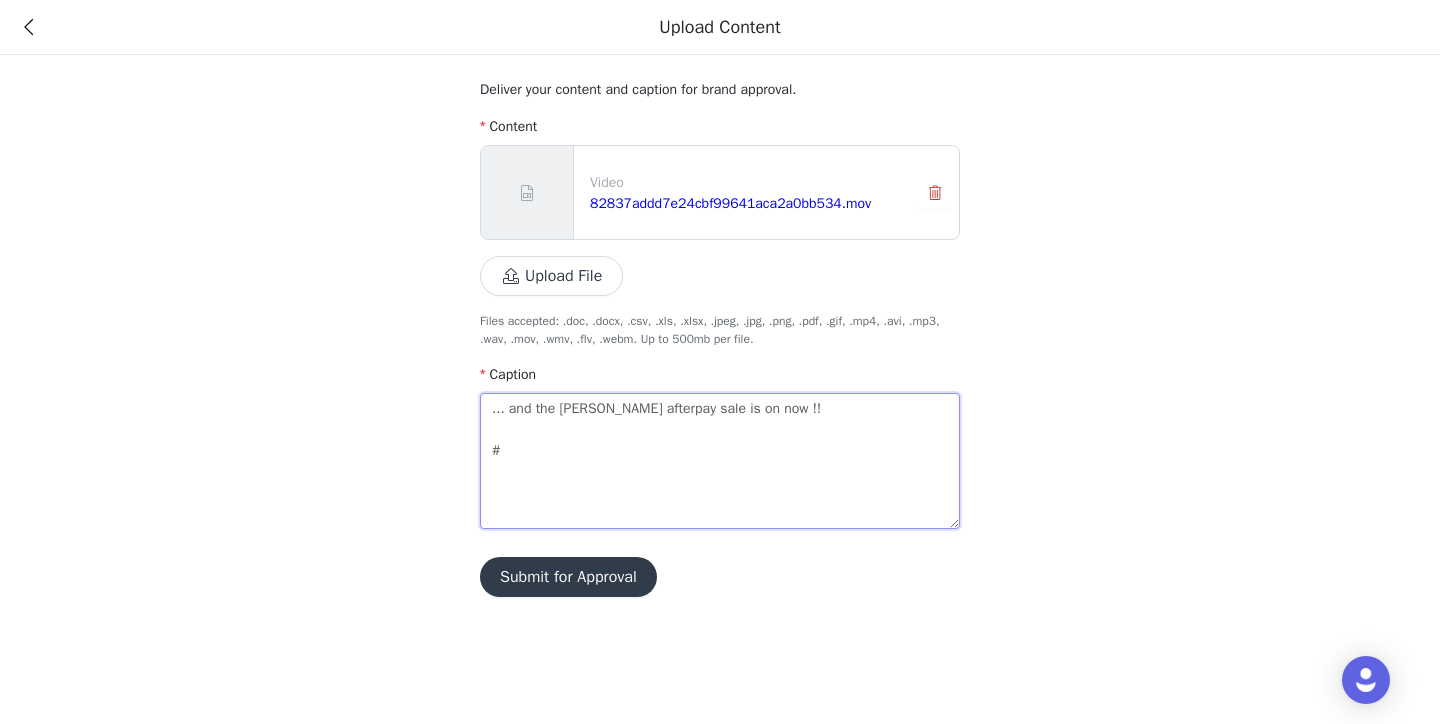click on "... and the [PERSON_NAME] afterpay sale is on now !!
#" at bounding box center (720, 461) 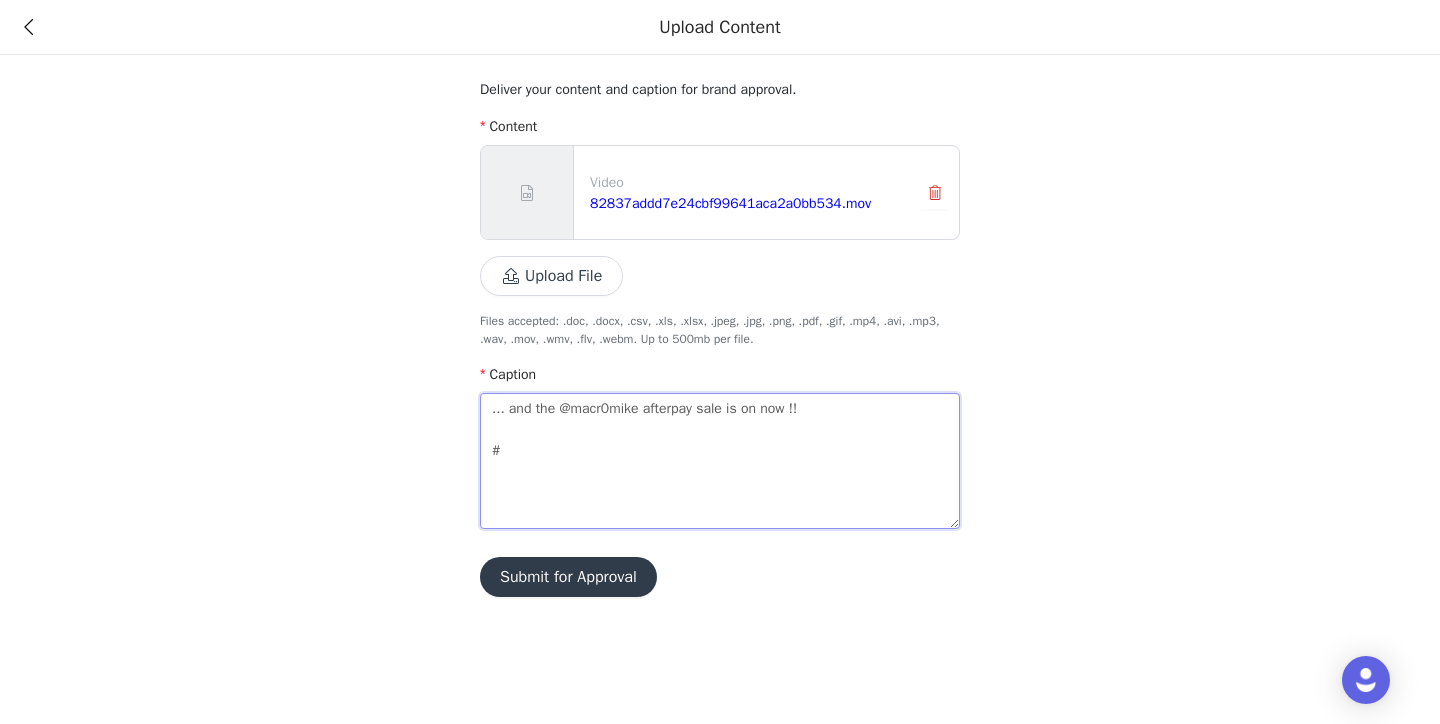 click on "... and the @macr0mike afterpay sale is on now !!
#" at bounding box center (720, 461) 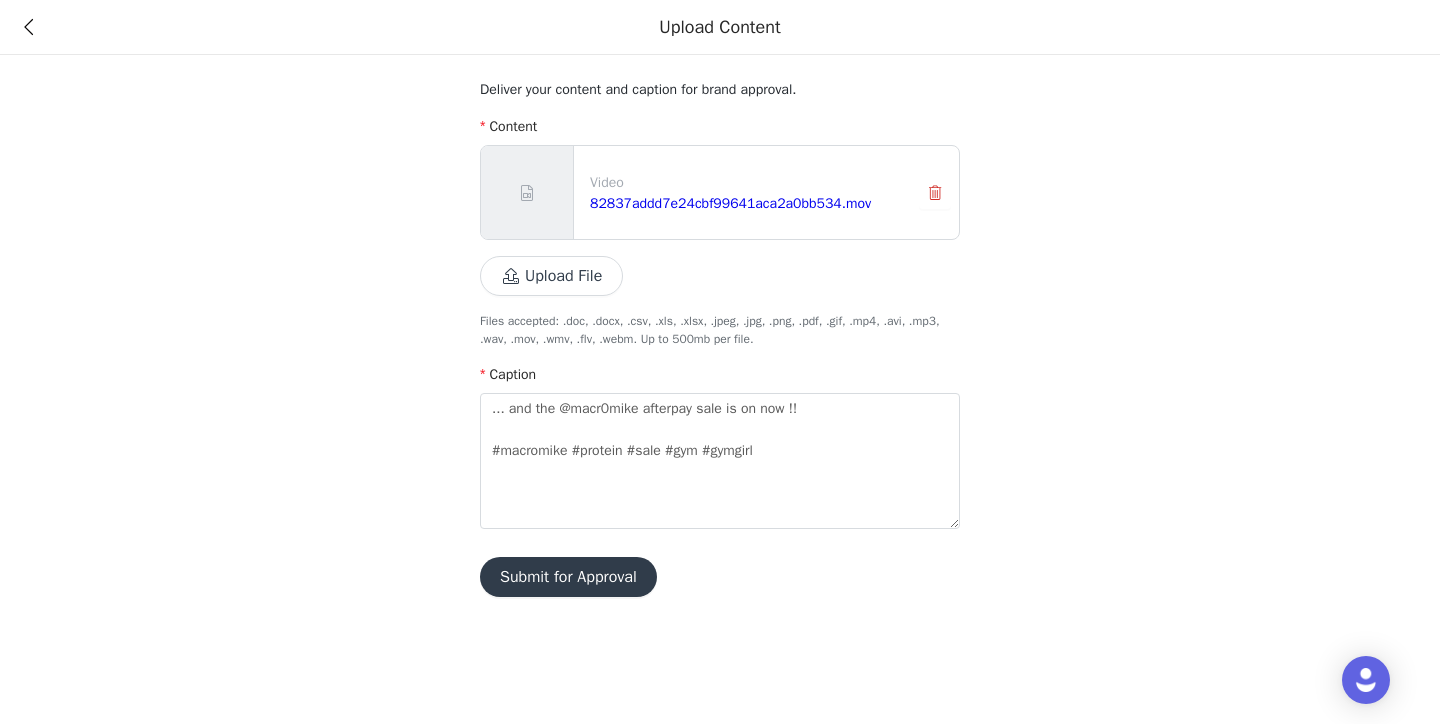 drag, startPoint x: 515, startPoint y: 566, endPoint x: 471, endPoint y: 323, distance: 246.95142 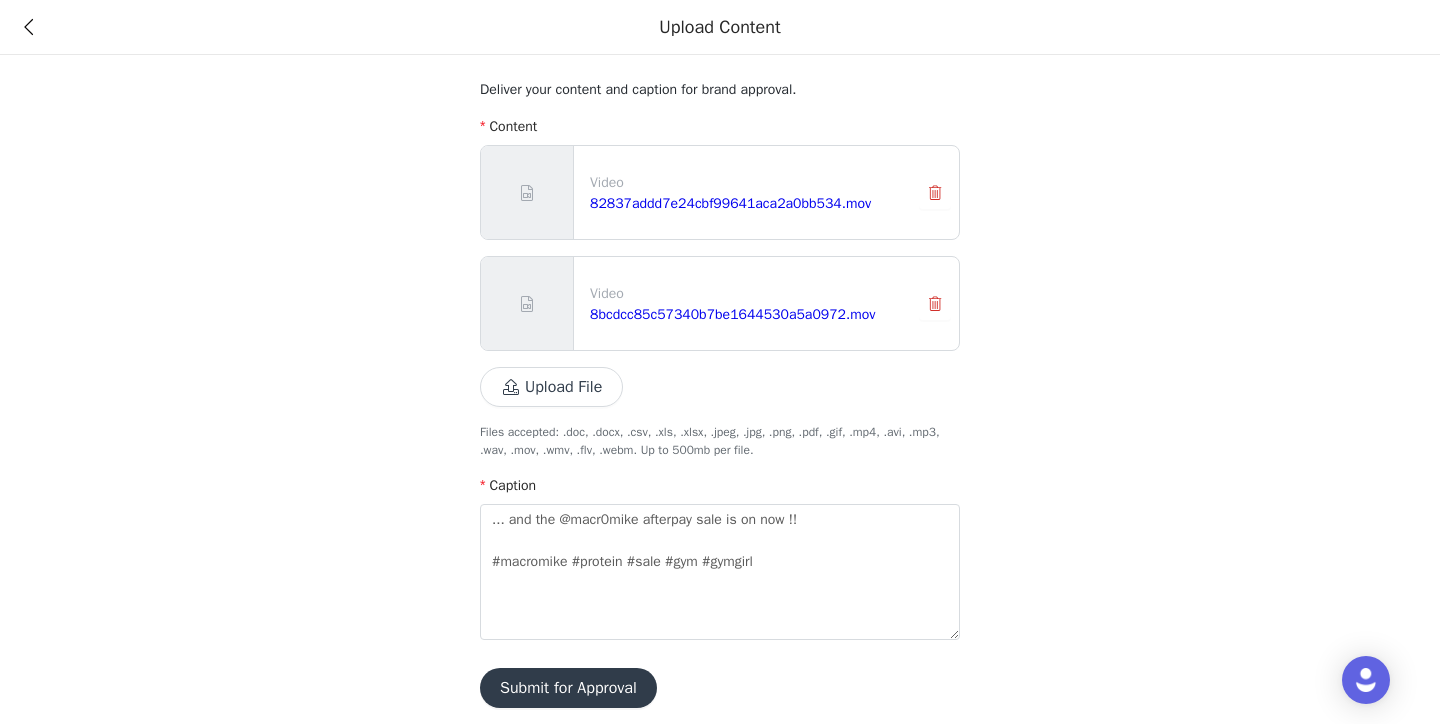 click on "Submit for Approval" at bounding box center [568, 688] 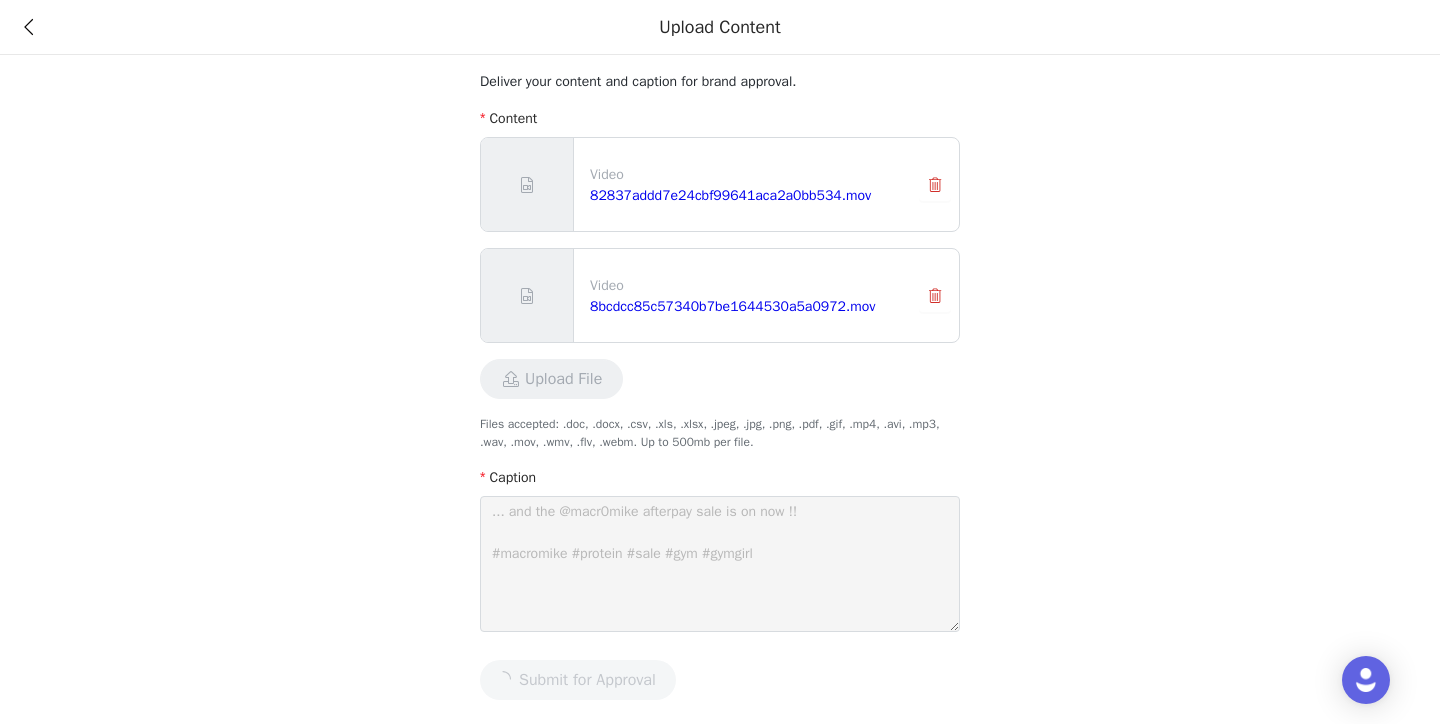 scroll, scrollTop: 0, scrollLeft: 0, axis: both 